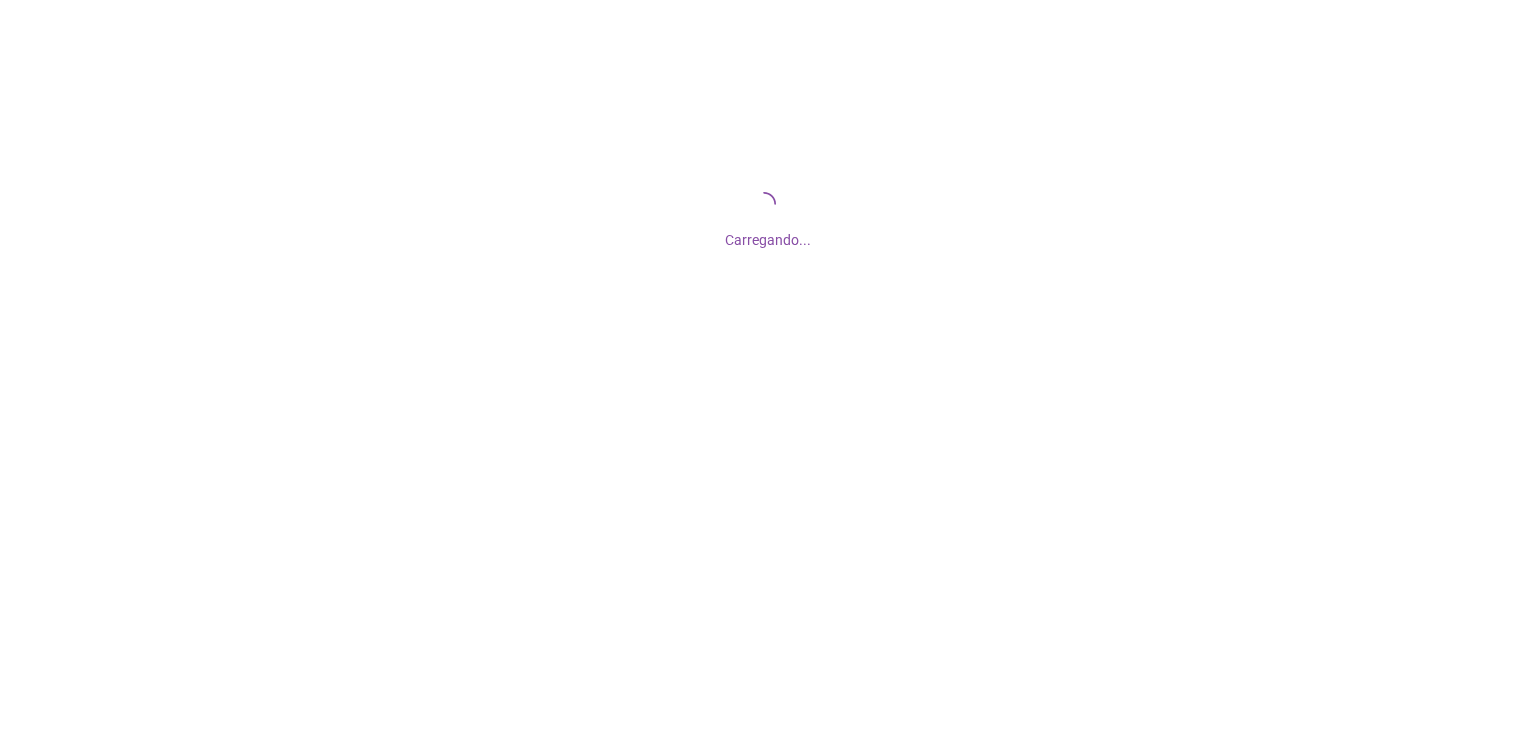 scroll, scrollTop: 0, scrollLeft: 0, axis: both 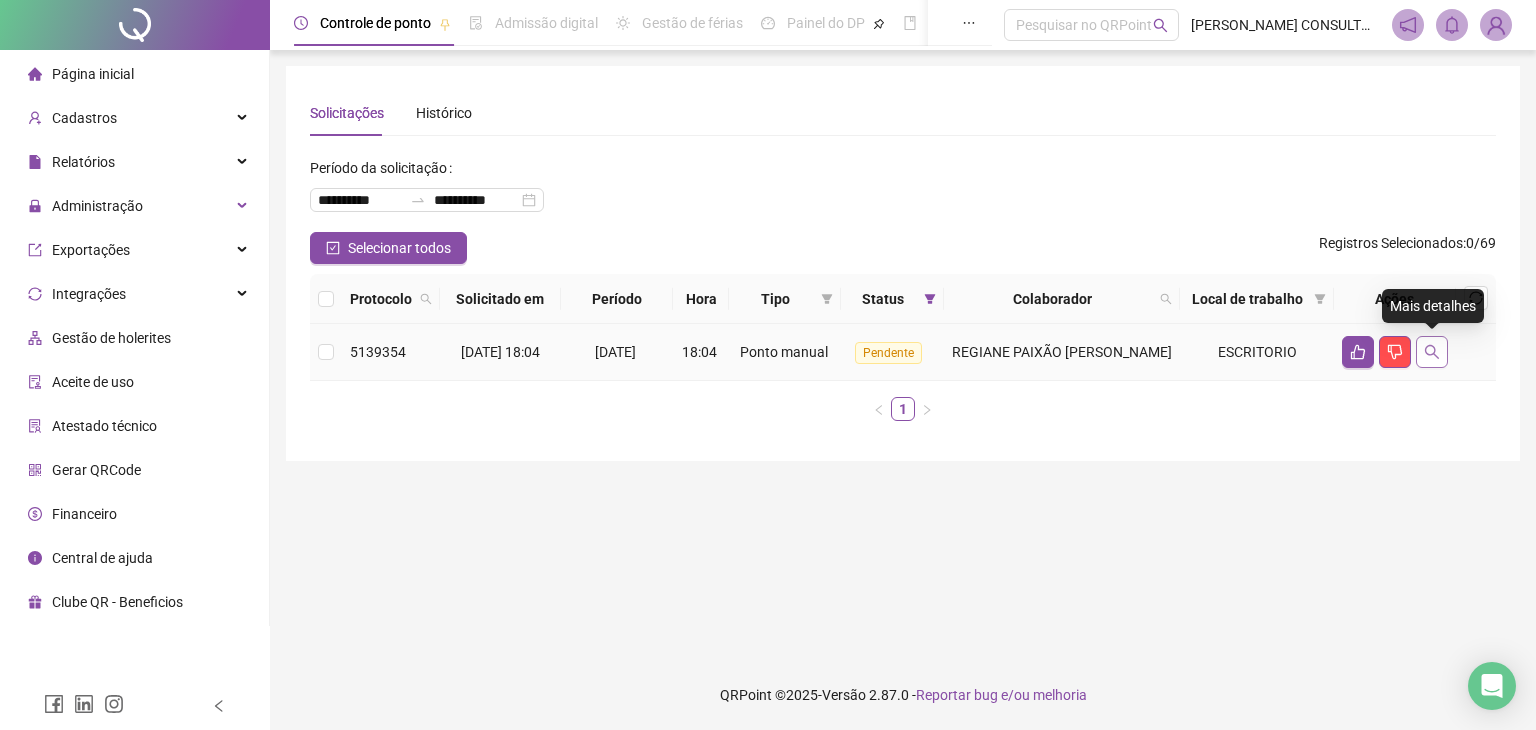 click 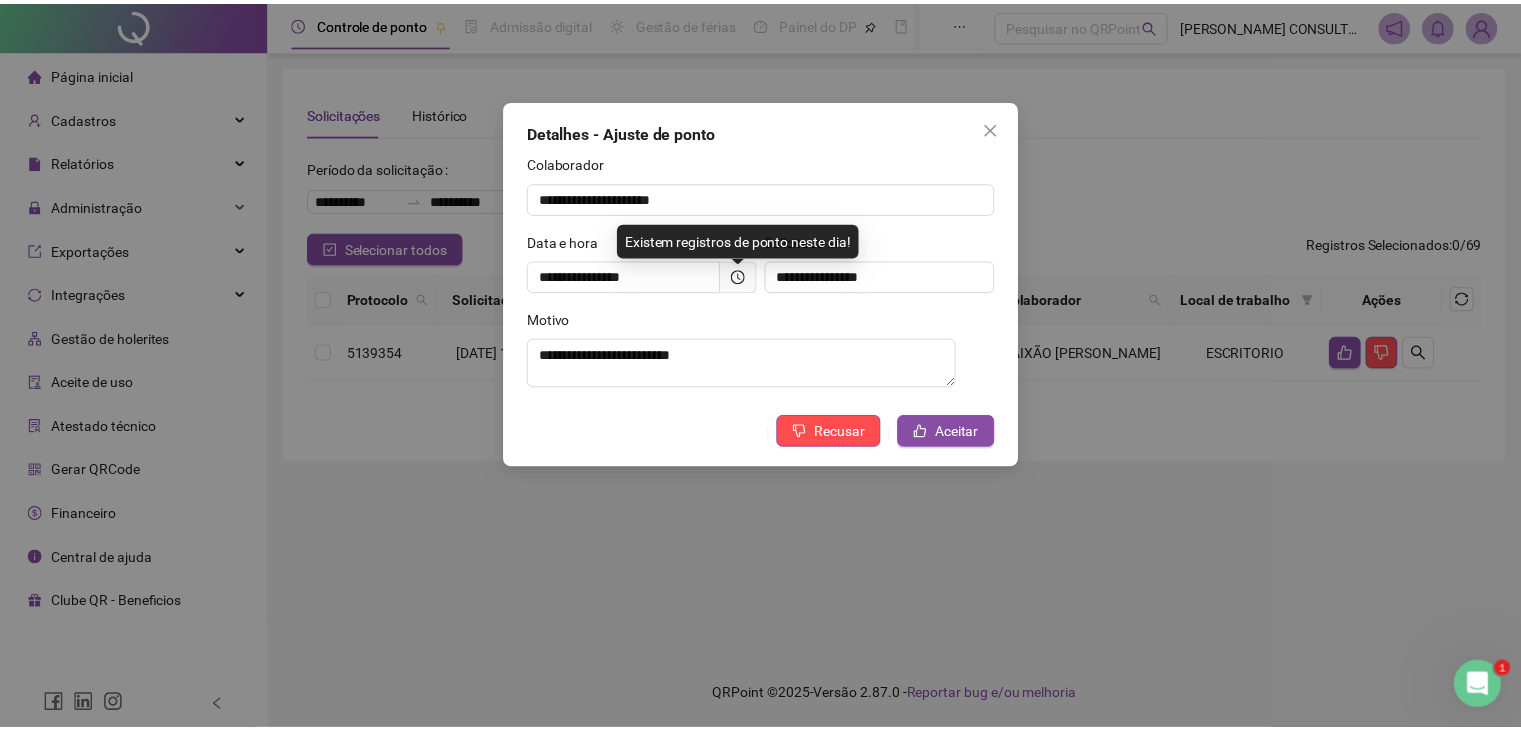 scroll, scrollTop: 0, scrollLeft: 0, axis: both 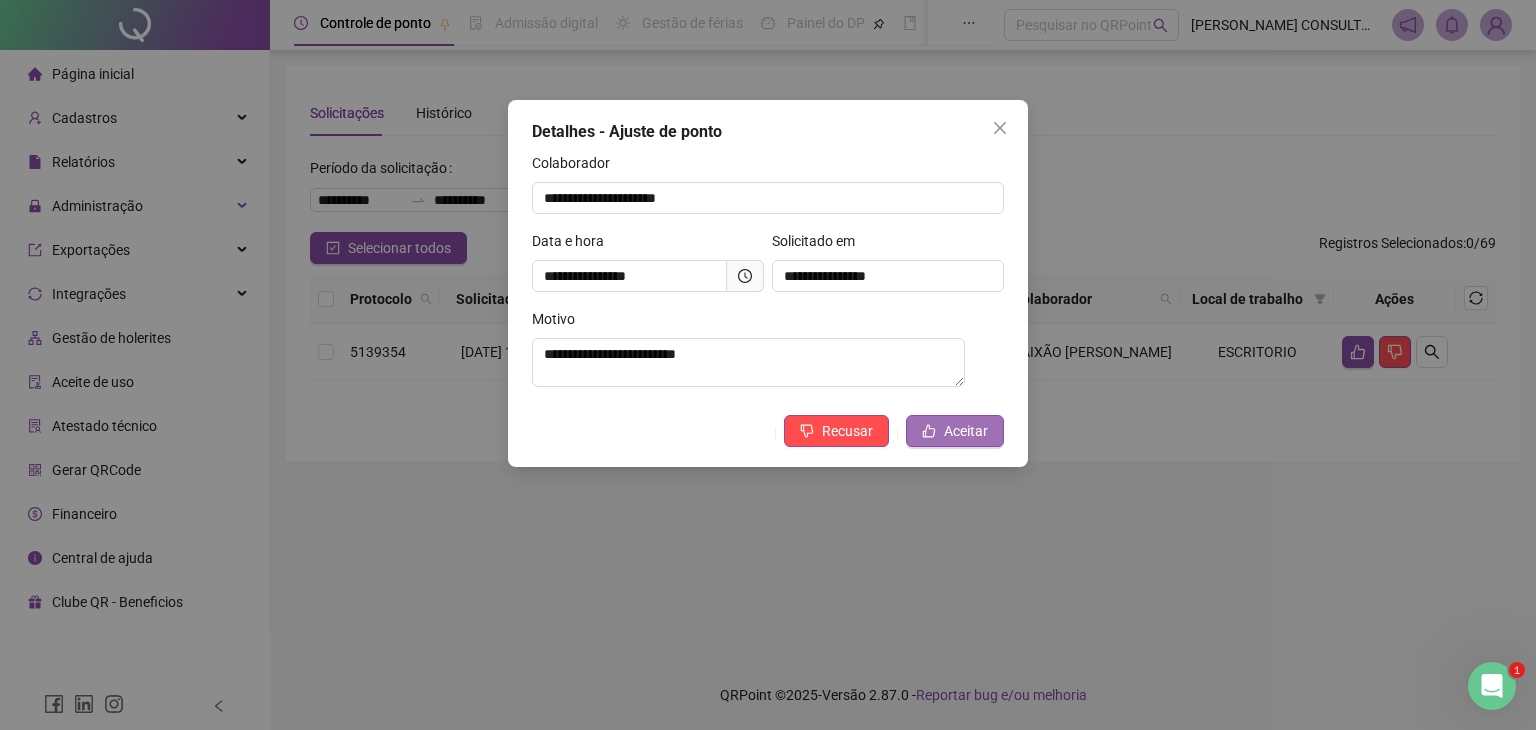 click 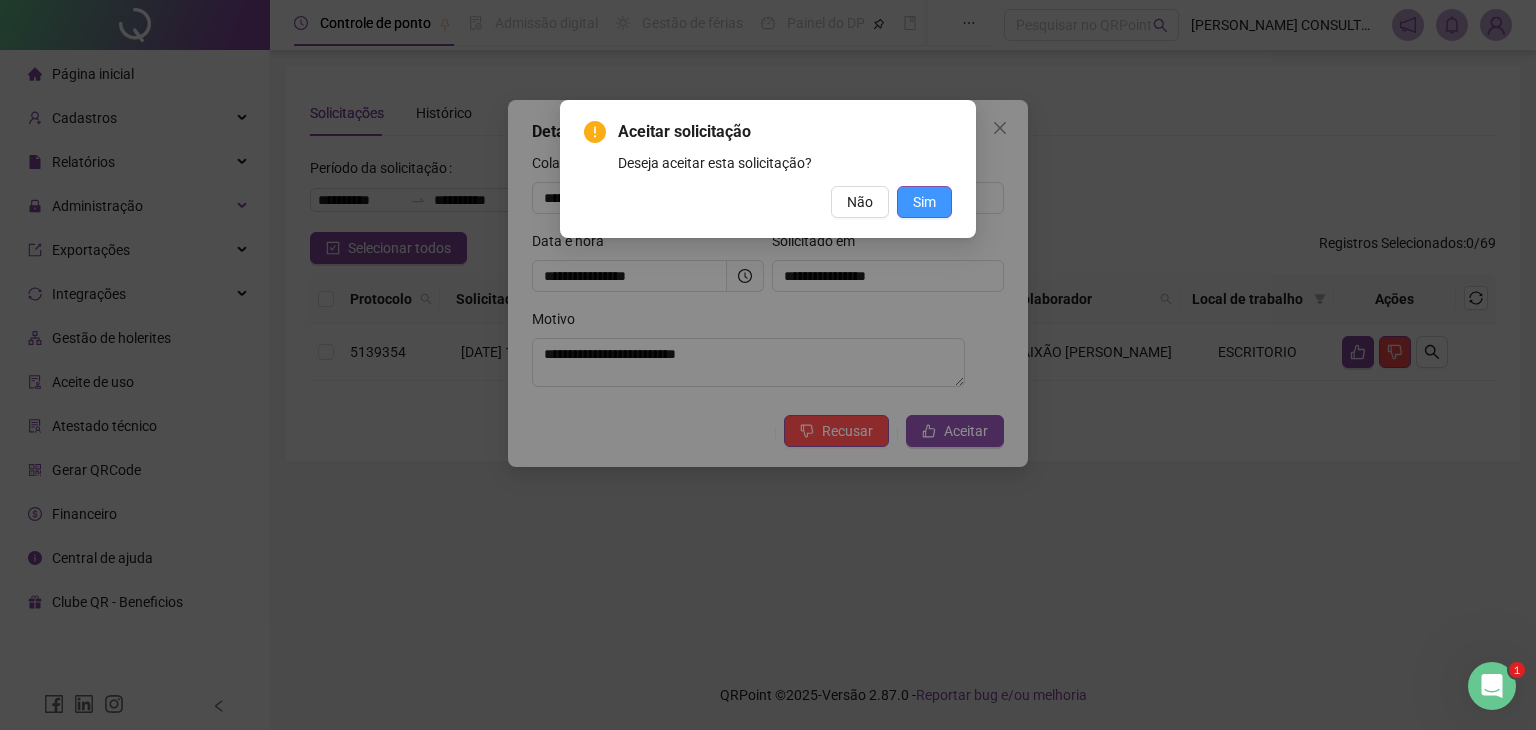 click on "Sim" at bounding box center (924, 202) 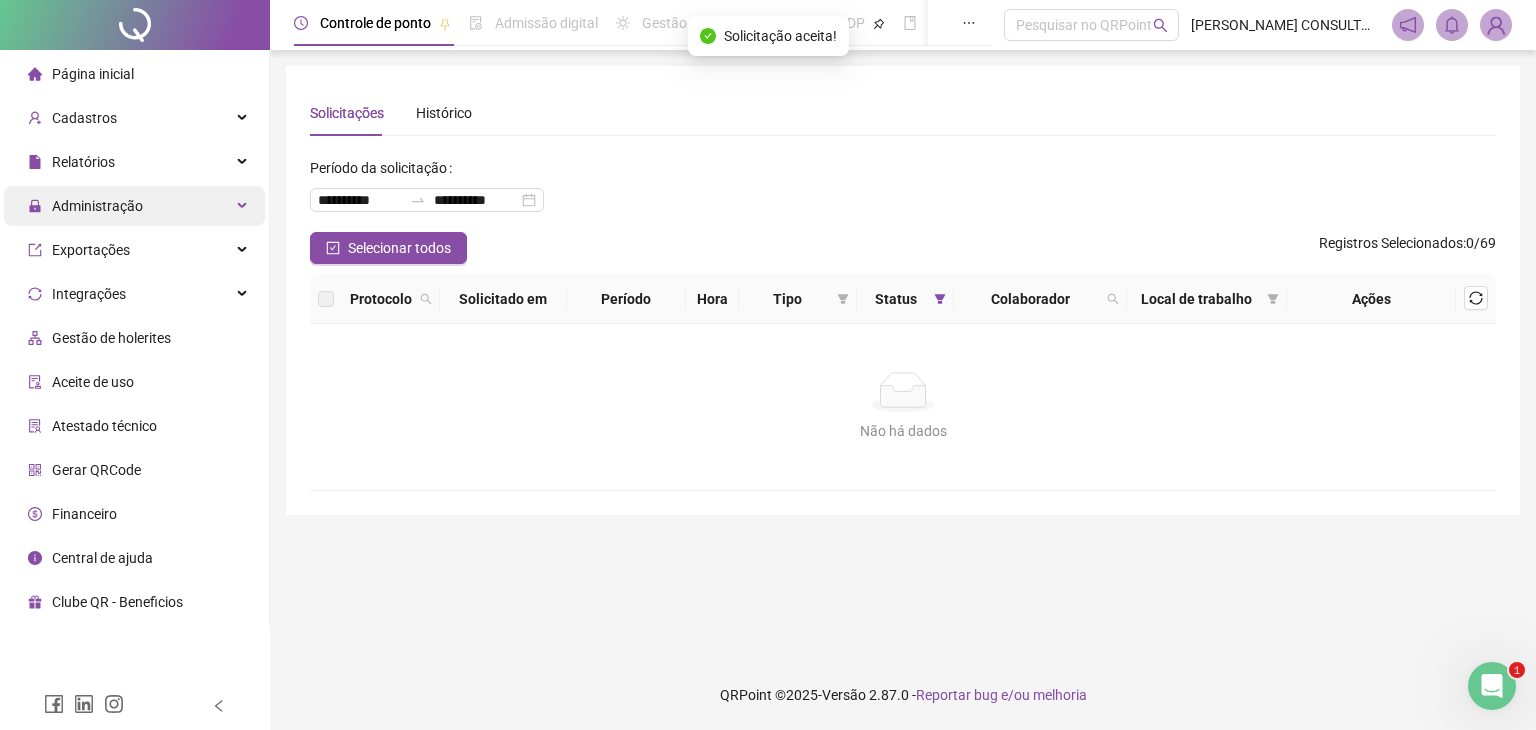 click on "Administração" at bounding box center (97, 206) 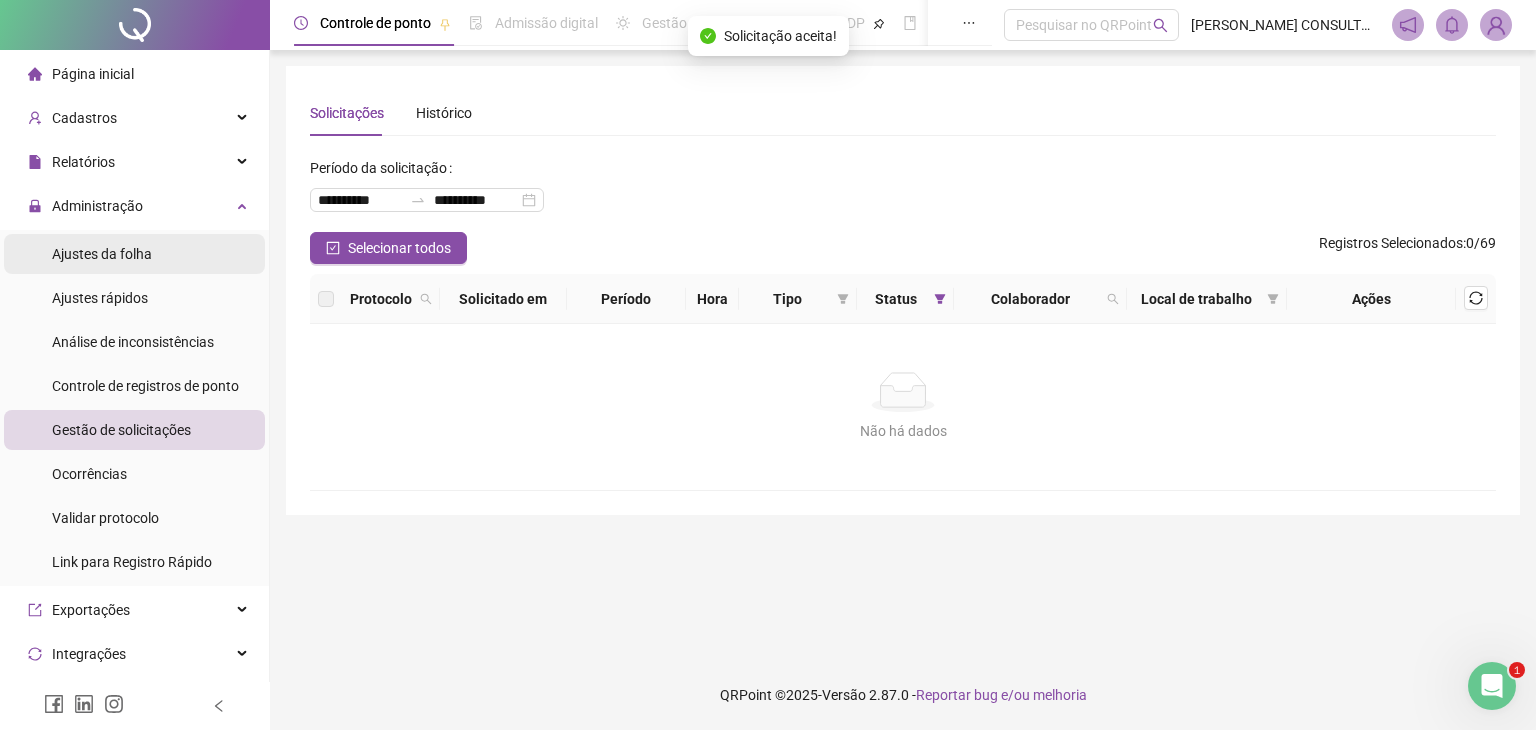 click on "Ajustes da folha" at bounding box center (102, 254) 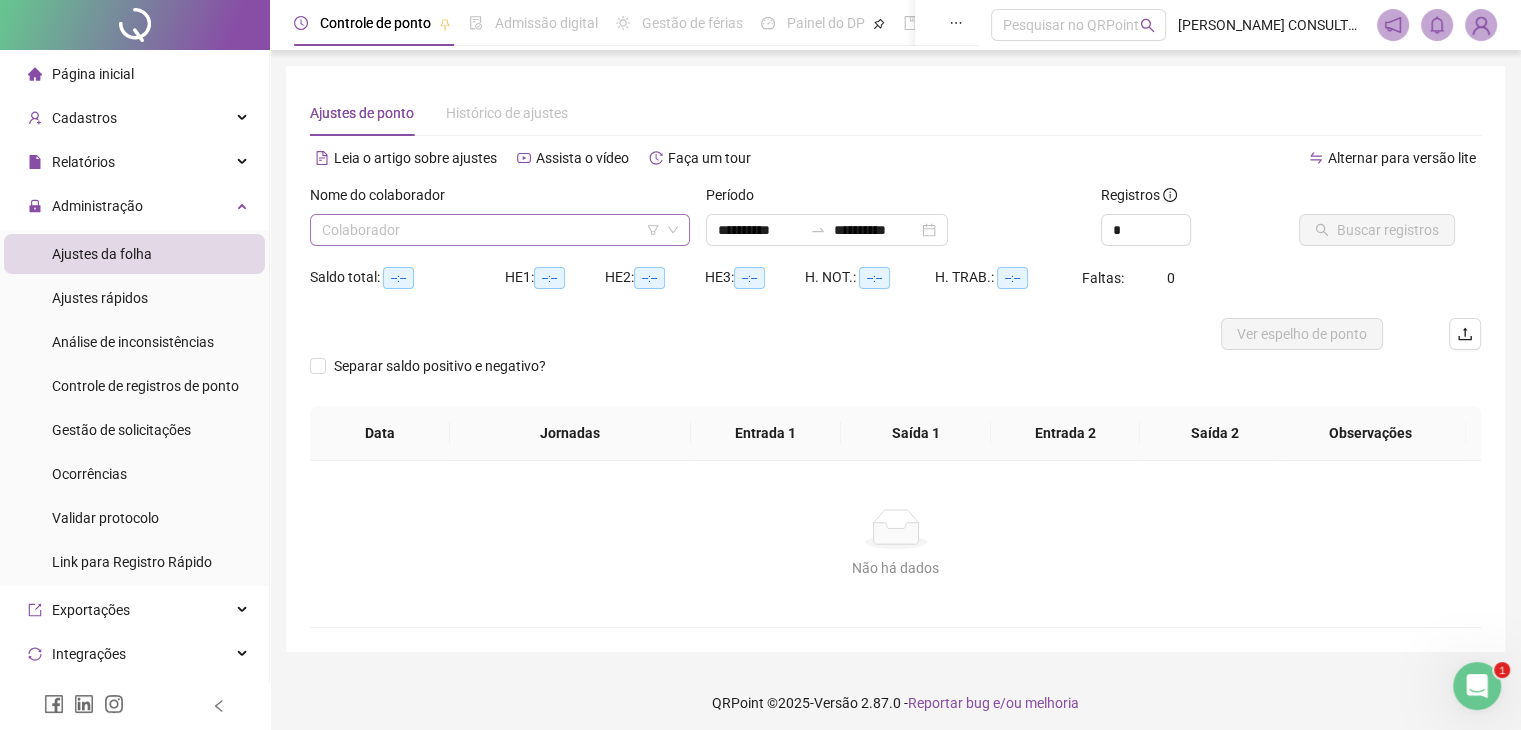 click at bounding box center [494, 230] 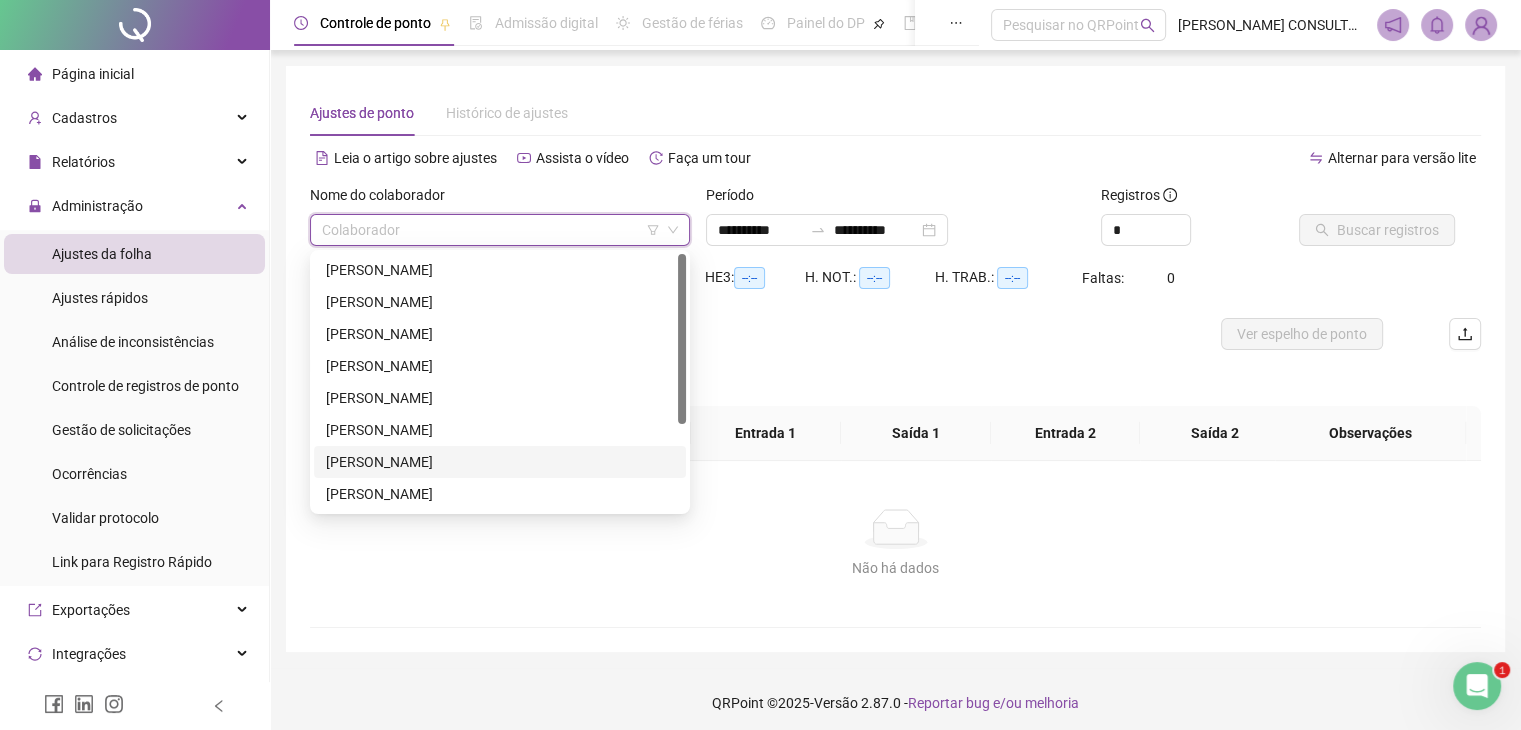 scroll, scrollTop: 128, scrollLeft: 0, axis: vertical 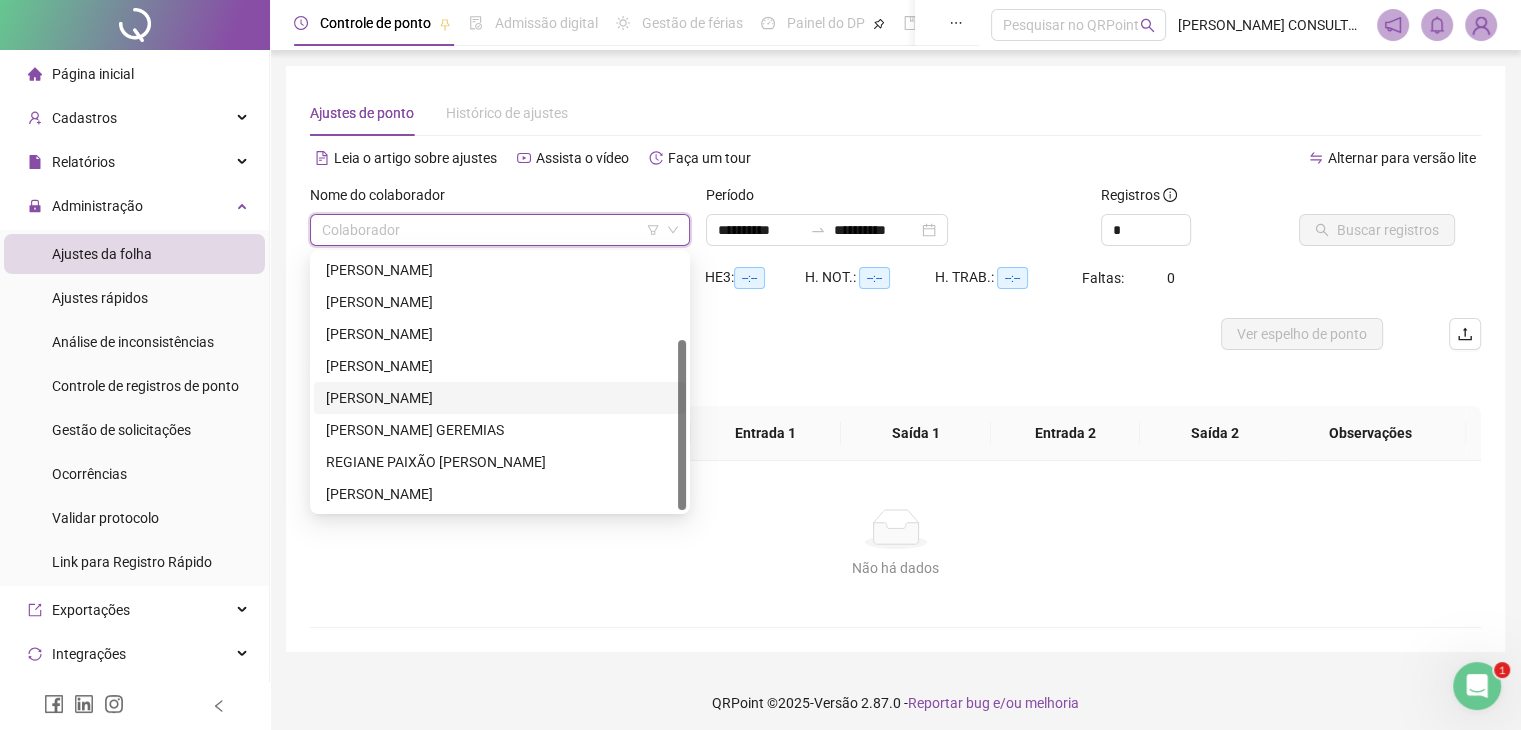 click on "[PERSON_NAME]" at bounding box center (500, 398) 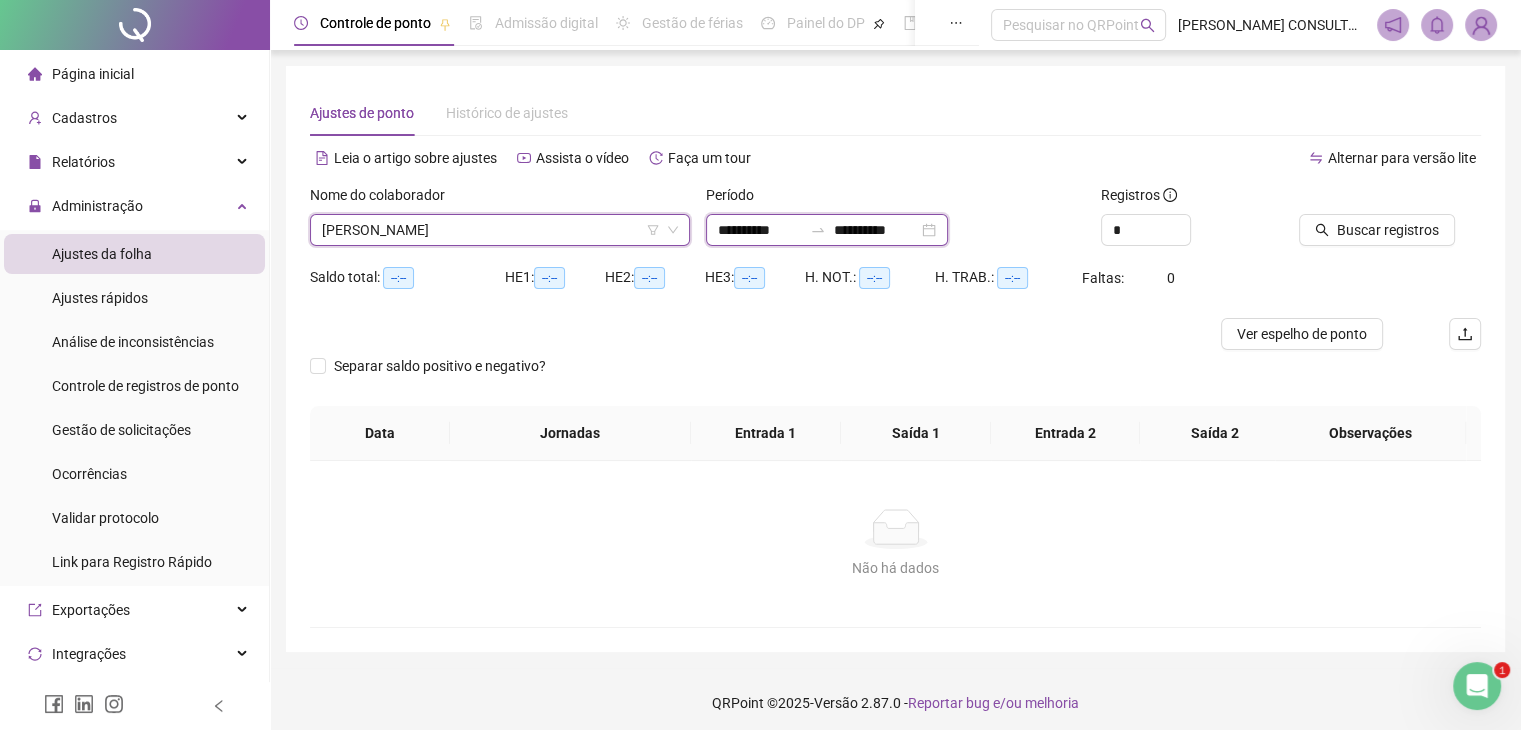 click on "**********" at bounding box center (760, 230) 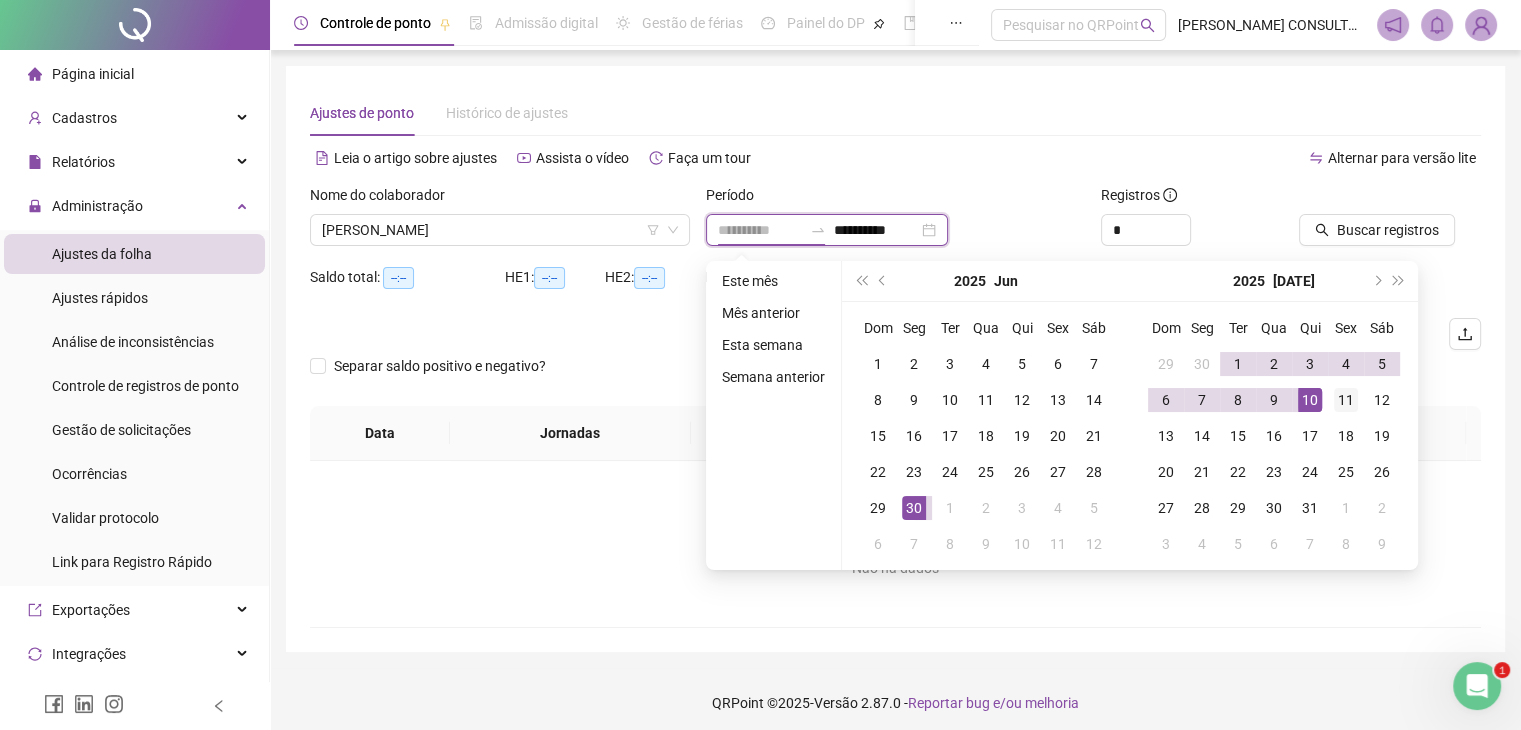 type on "**********" 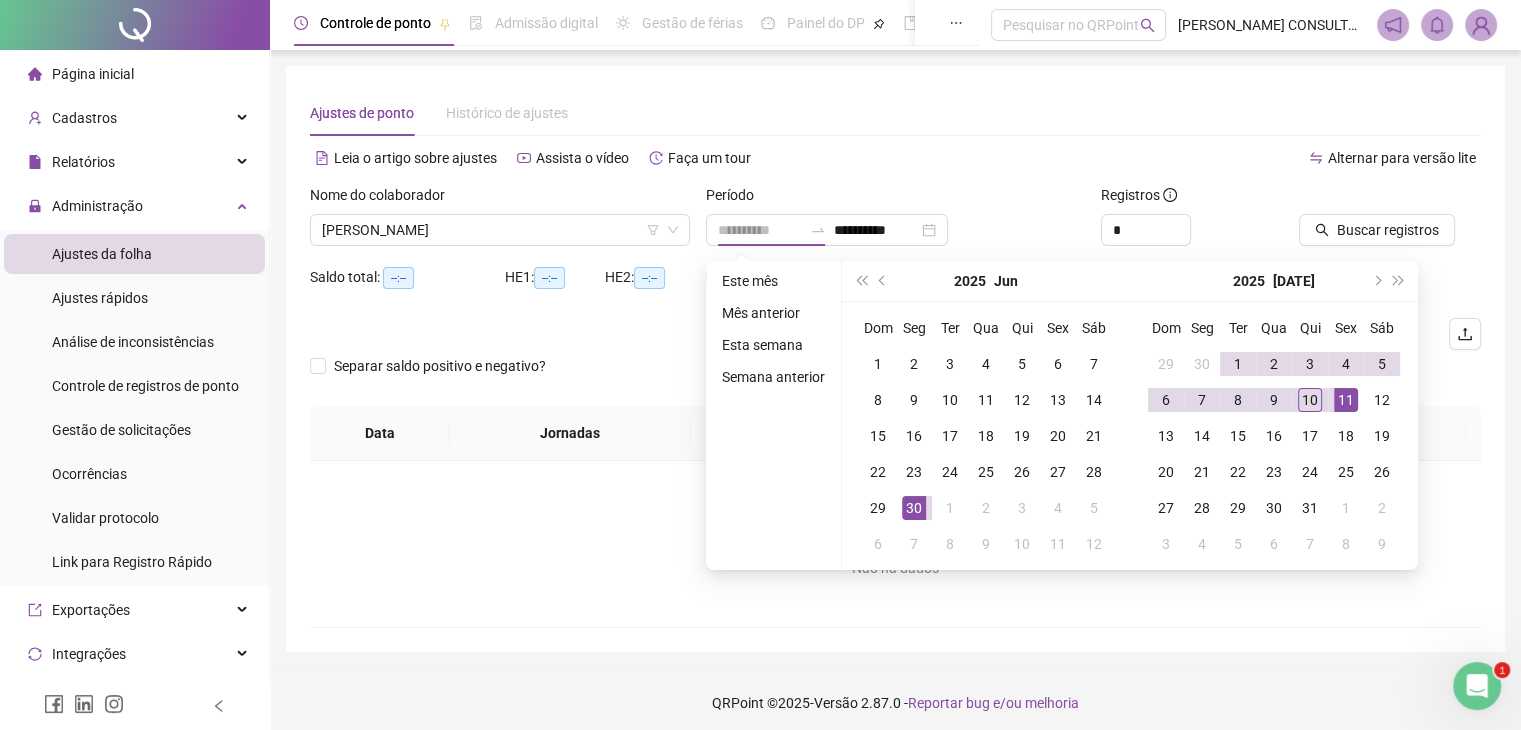 click on "11" at bounding box center (1346, 400) 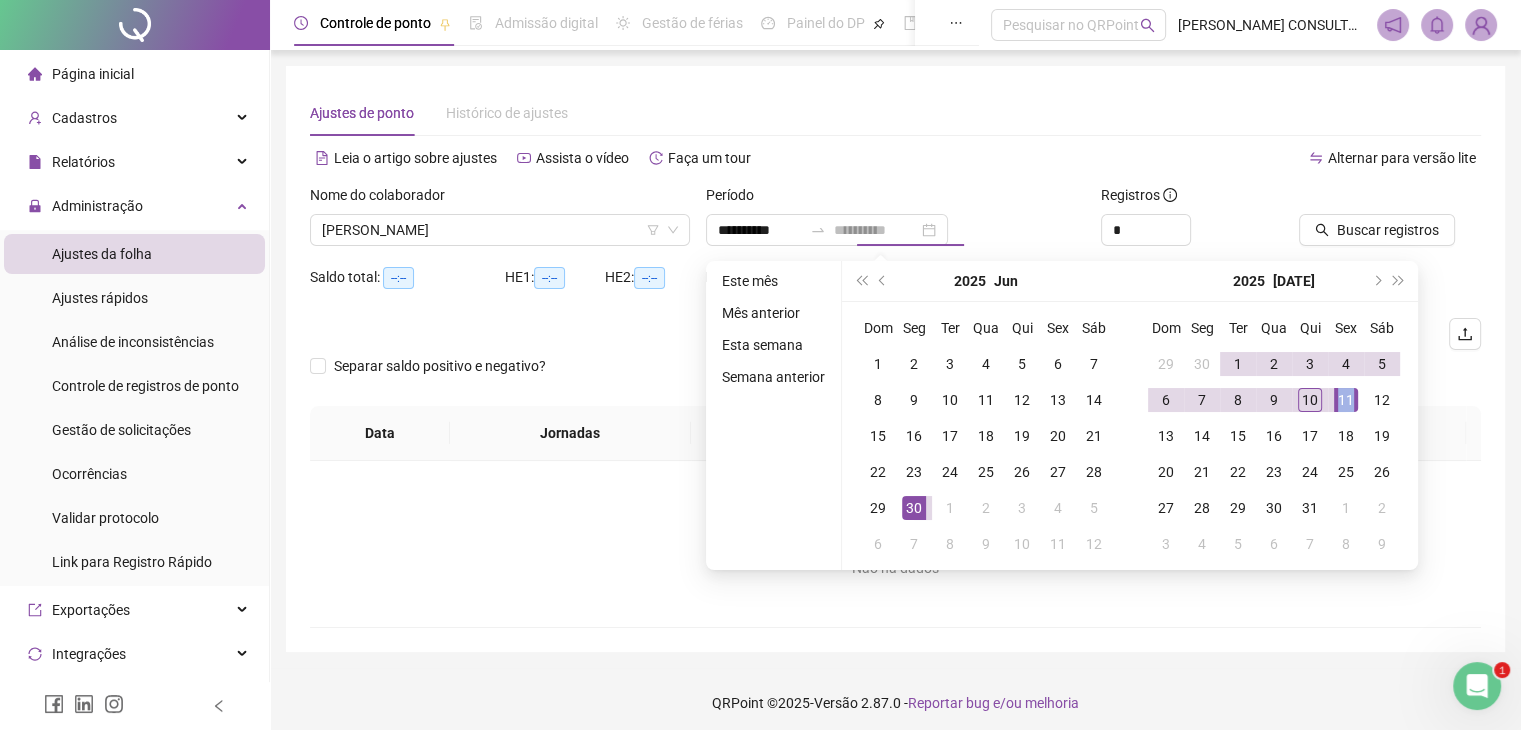 click on "11" at bounding box center (1346, 400) 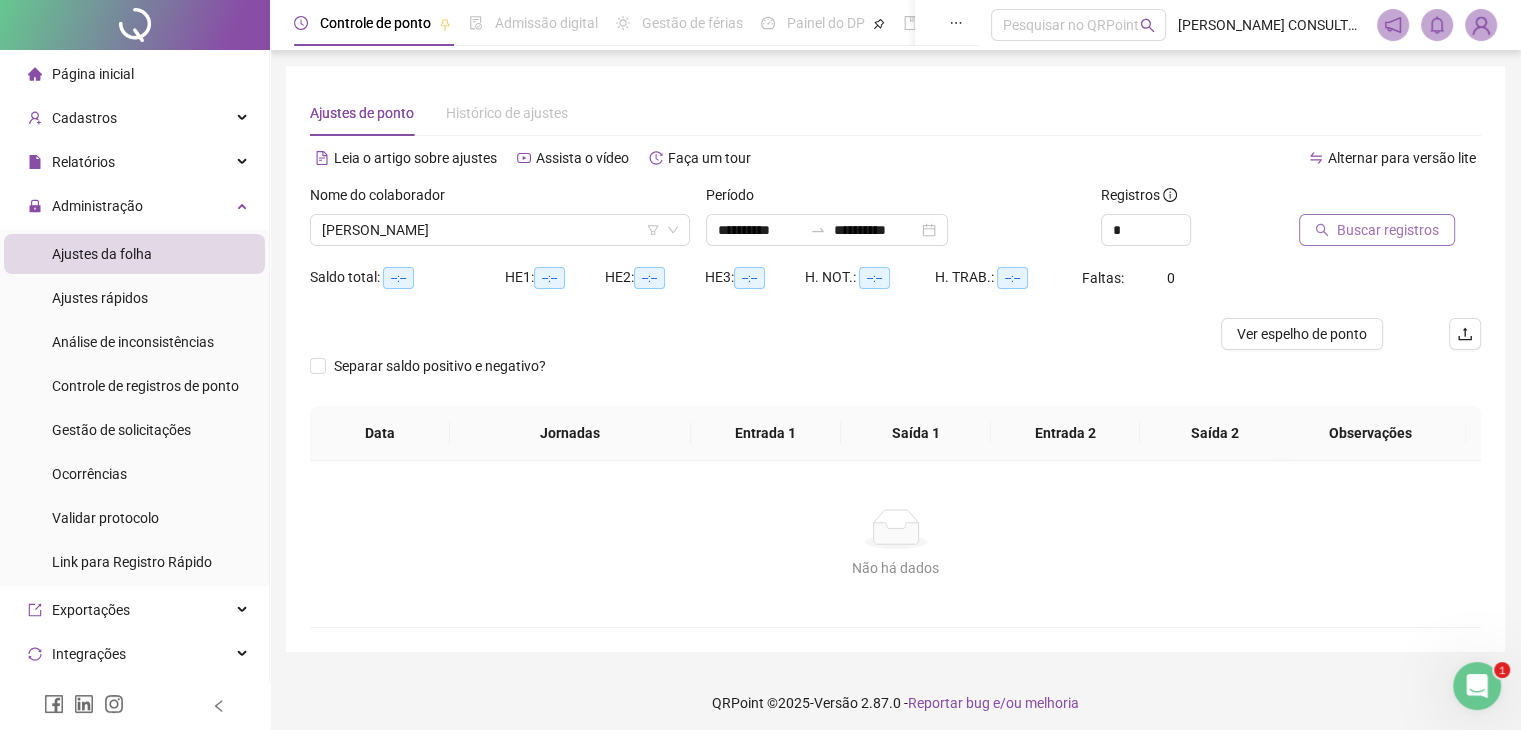 click on "Buscar registros" at bounding box center (1388, 230) 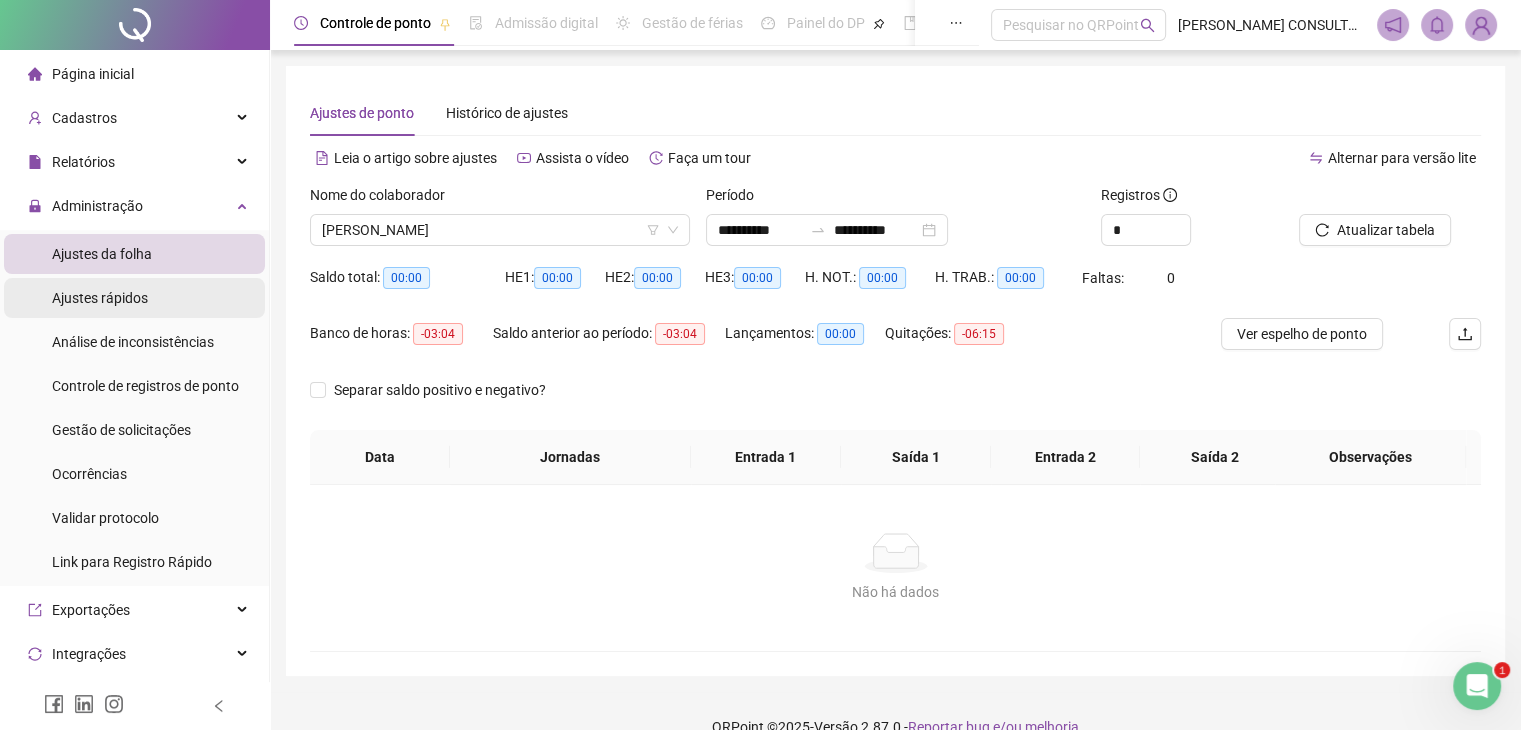 click on "Ajustes rápidos" at bounding box center [100, 298] 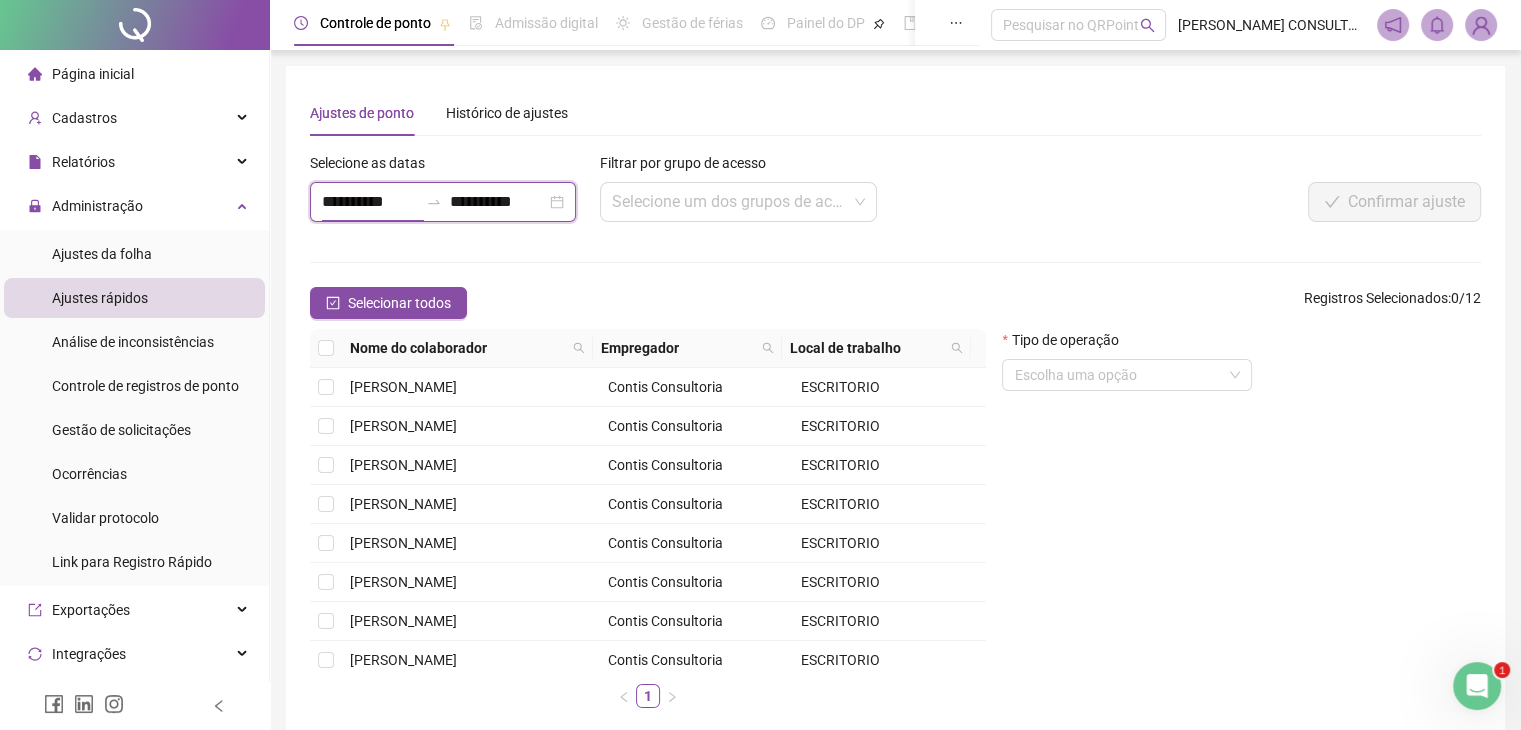 click on "**********" at bounding box center (370, 202) 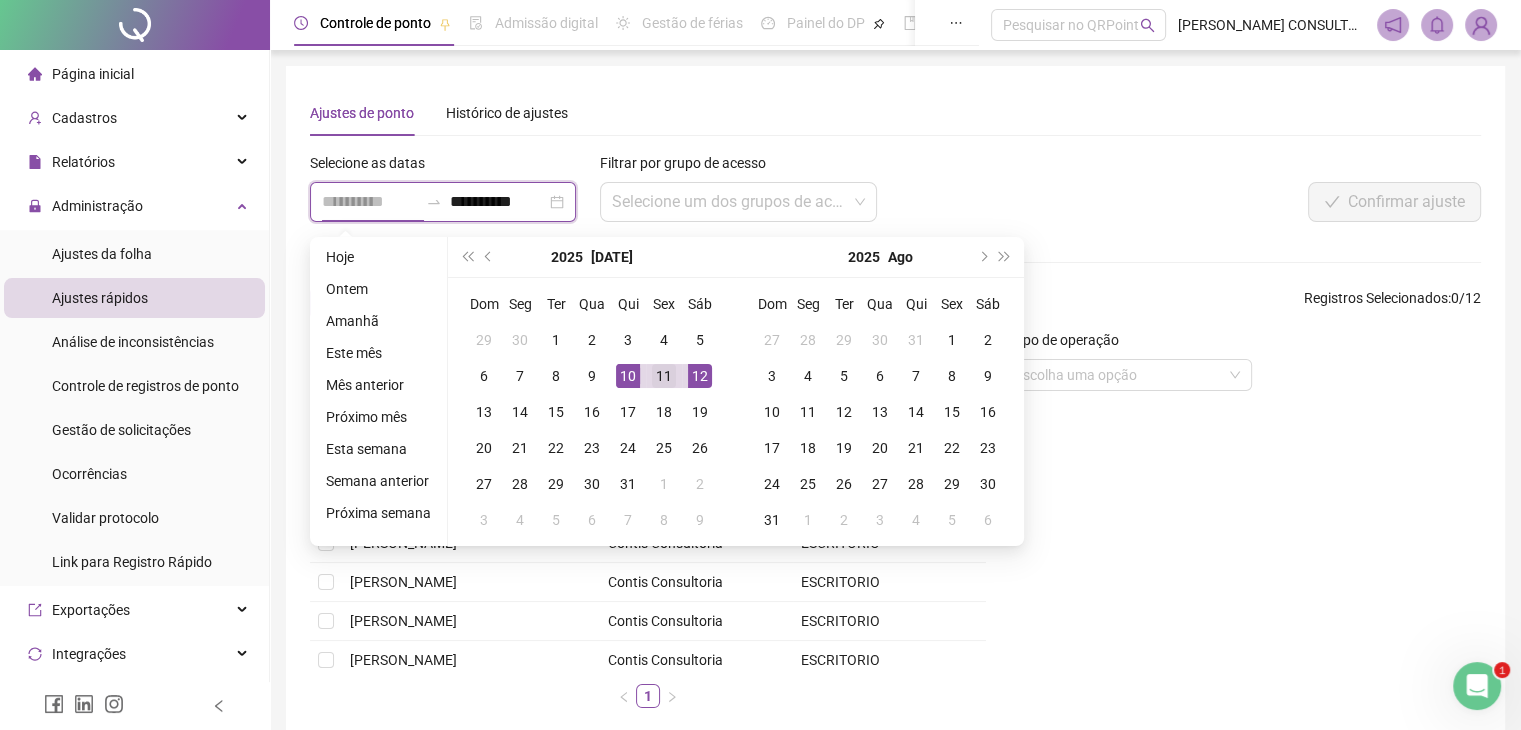 type on "**********" 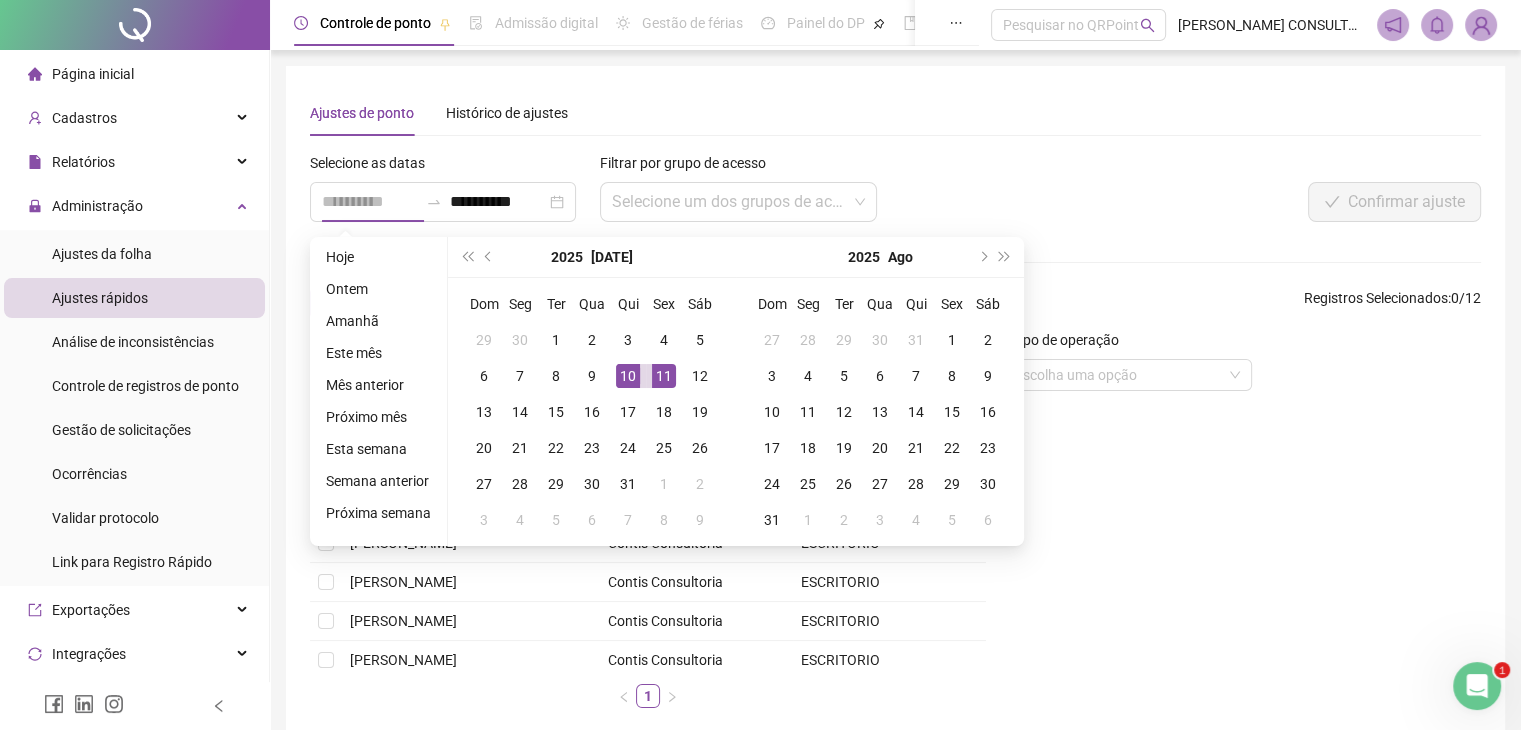 click on "11" at bounding box center [664, 376] 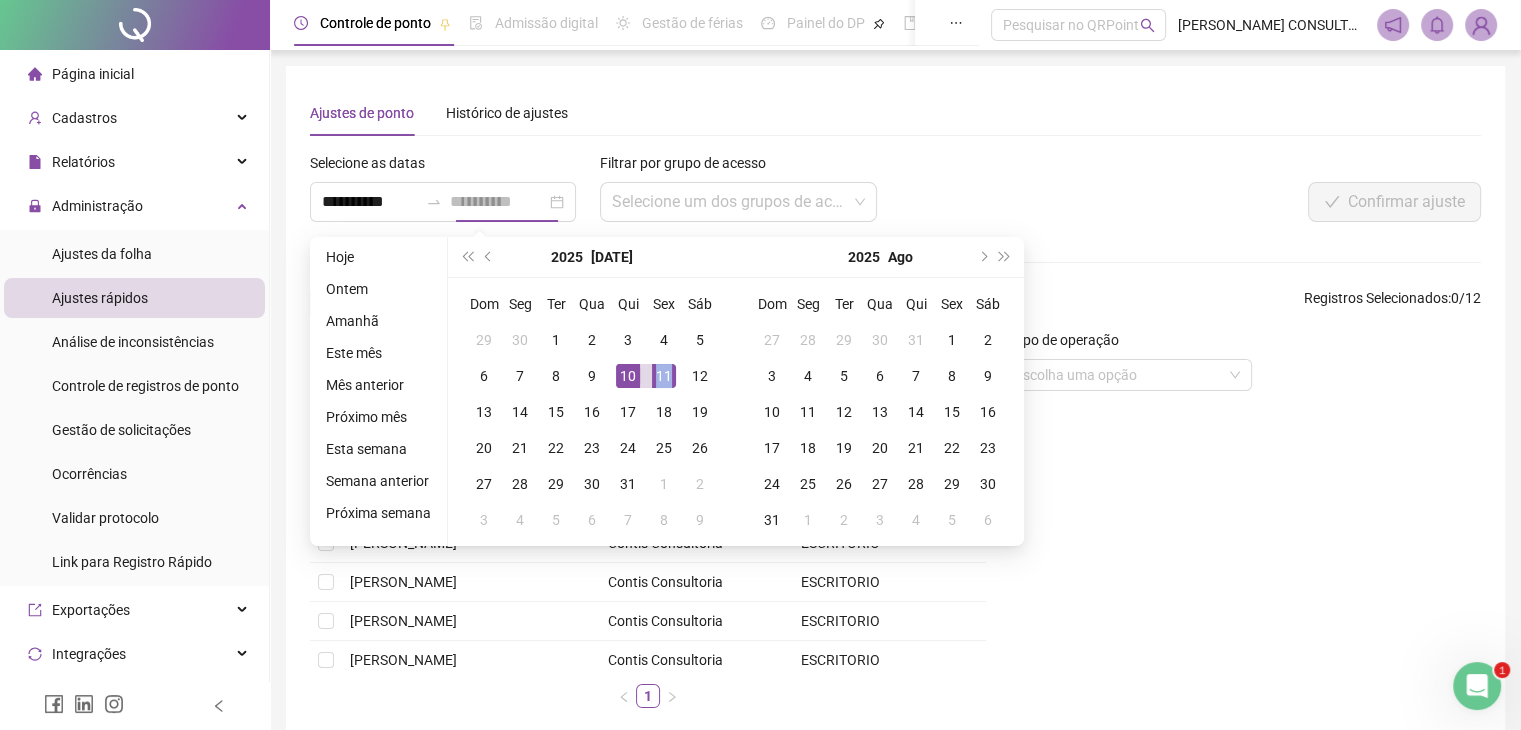 click on "11" at bounding box center (664, 376) 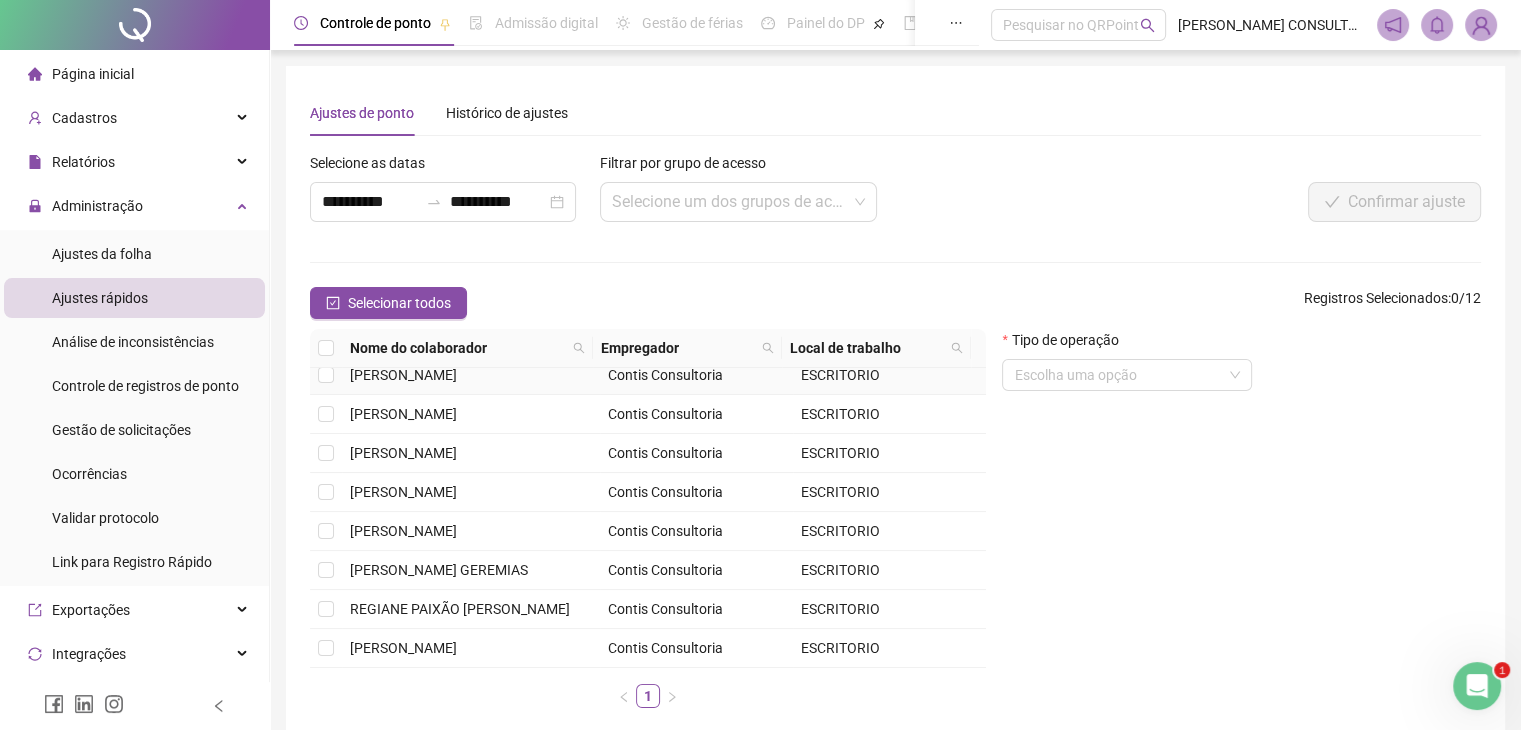 scroll, scrollTop: 187, scrollLeft: 0, axis: vertical 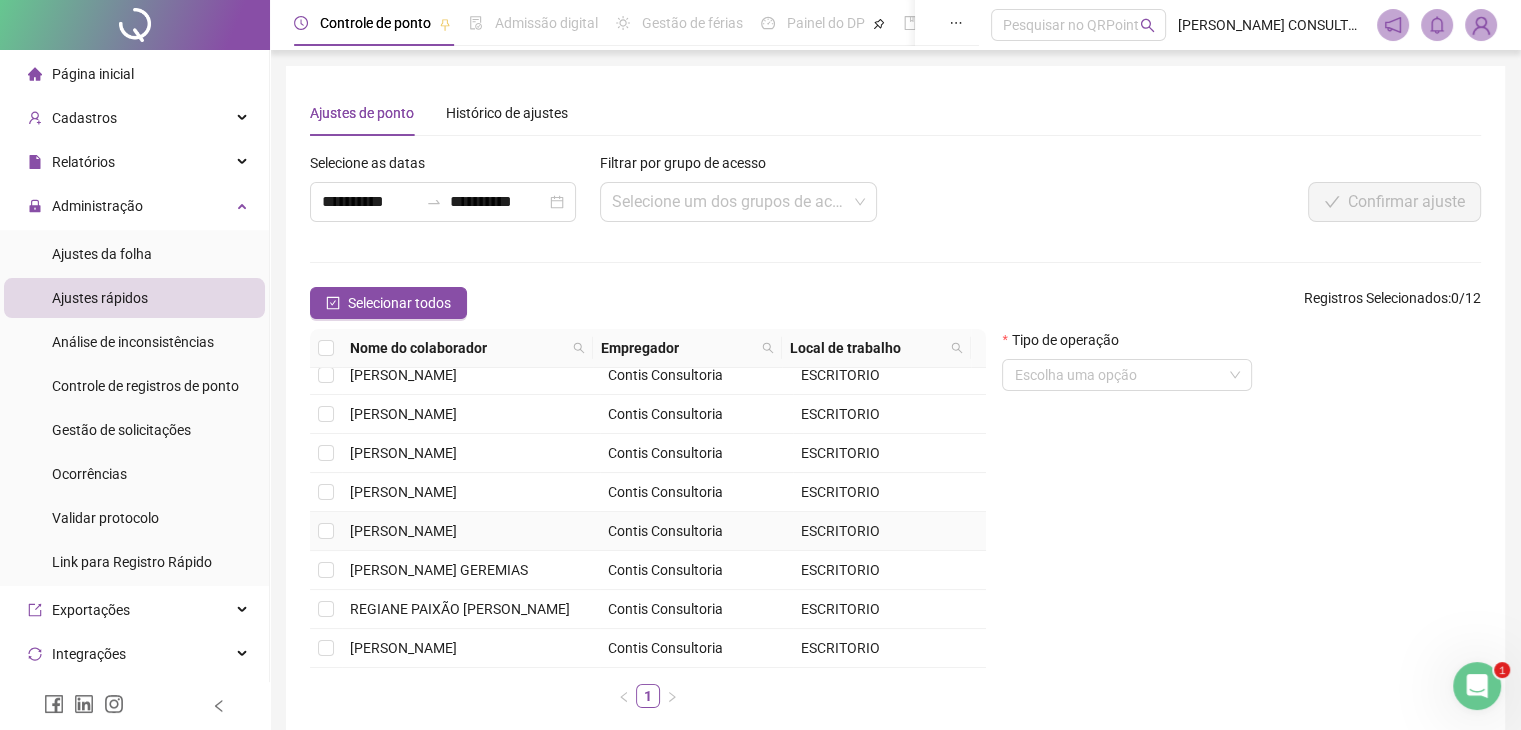click on "[PERSON_NAME]" at bounding box center (403, 531) 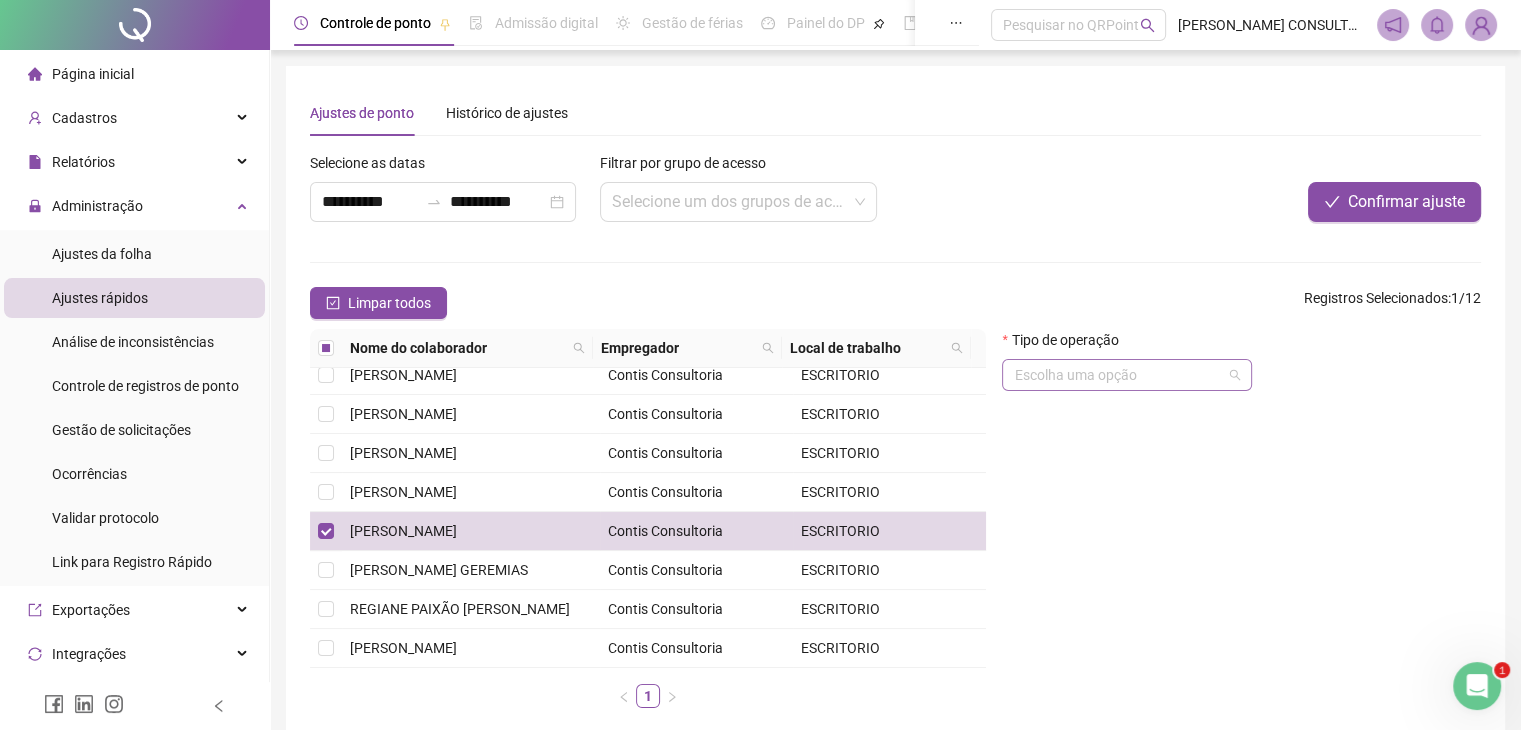 click at bounding box center (1121, 375) 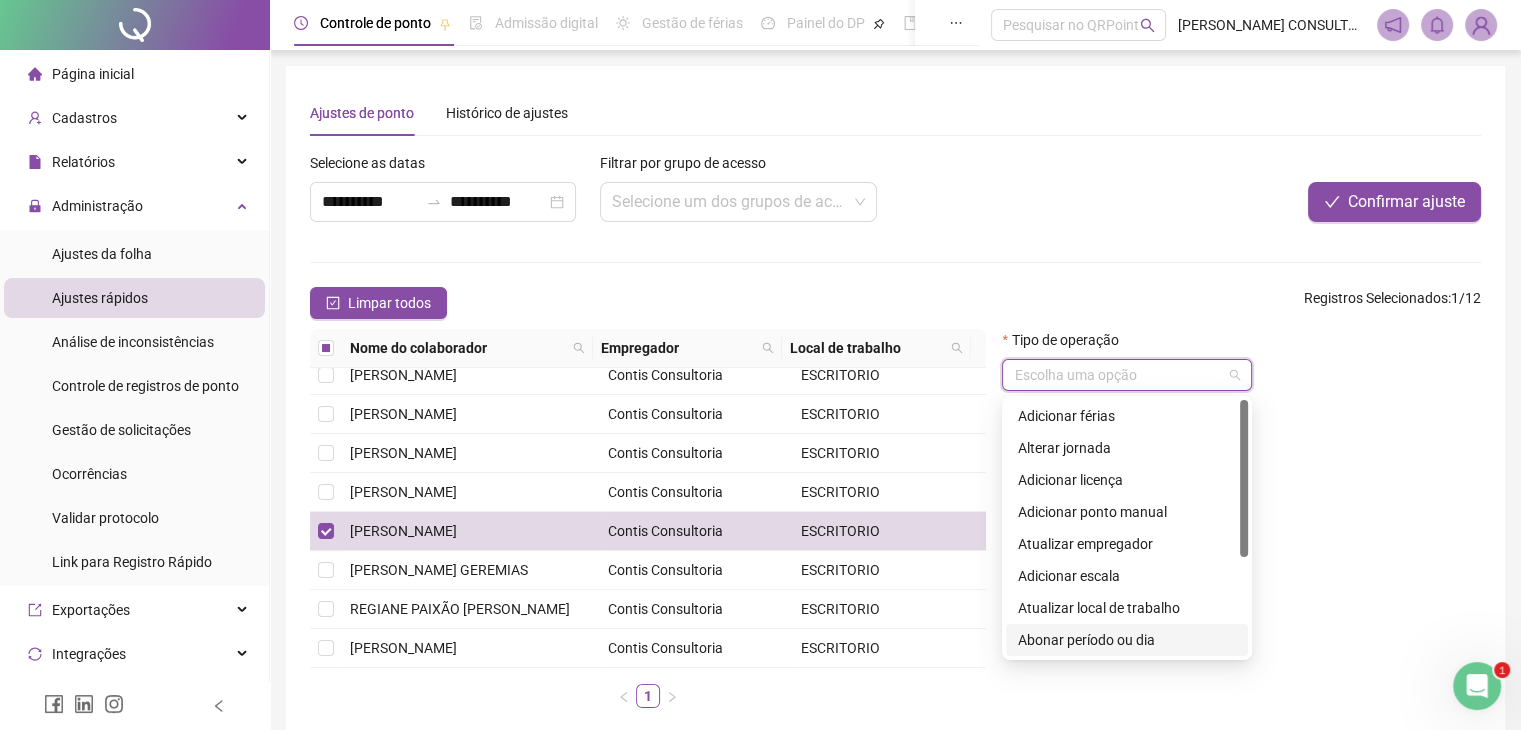 click on "Abonar período ou dia" at bounding box center [1127, 640] 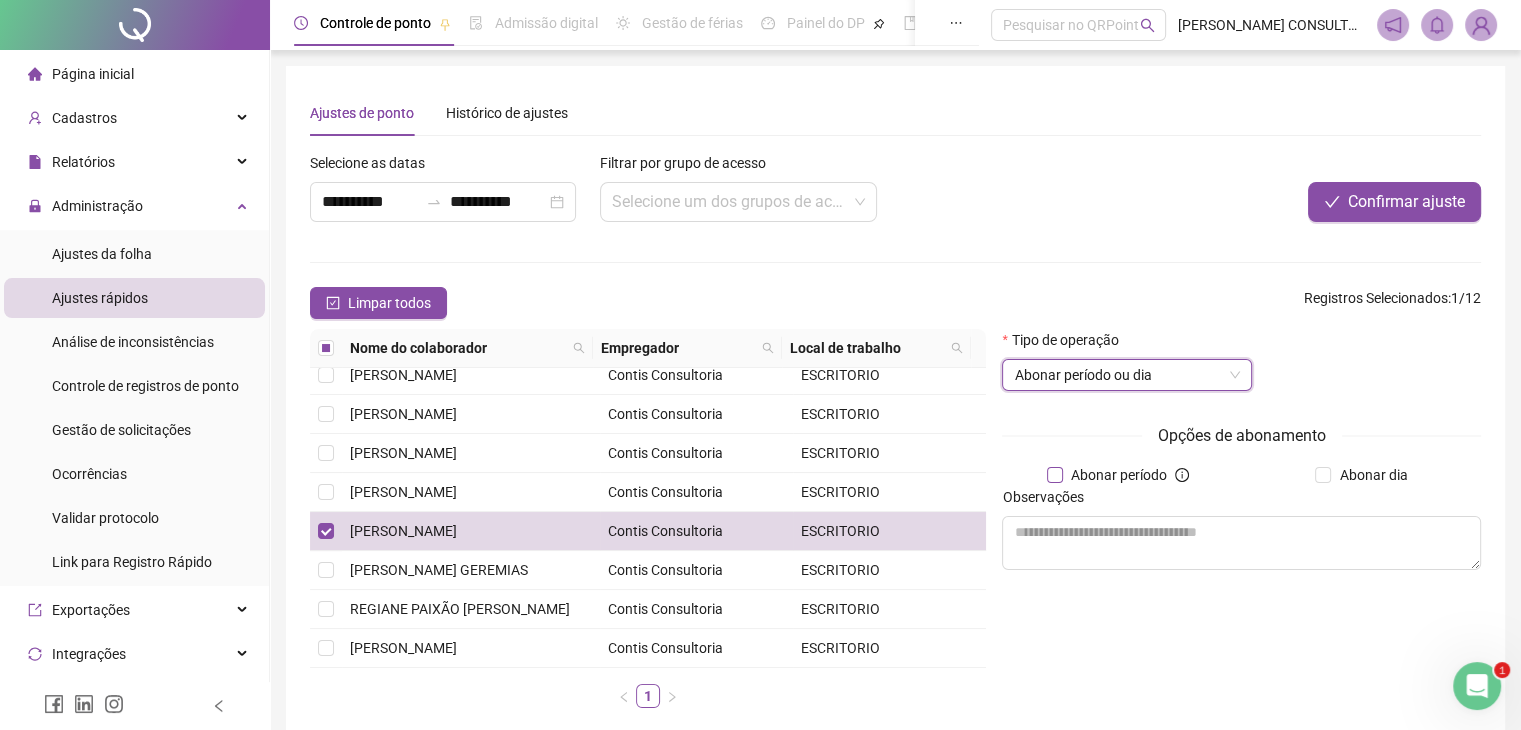 click on "Abonar período" at bounding box center (1119, 475) 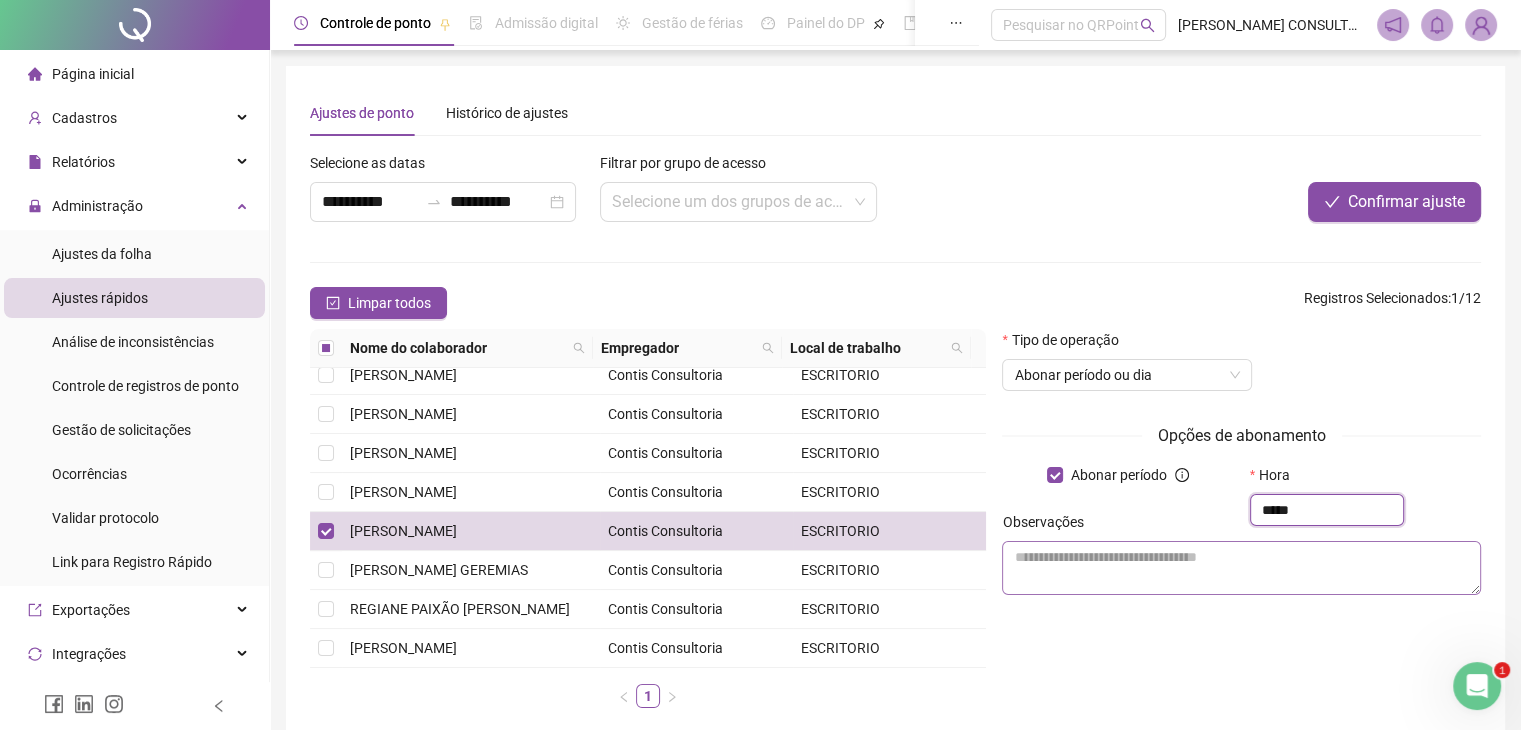 type on "*****" 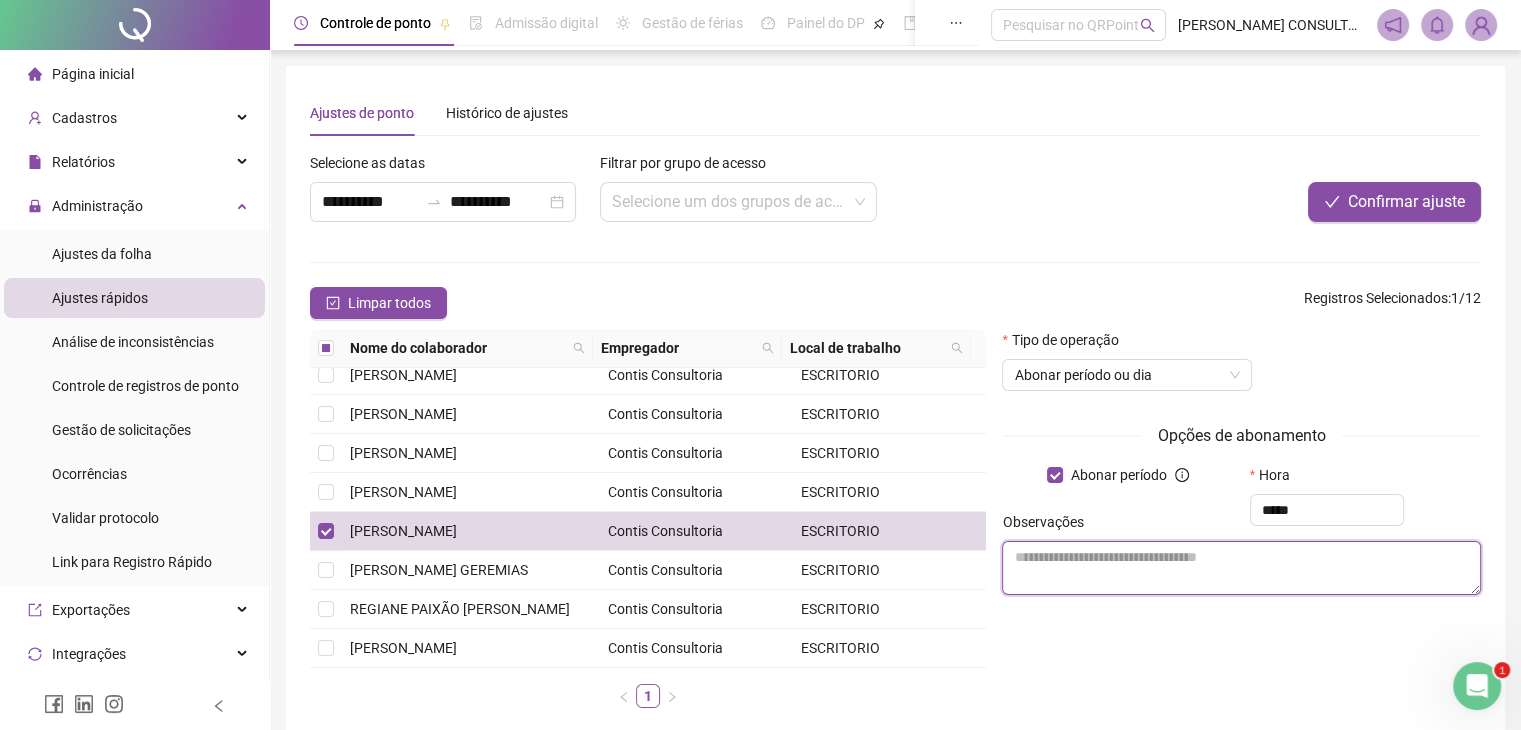 click at bounding box center (1241, 568) 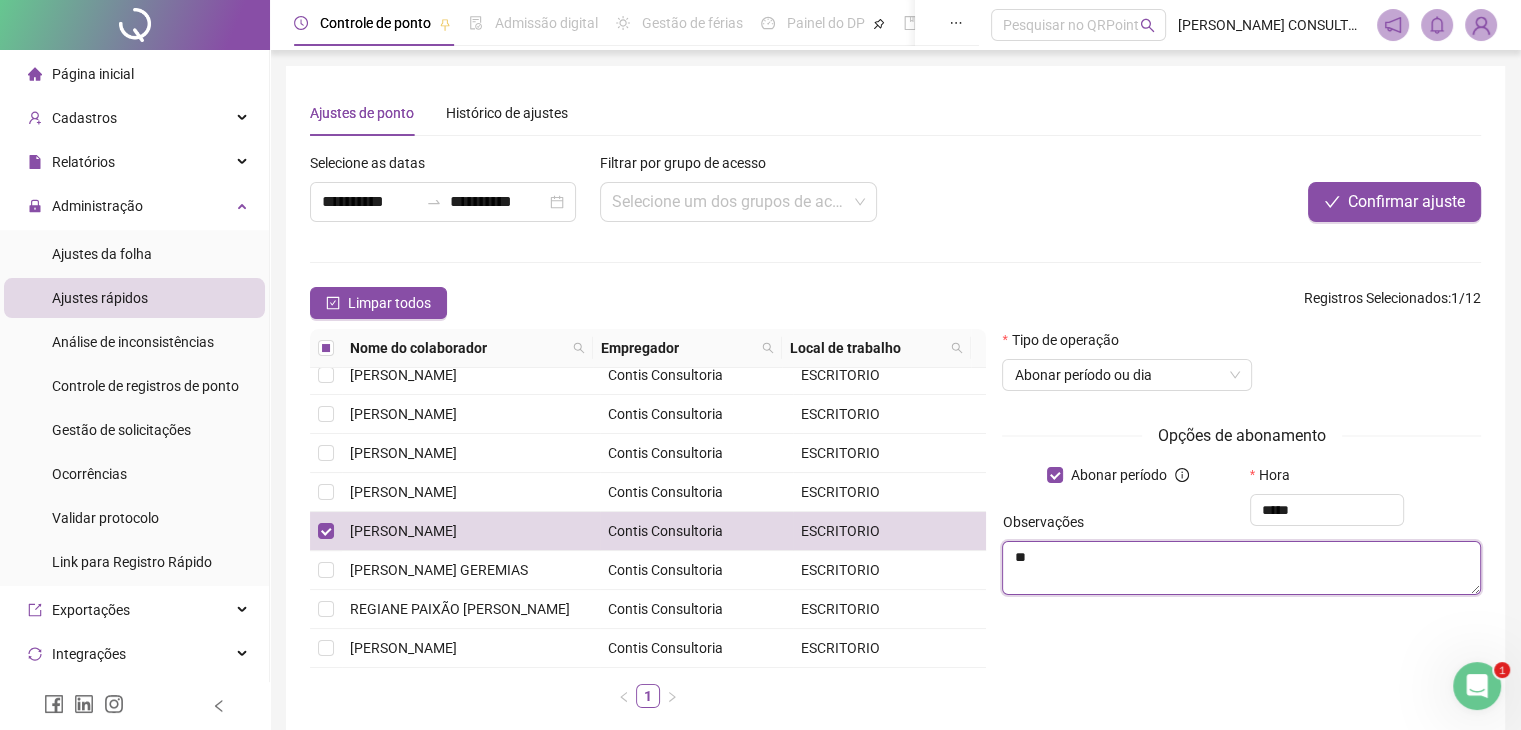 type on "*" 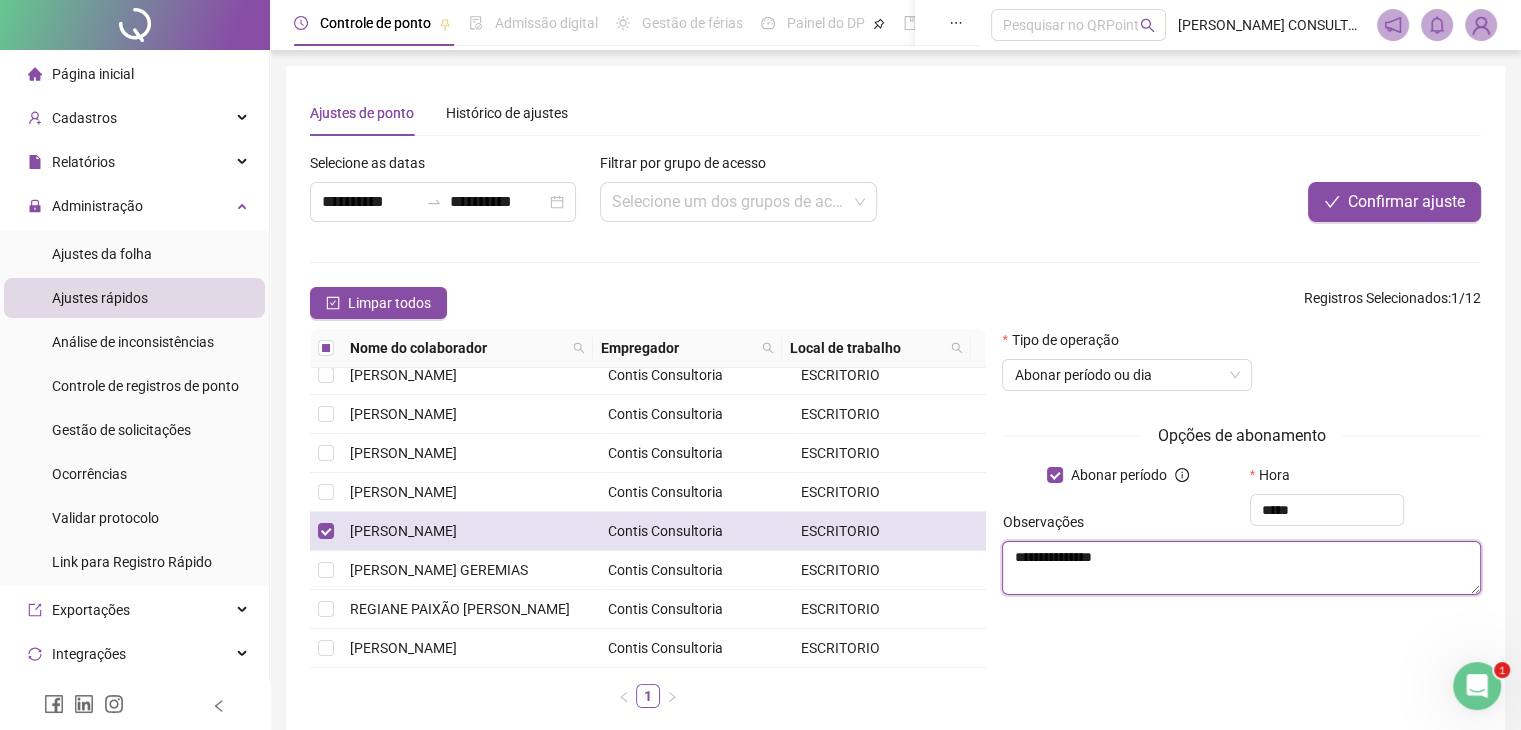 type on "**********" 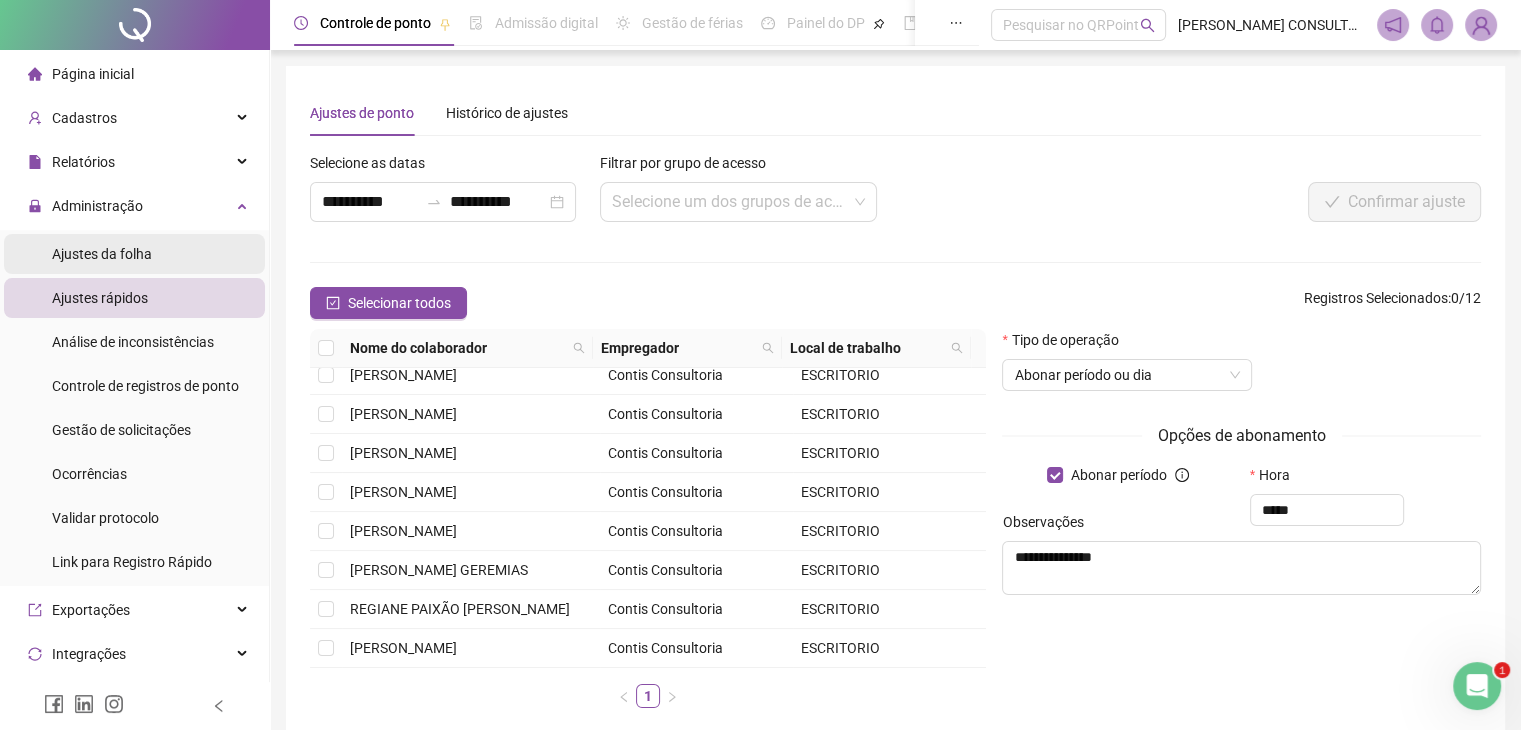 click on "Ajustes da folha" at bounding box center [102, 254] 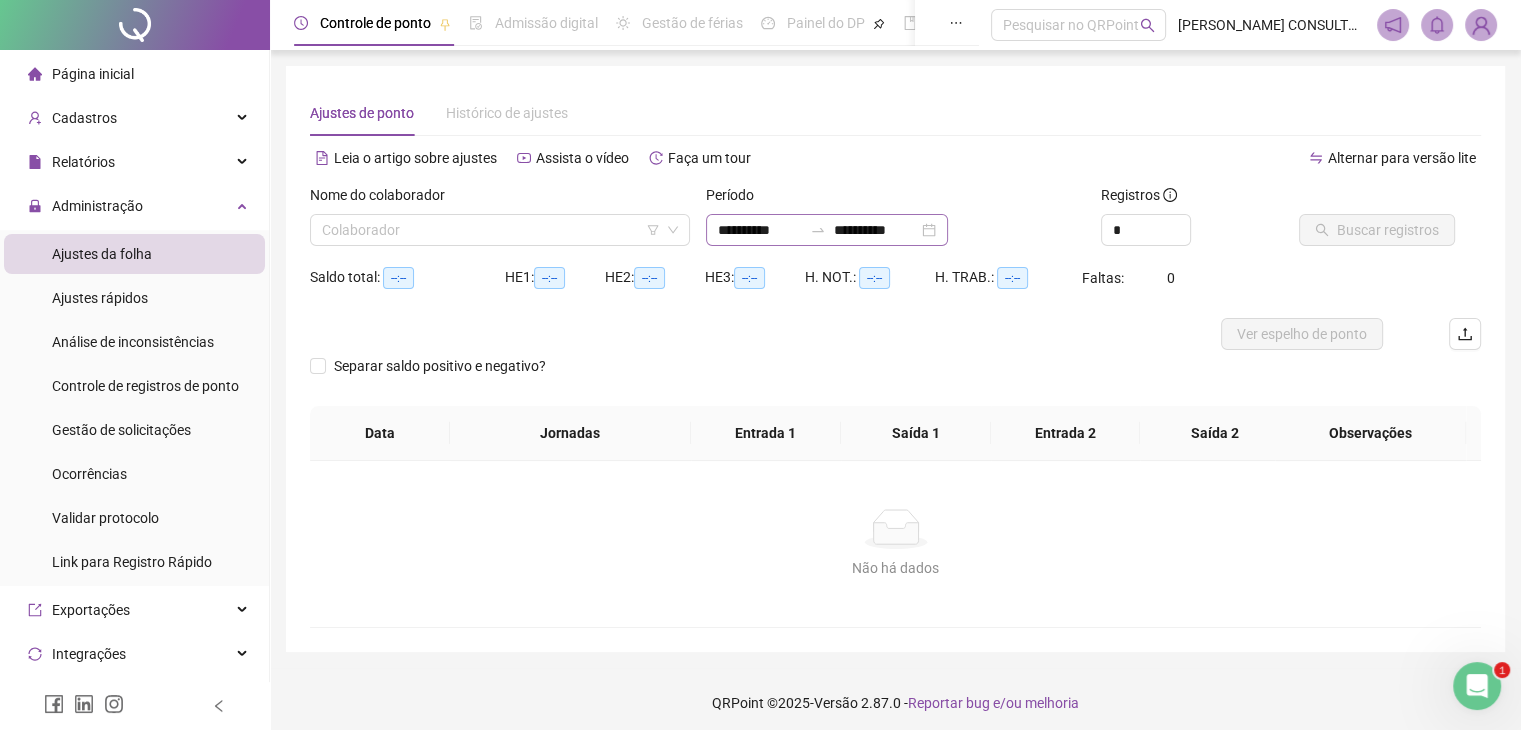 click on "**********" at bounding box center [827, 230] 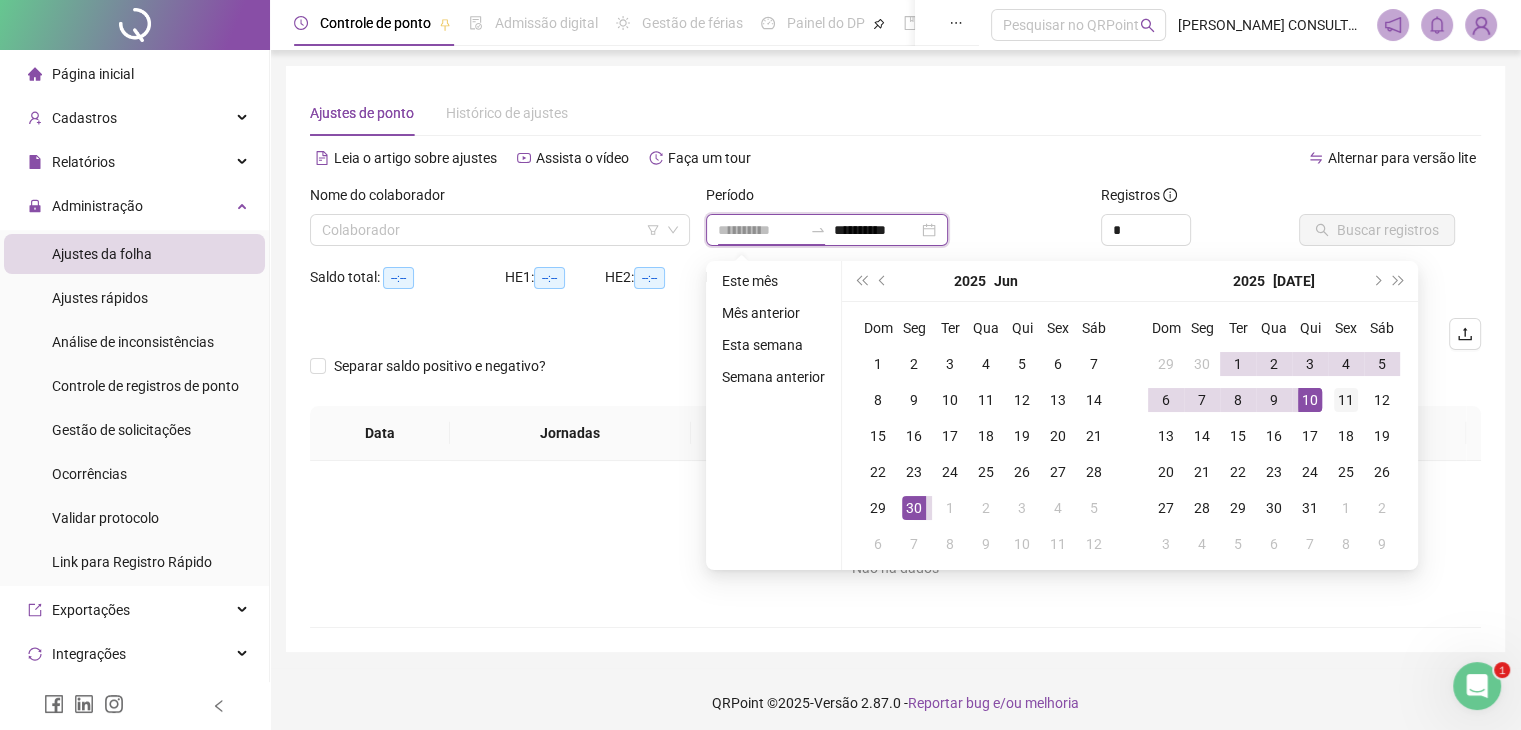 type on "**********" 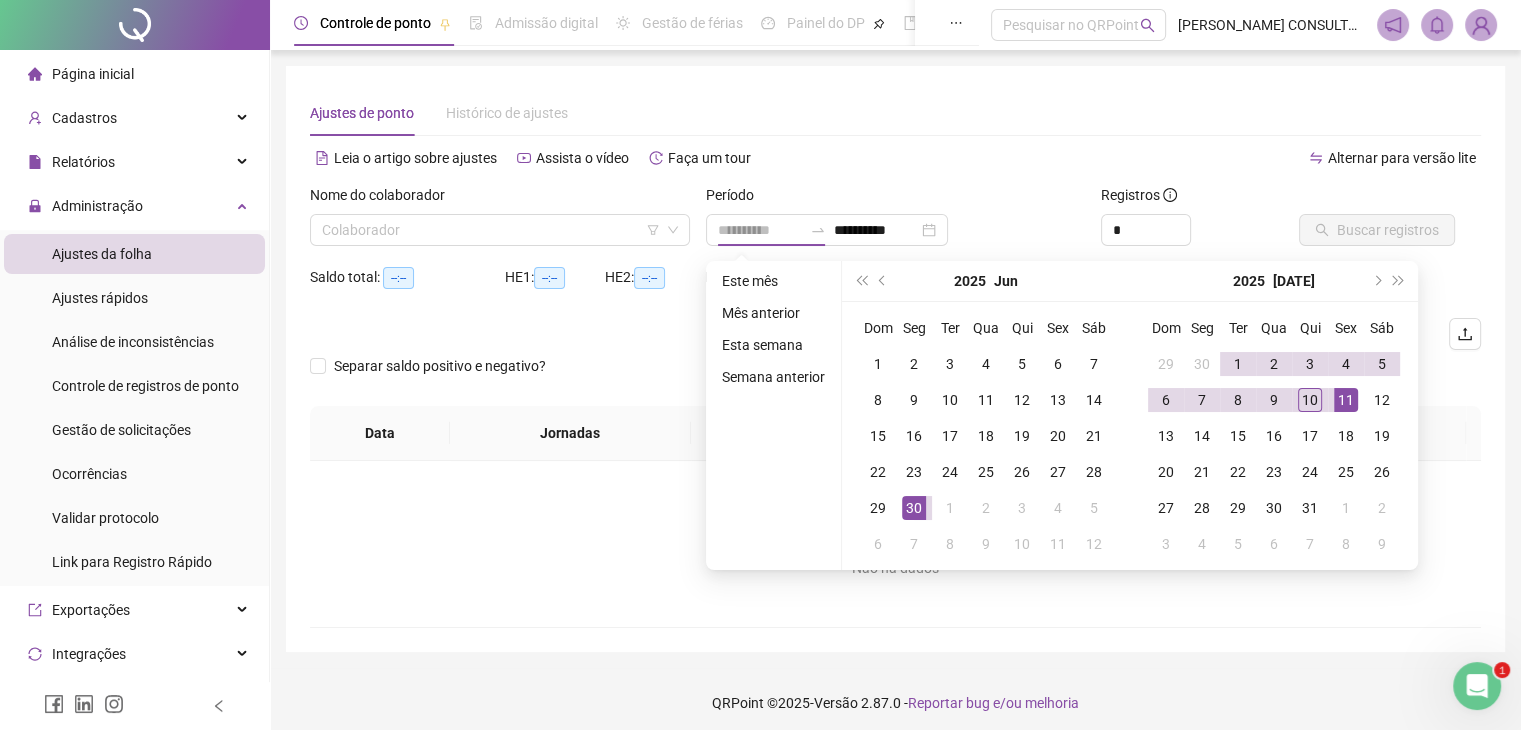 click on "11" at bounding box center (1346, 400) 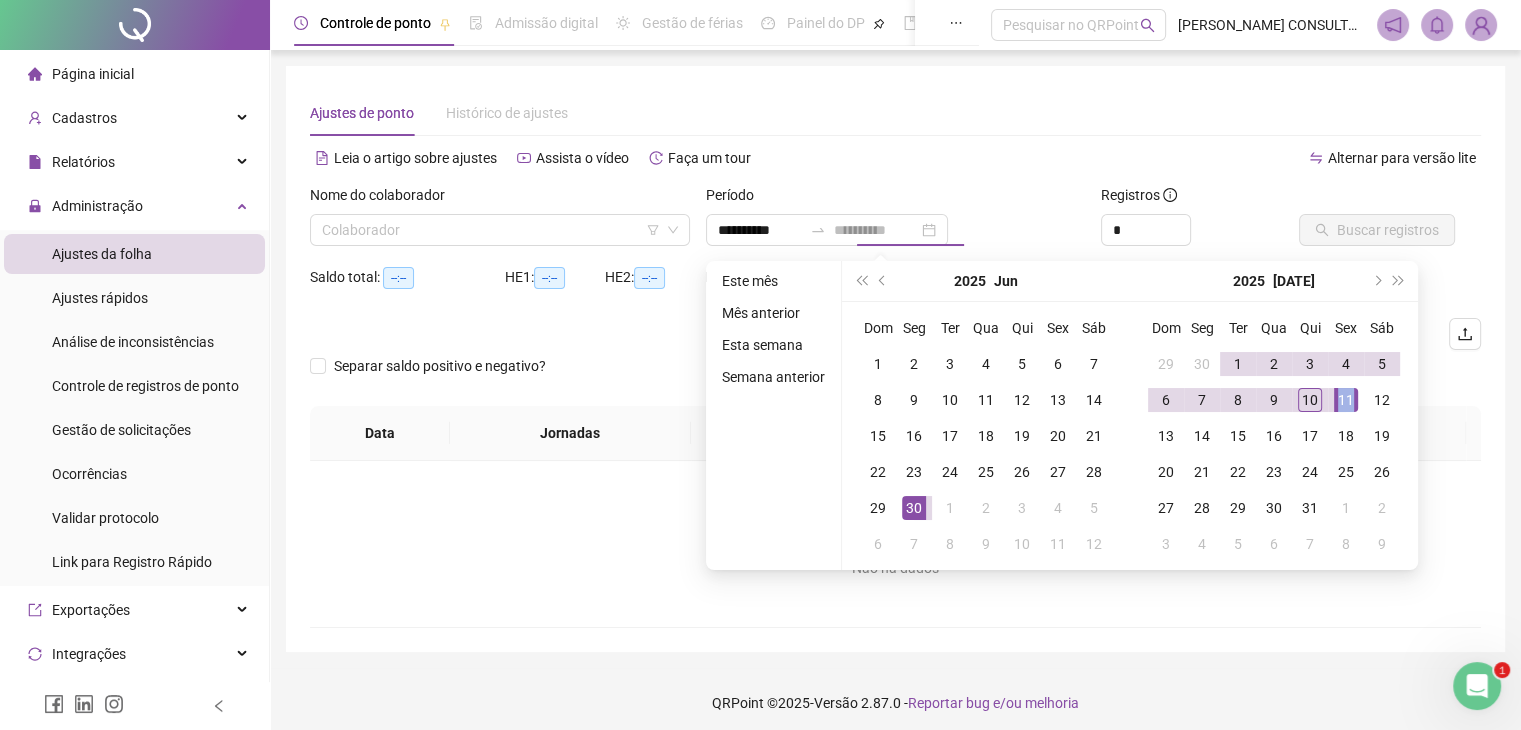 click on "11" at bounding box center [1346, 400] 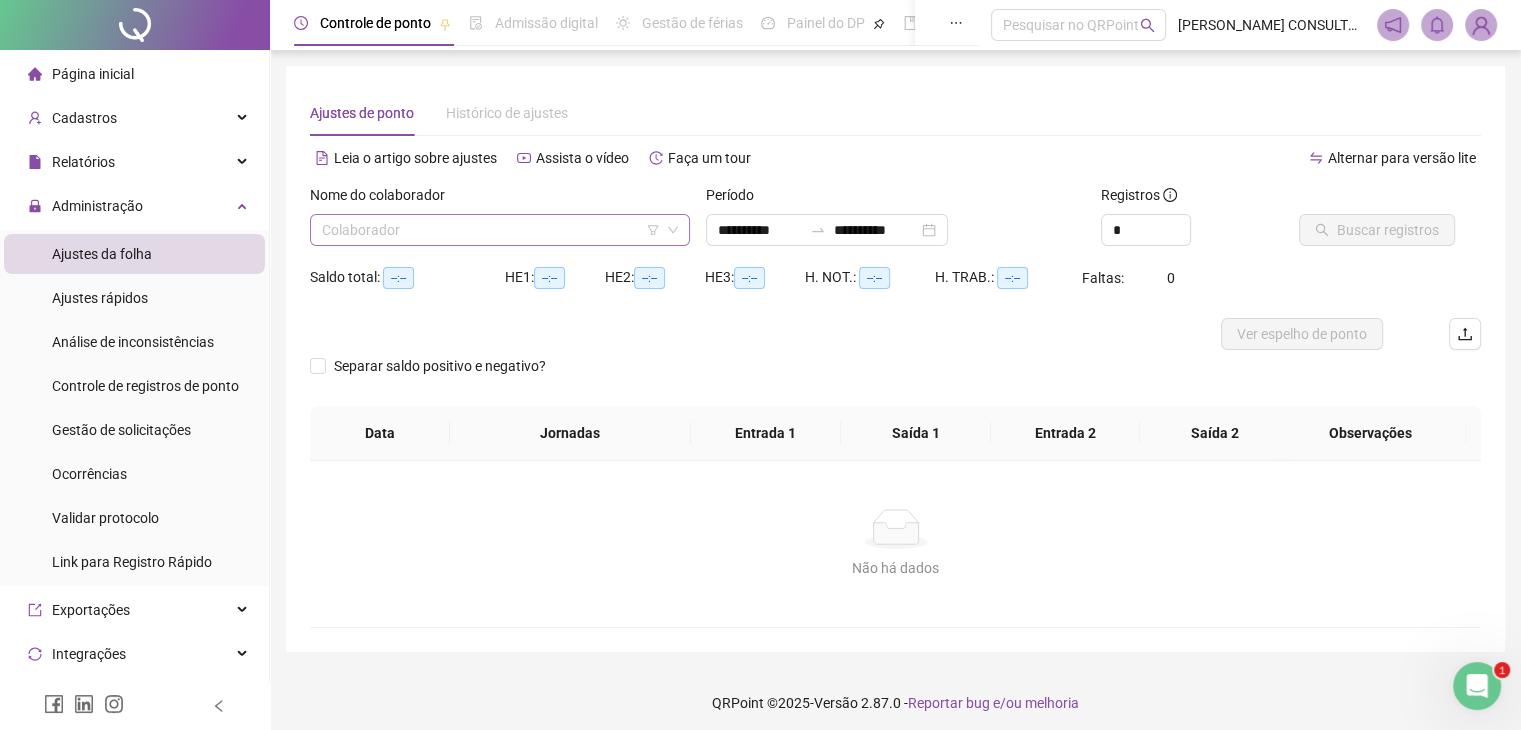click at bounding box center (494, 230) 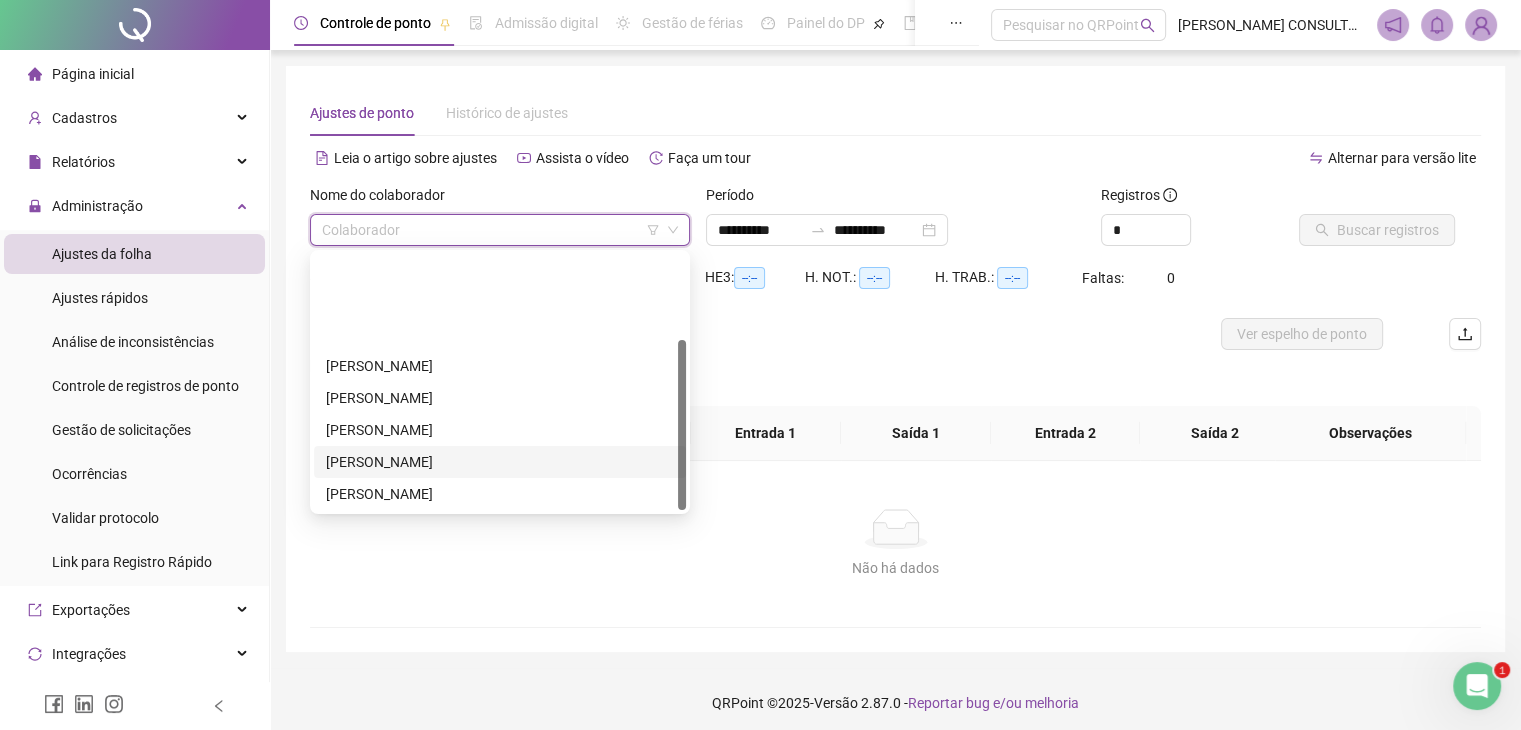 scroll, scrollTop: 128, scrollLeft: 0, axis: vertical 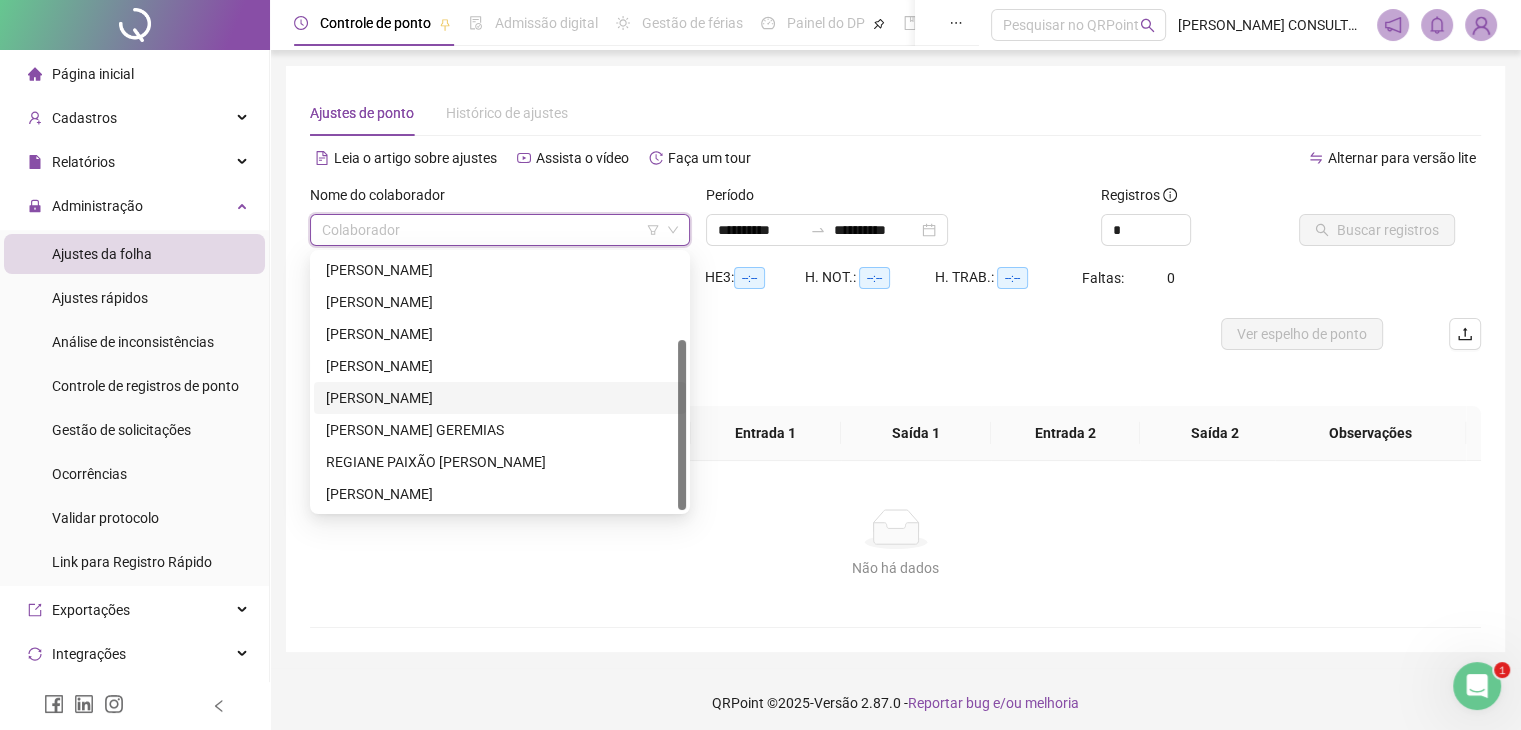 click on "[PERSON_NAME]" at bounding box center [500, 398] 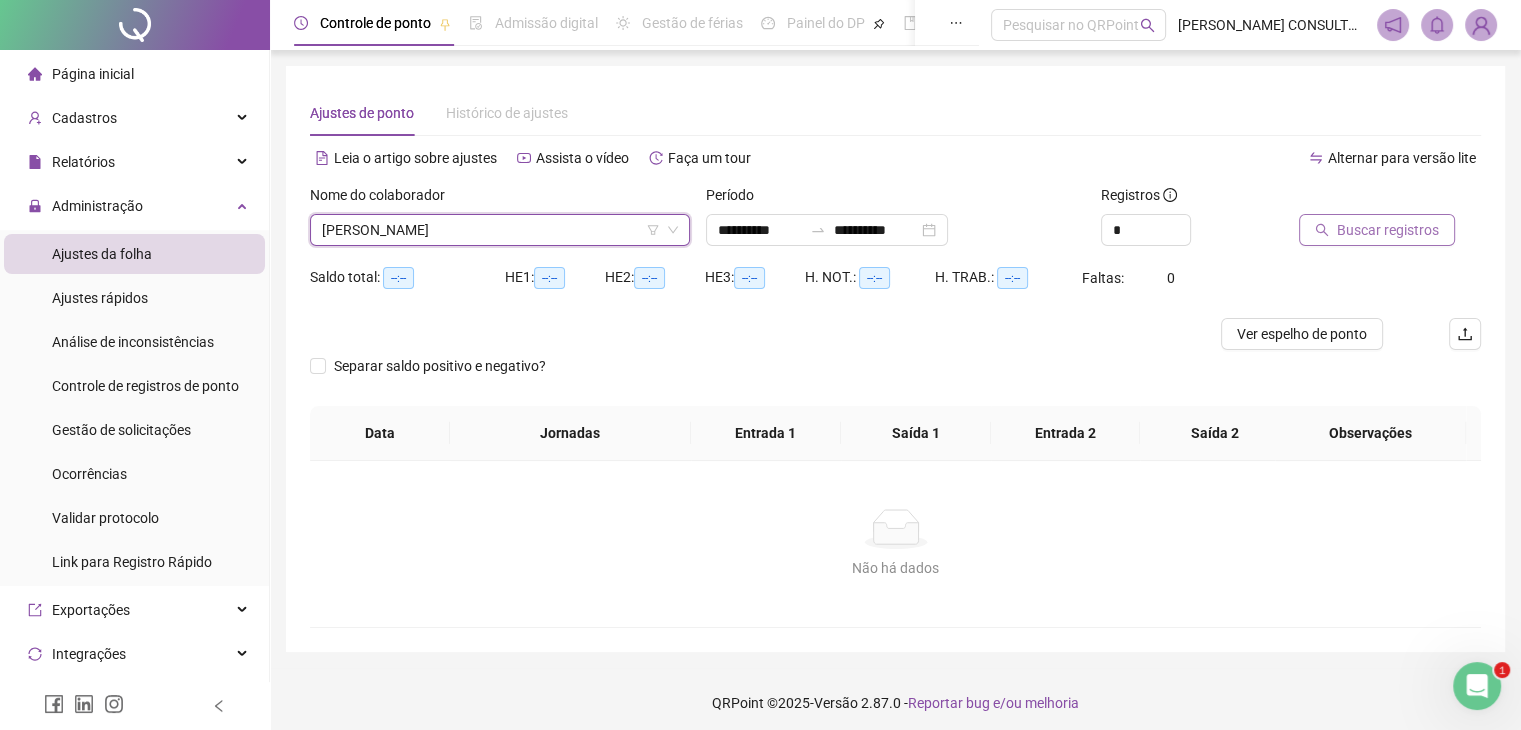 click on "Buscar registros" at bounding box center (1388, 230) 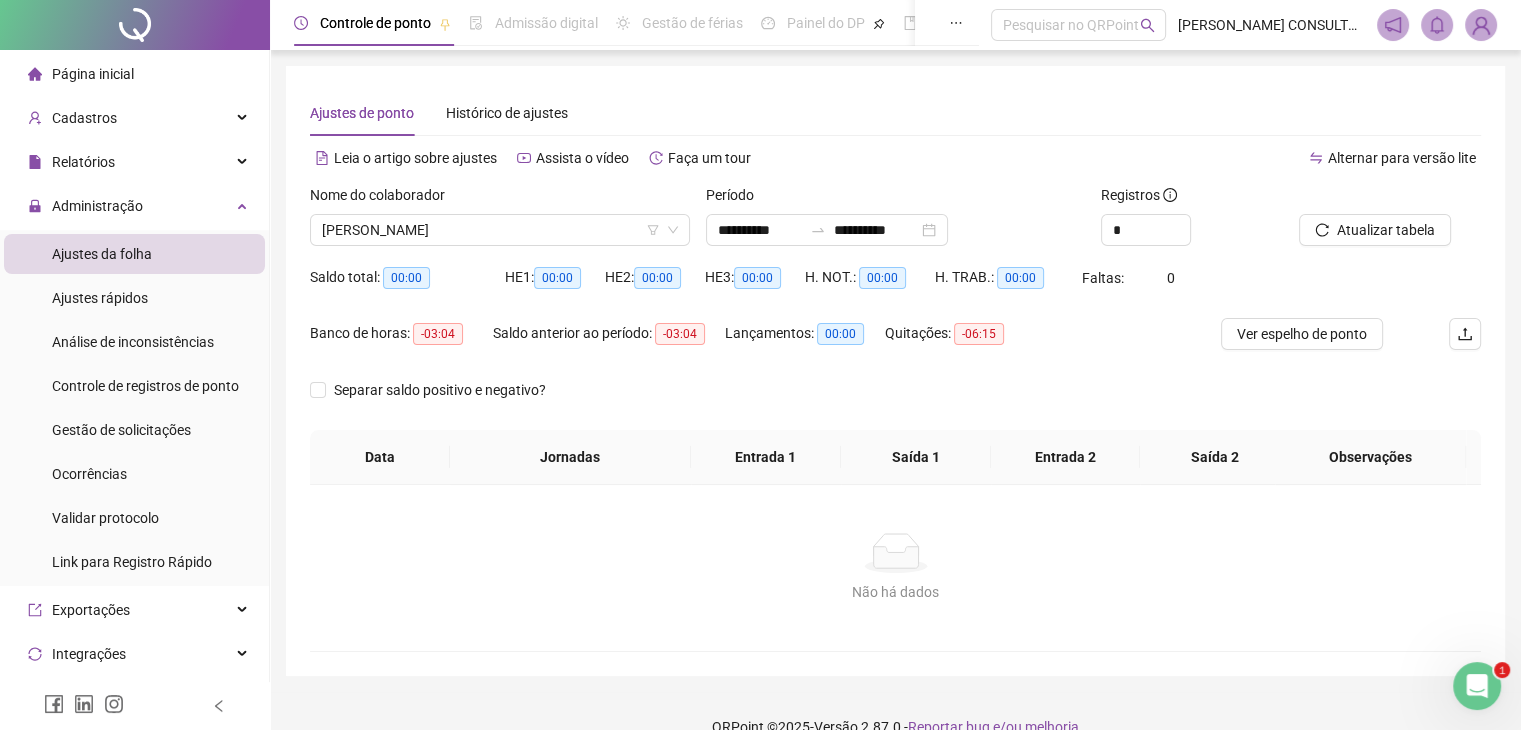click on "Não há dados" at bounding box center (895, 553) 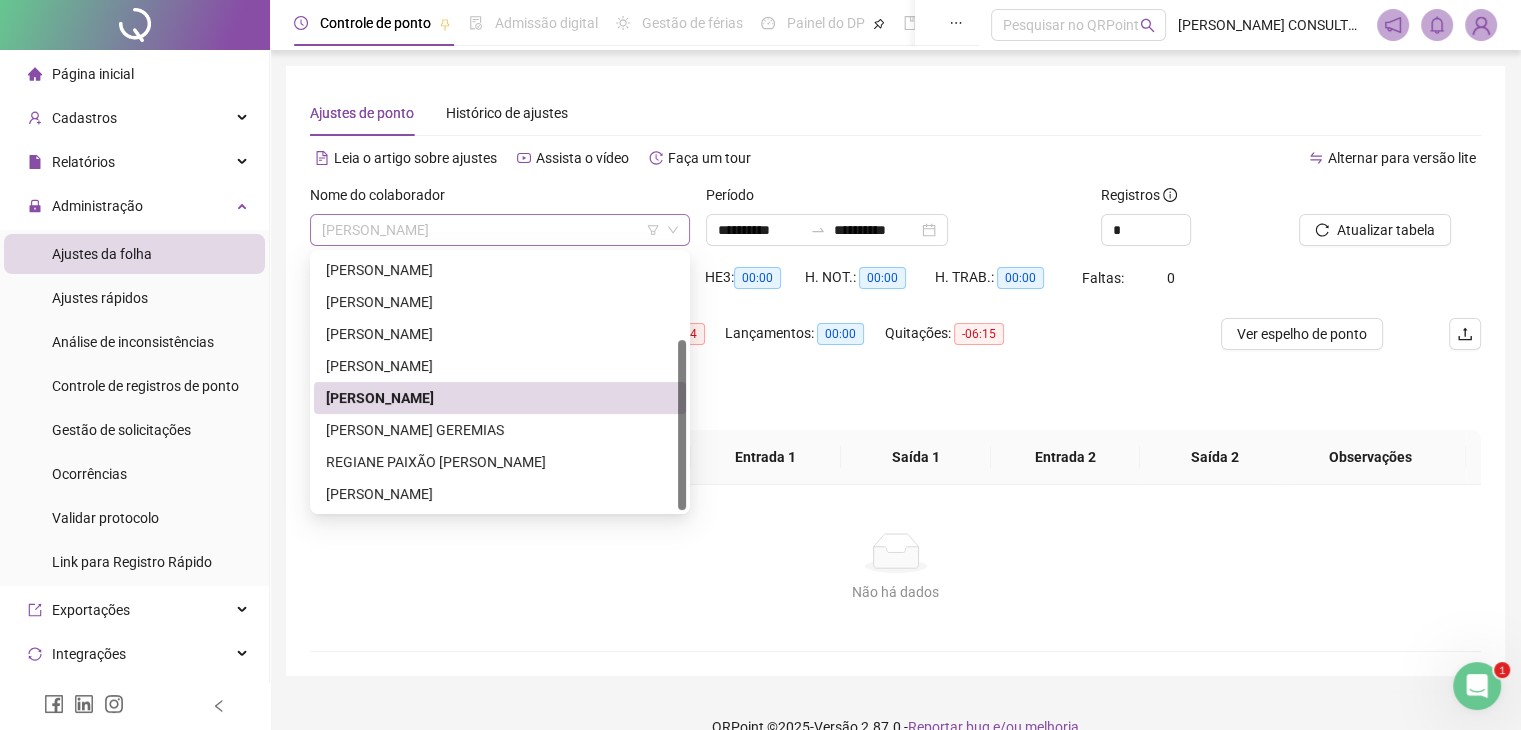 click on "[PERSON_NAME]" at bounding box center [500, 230] 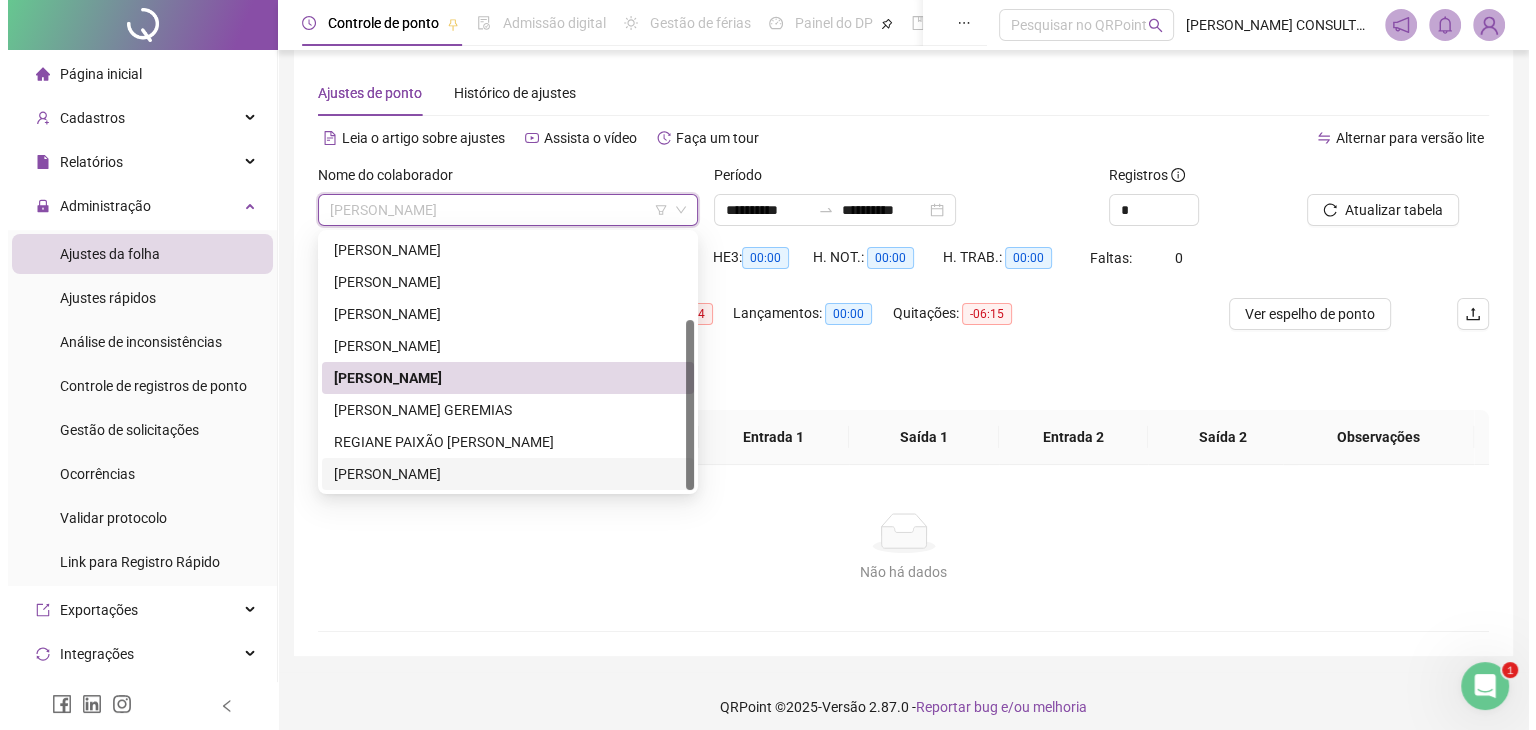 scroll, scrollTop: 32, scrollLeft: 0, axis: vertical 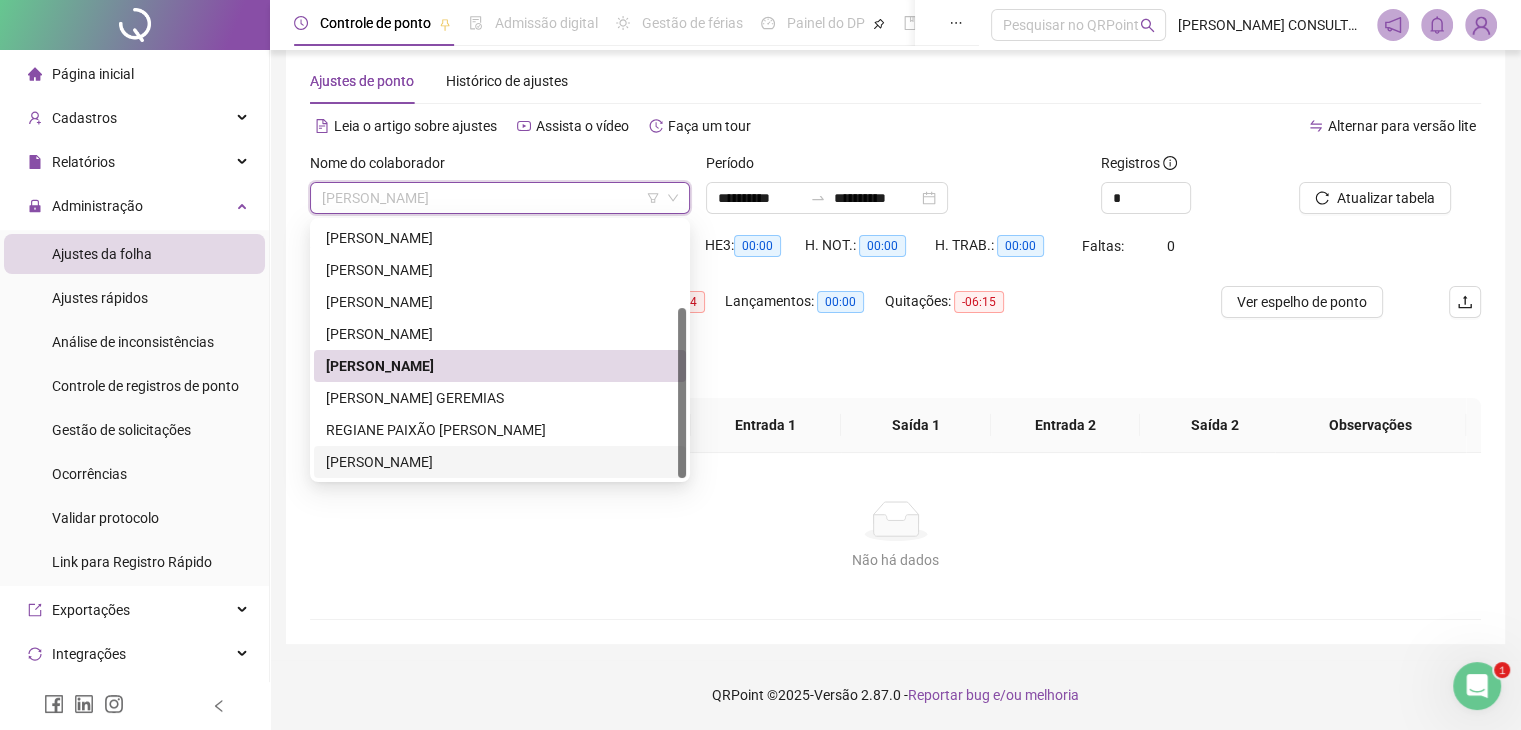 click on "[PERSON_NAME]" at bounding box center (500, 462) 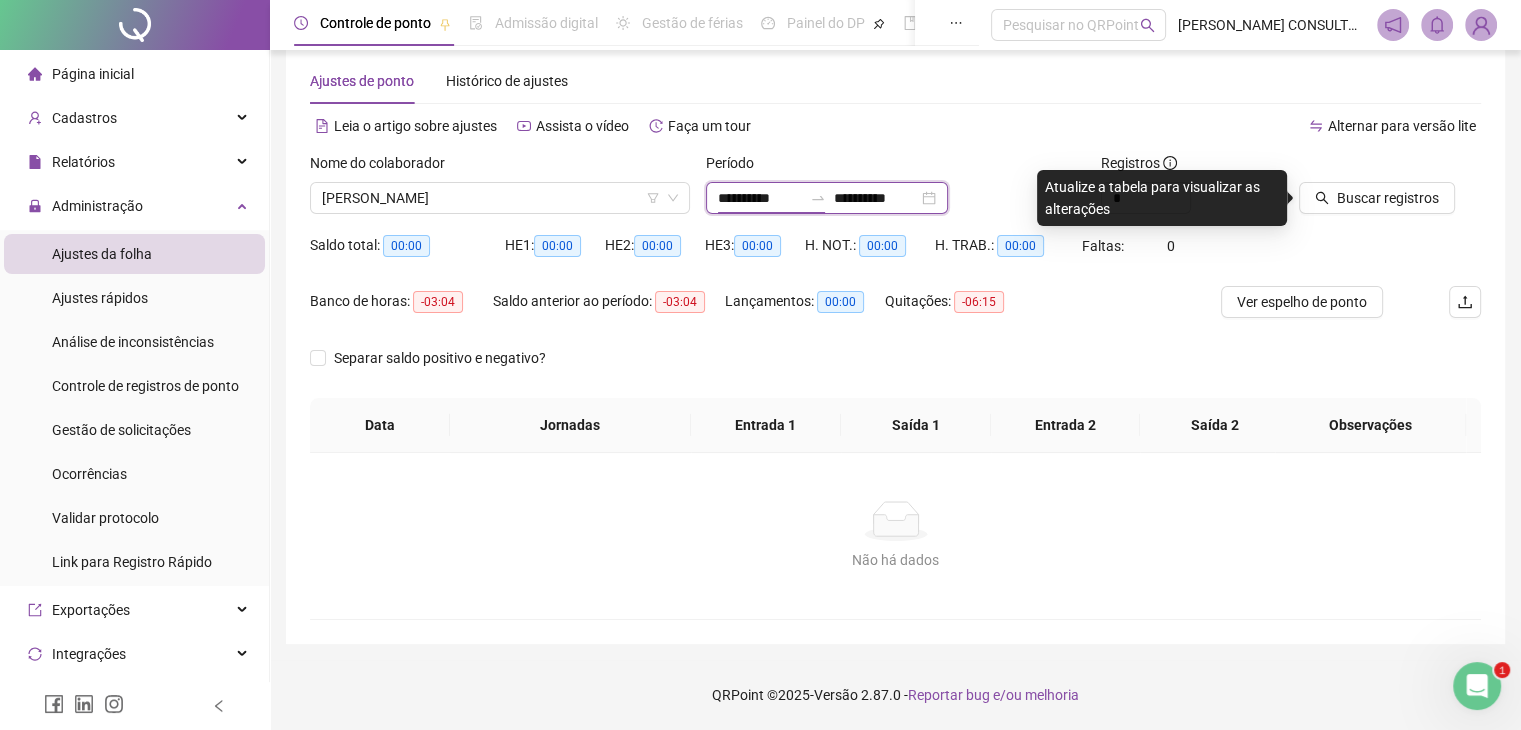 click on "**********" at bounding box center (760, 198) 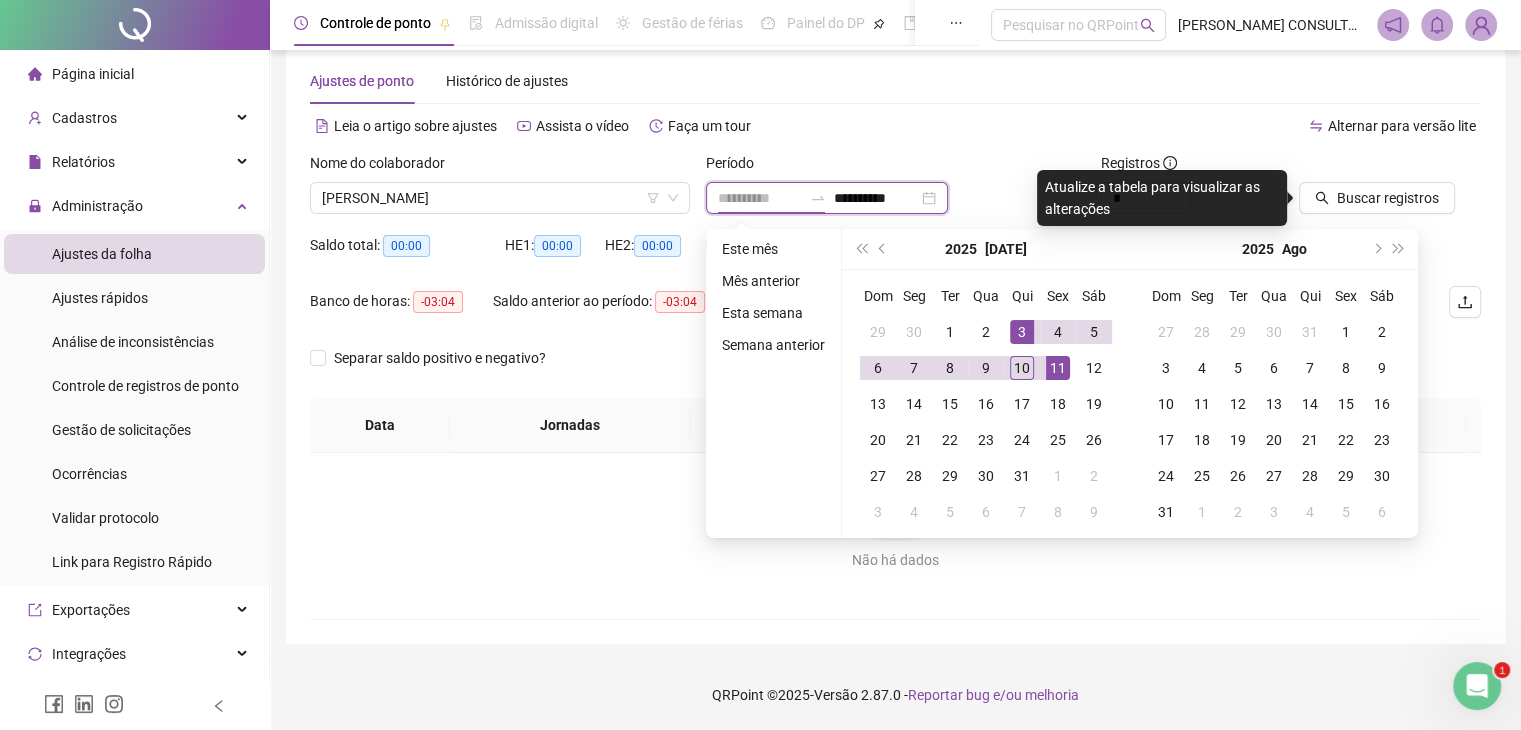 type on "**********" 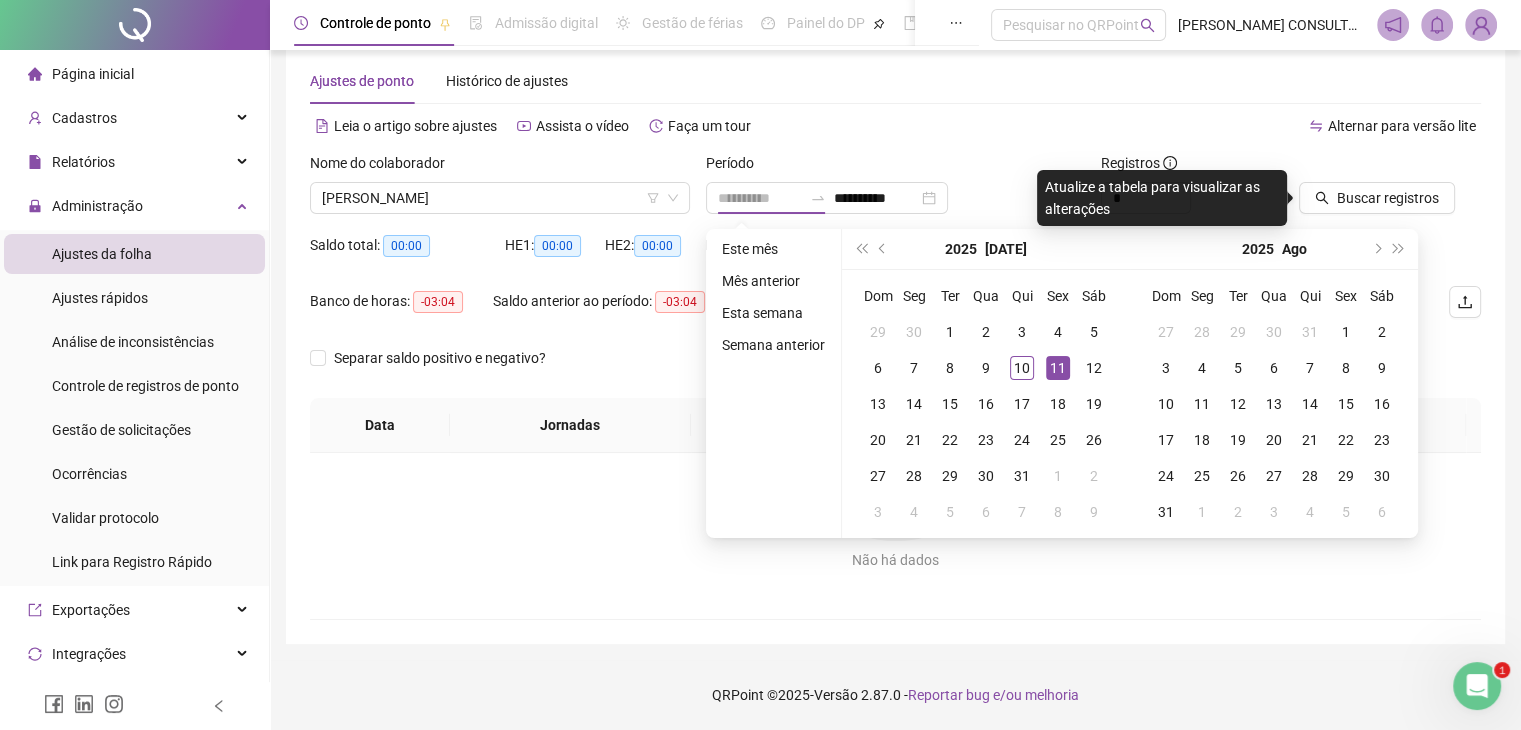 click on "11" at bounding box center (1058, 368) 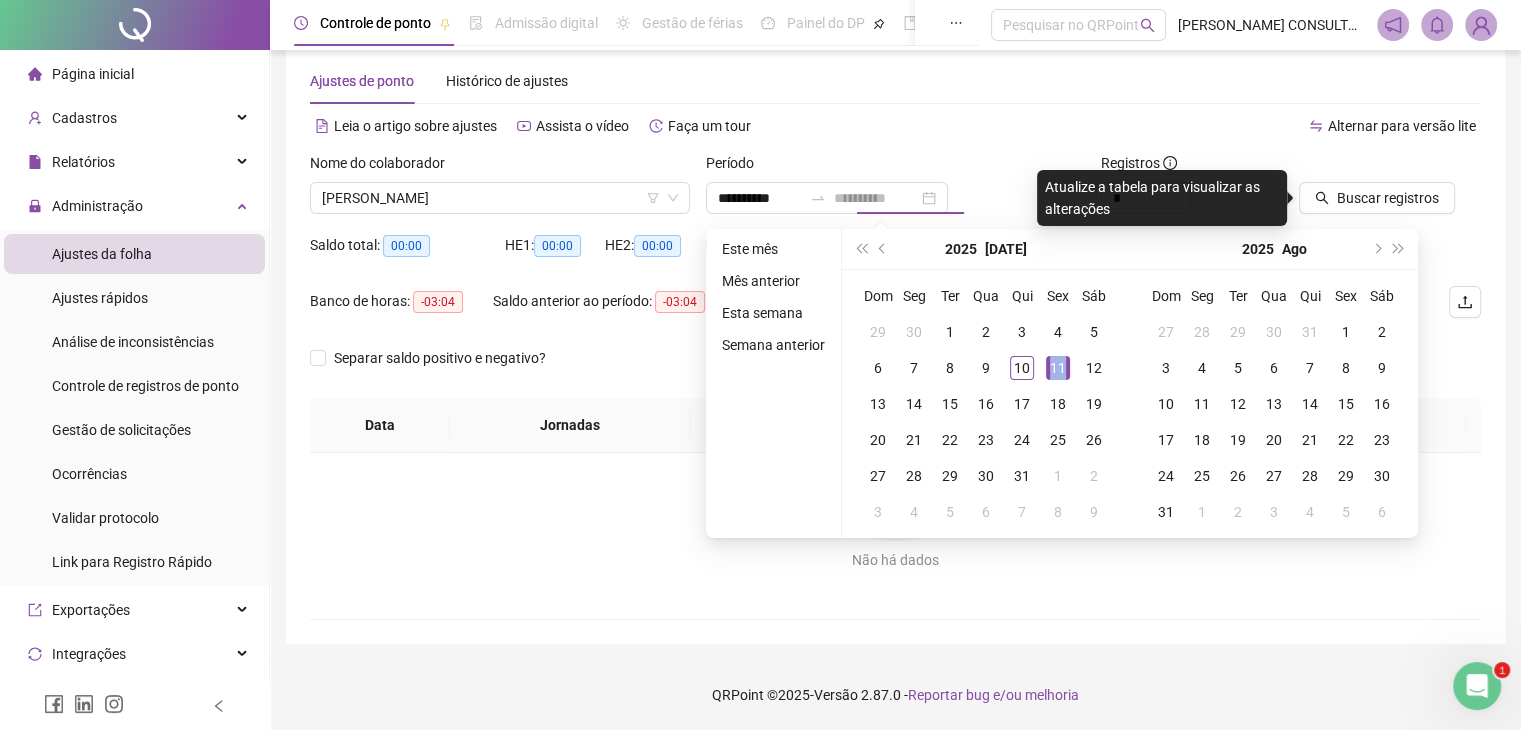 click on "11" at bounding box center [1058, 368] 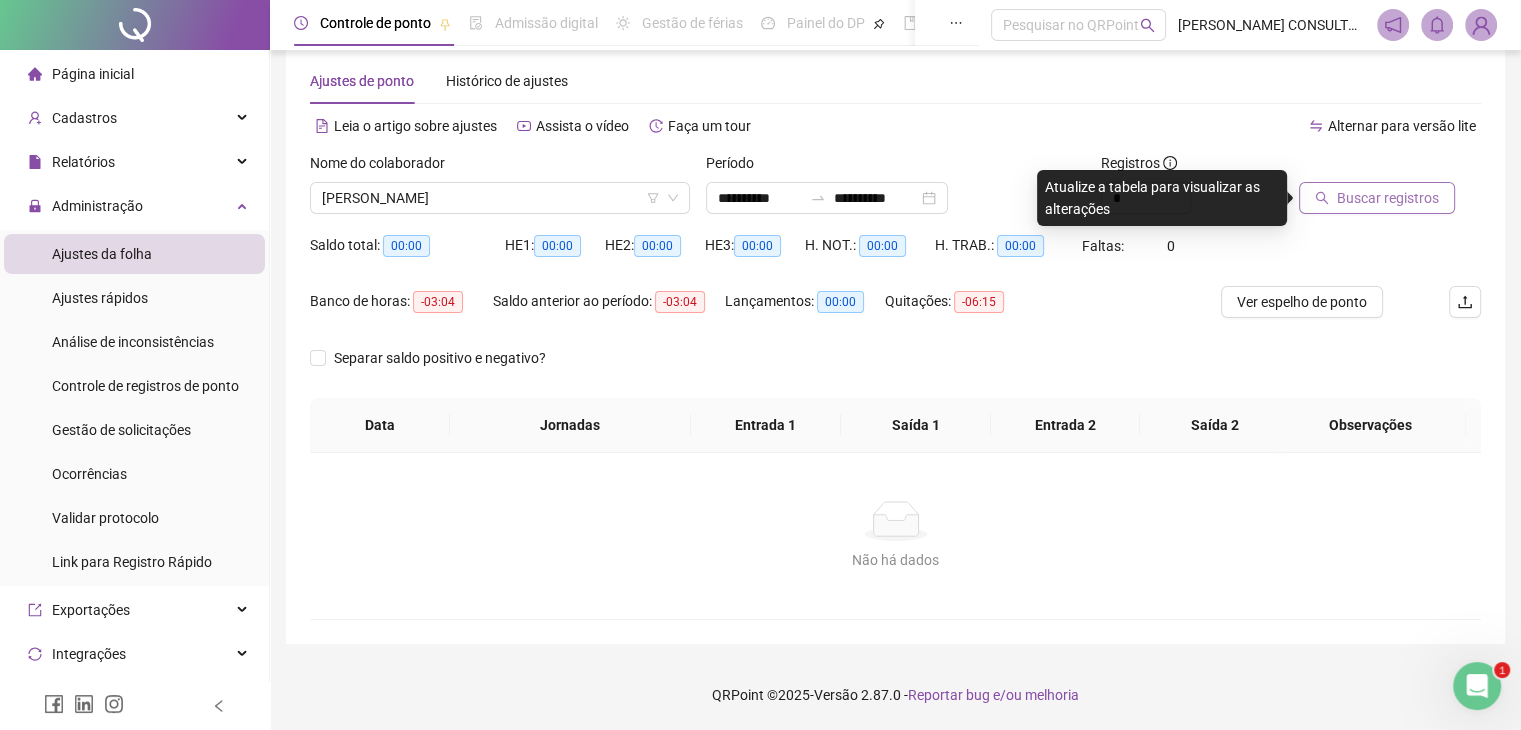 click on "Buscar registros" at bounding box center (1388, 198) 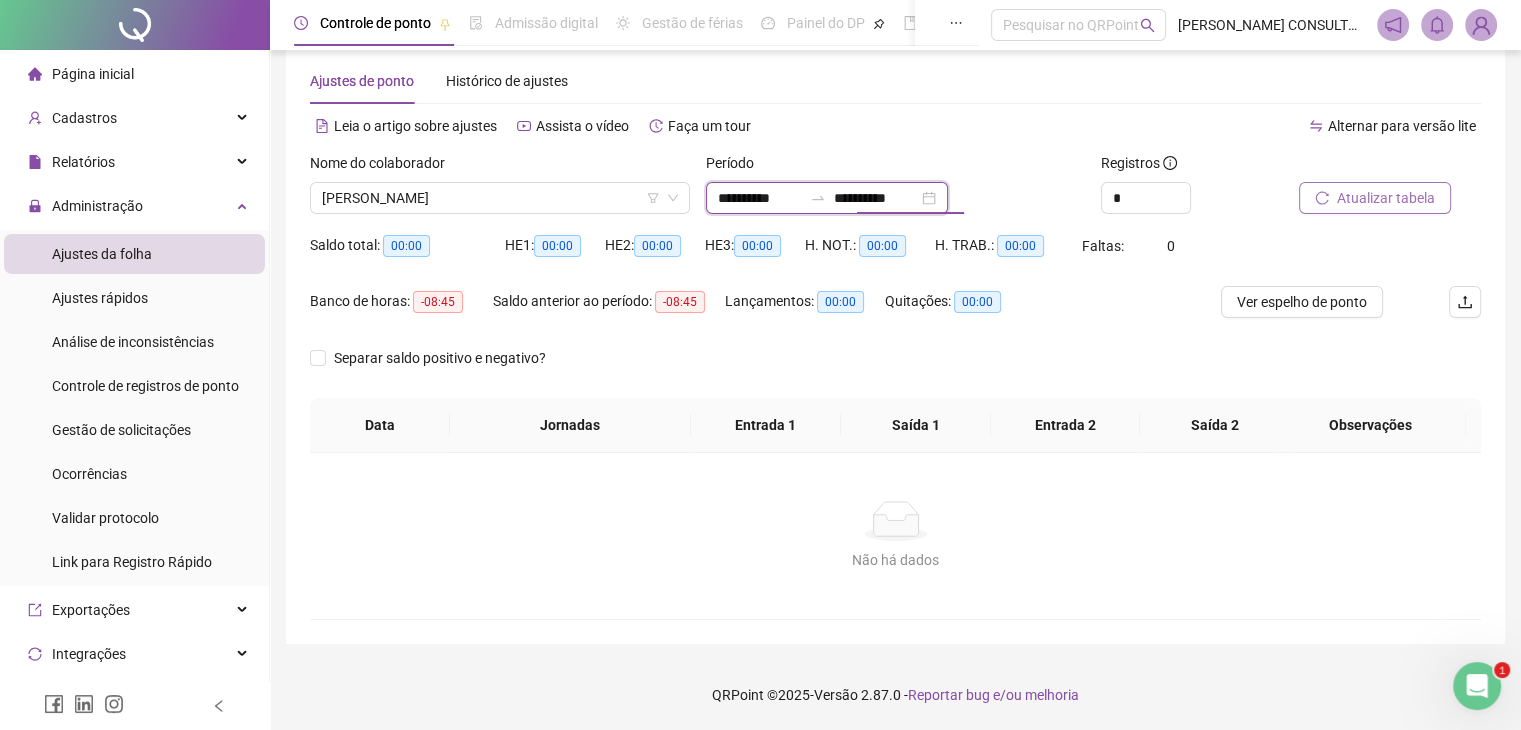 click on "**********" at bounding box center (876, 198) 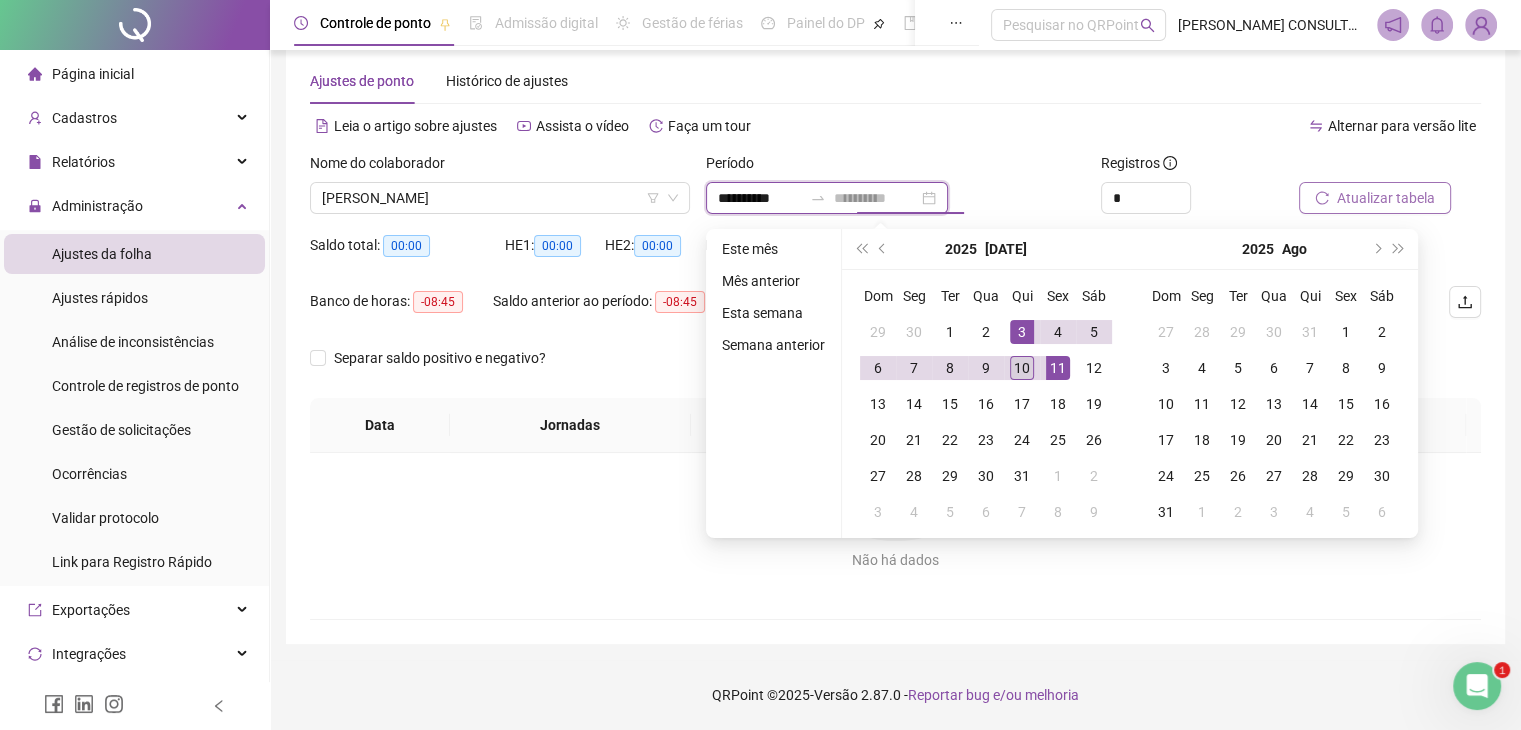 type on "**********" 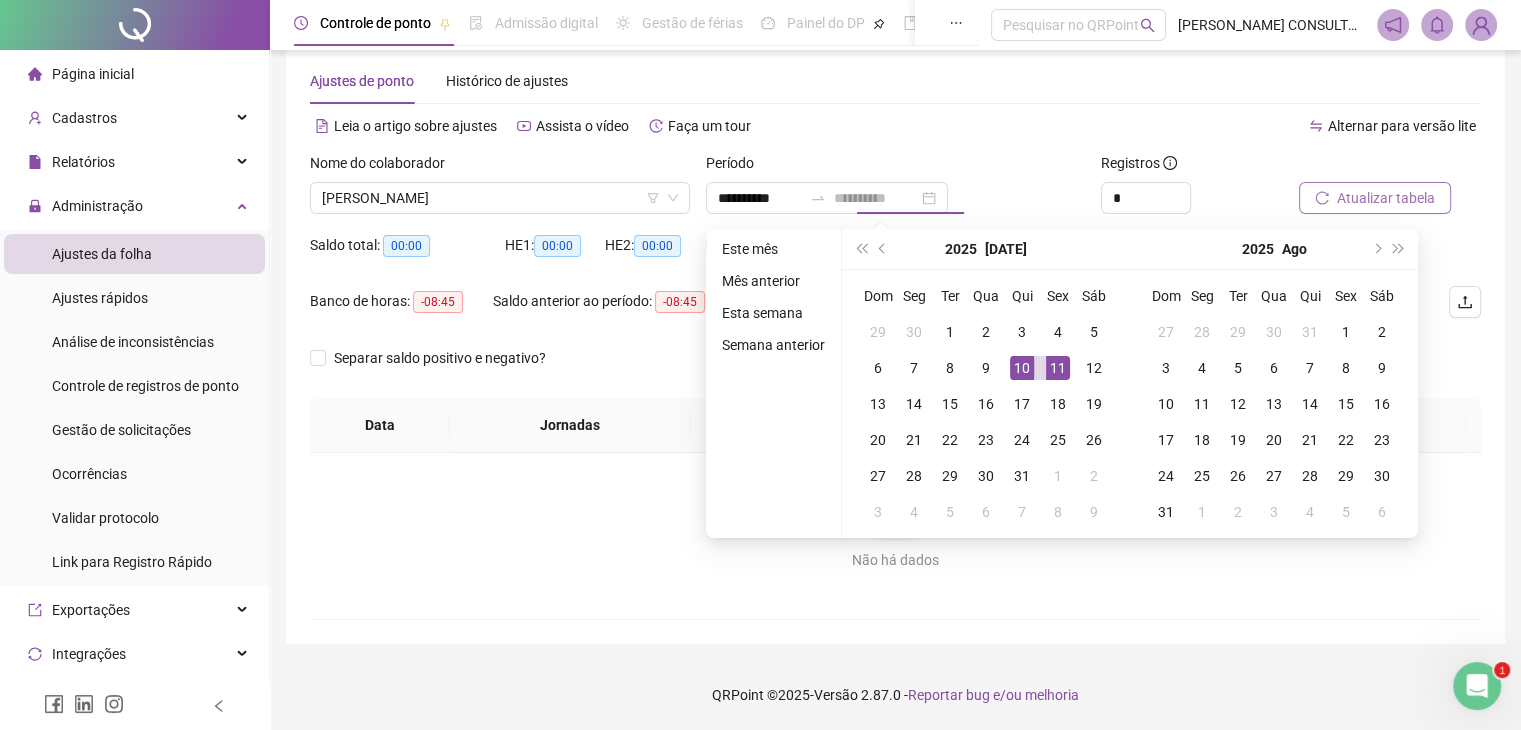 click on "10" at bounding box center (1022, 368) 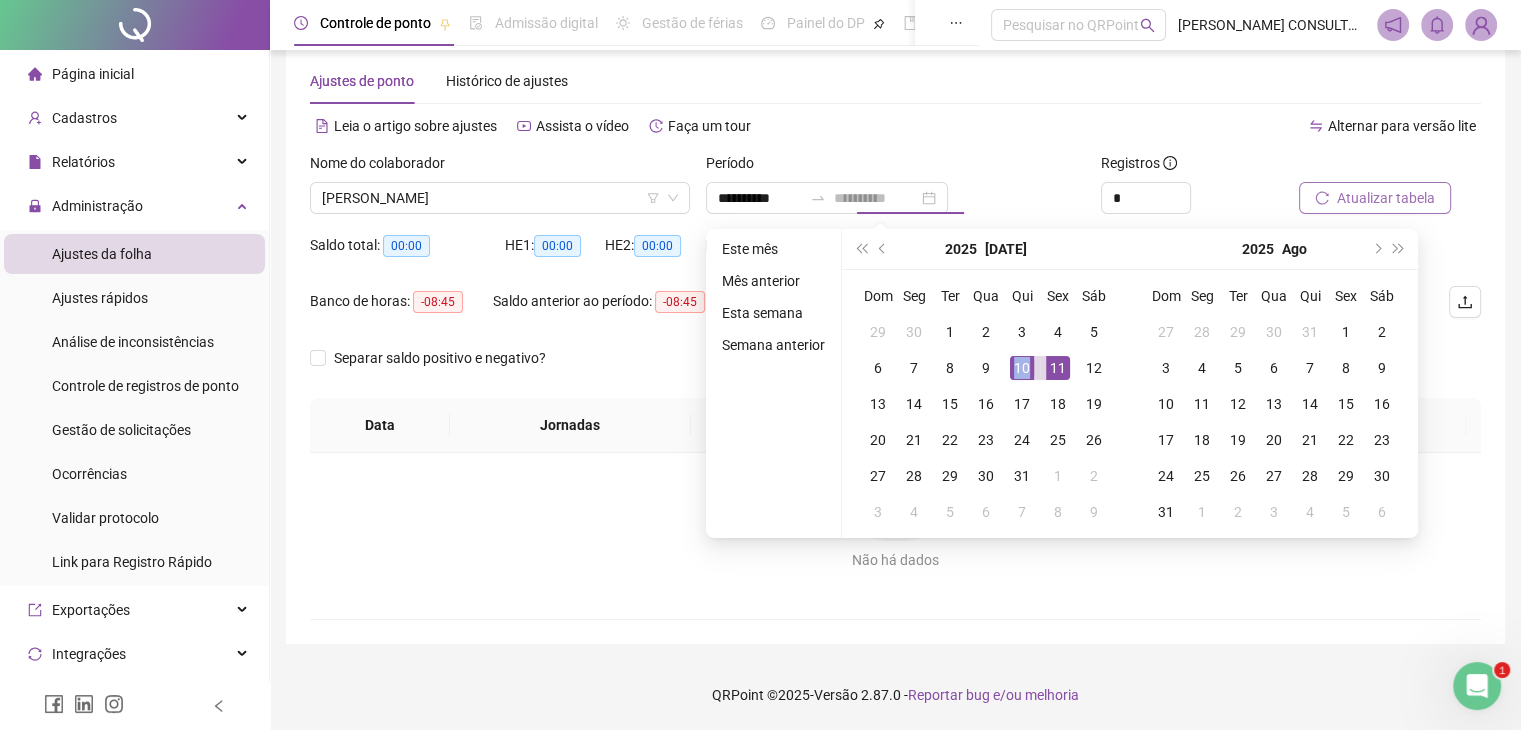 click on "10" at bounding box center [1022, 368] 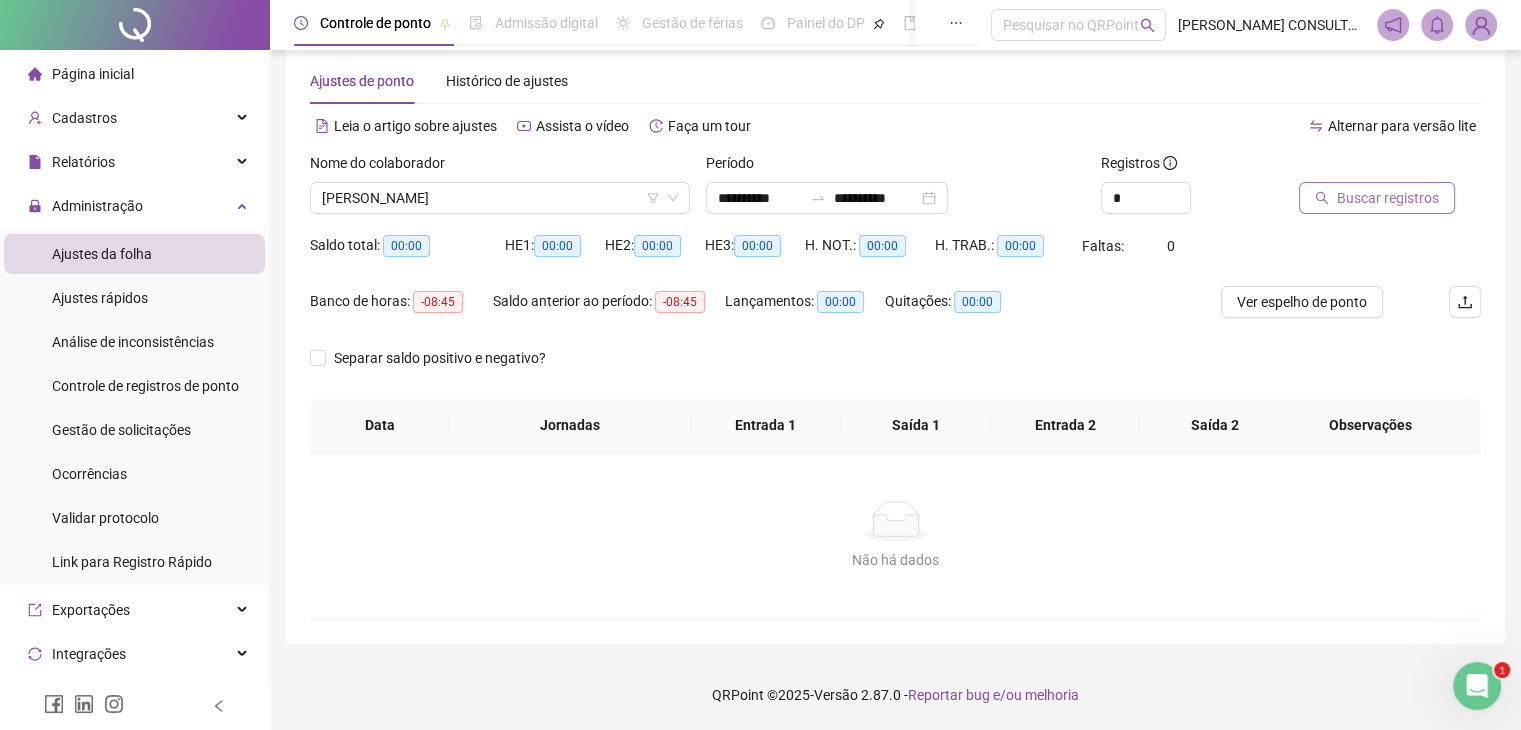click on "Buscar registros" at bounding box center (1388, 198) 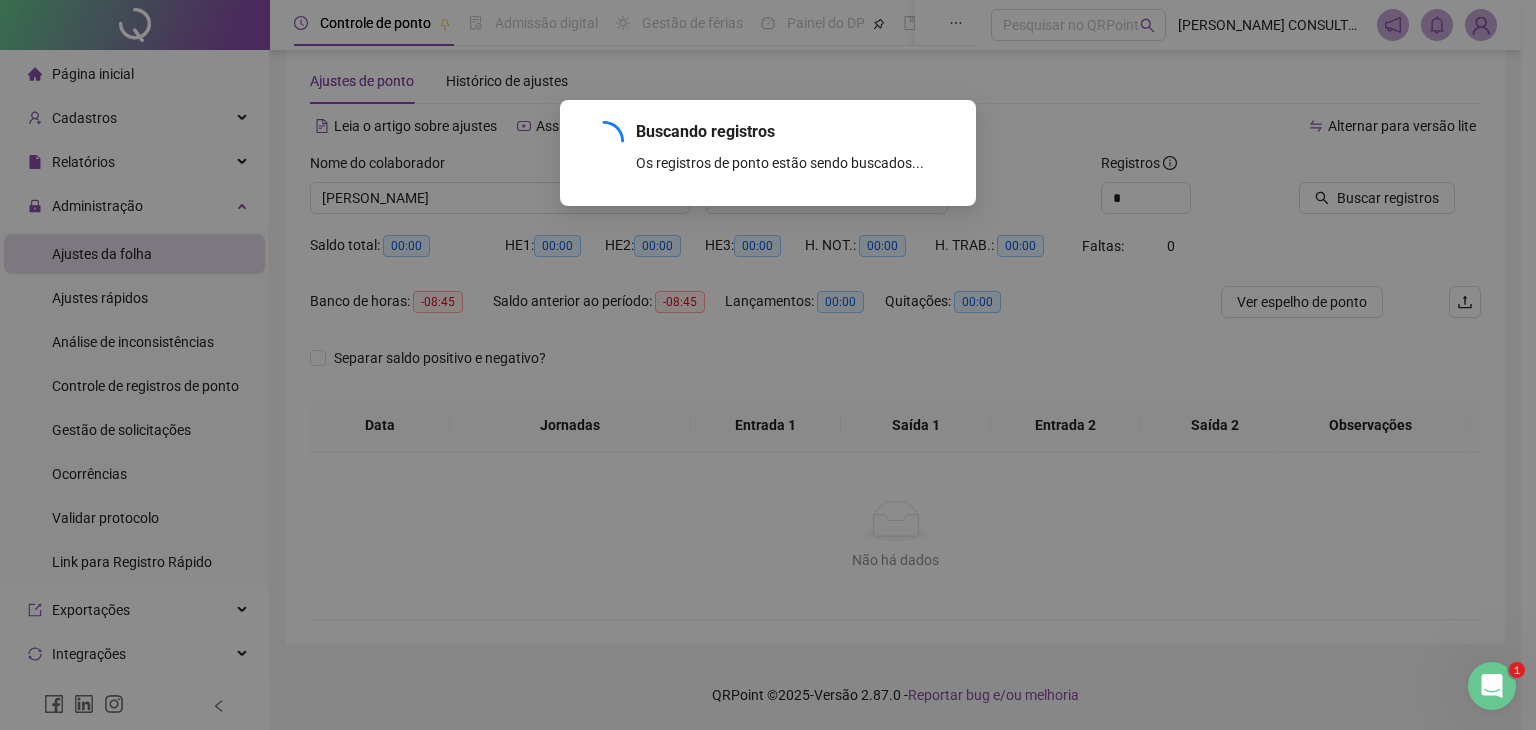 scroll, scrollTop: 0, scrollLeft: 0, axis: both 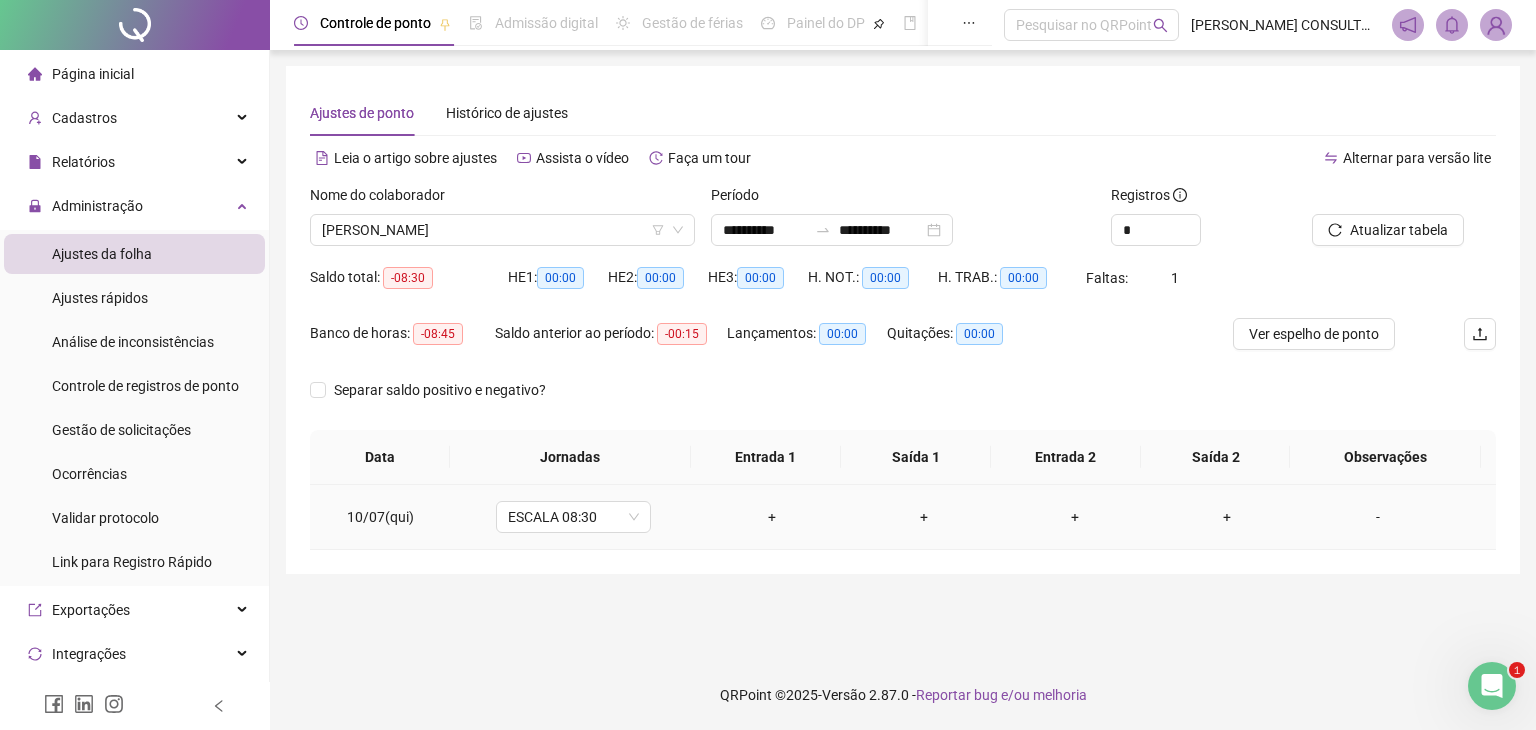 click on "+" at bounding box center [772, 517] 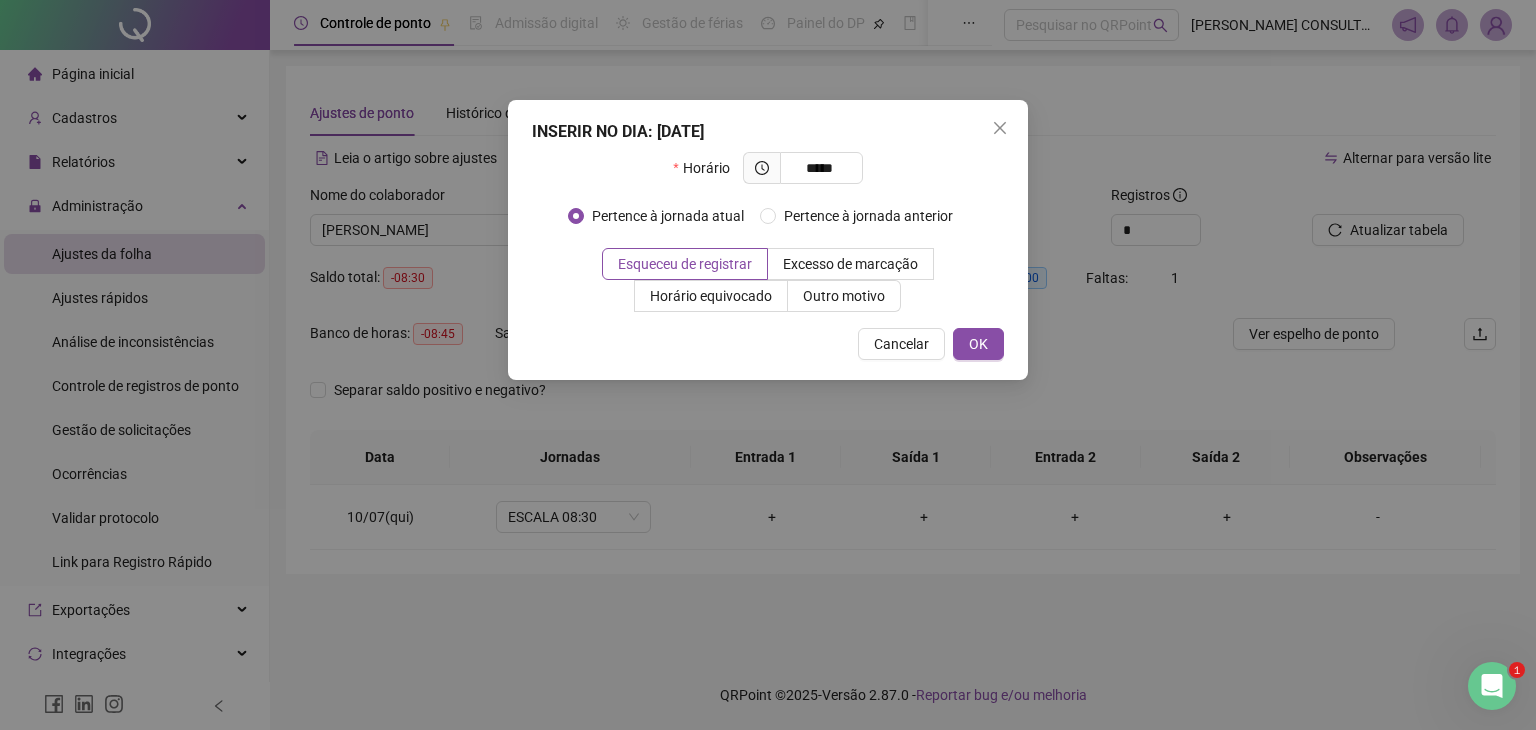 type on "*****" 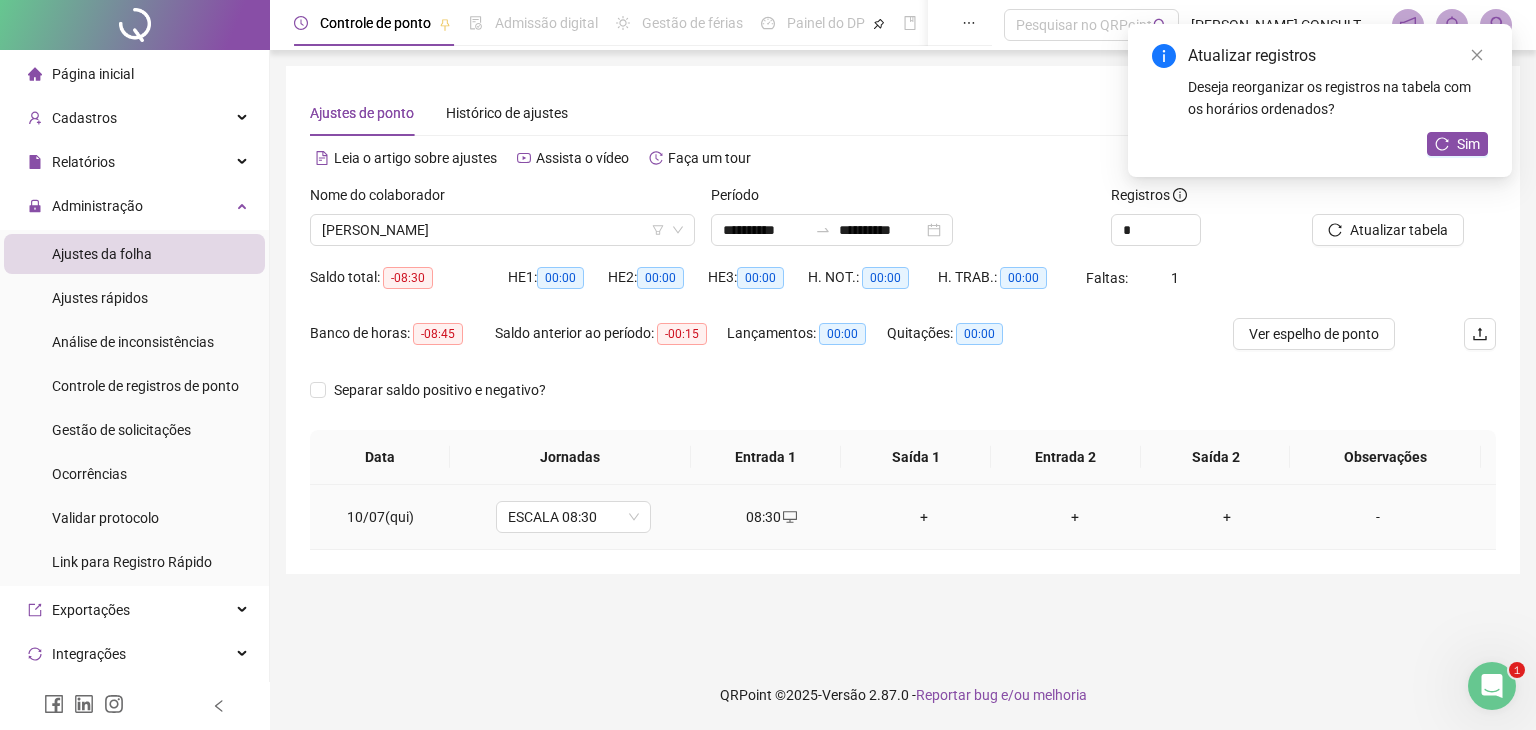 click on "+" at bounding box center [924, 517] 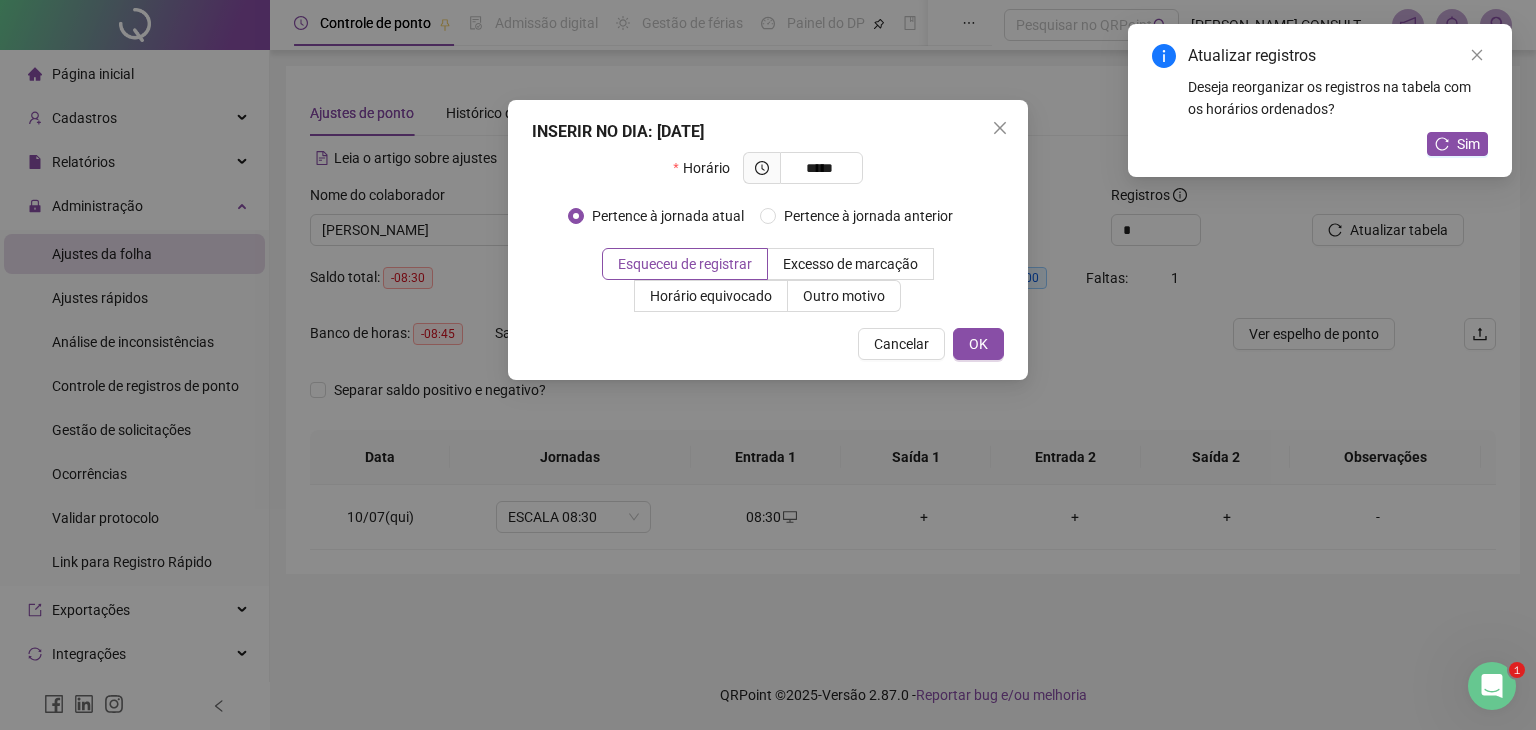 type on "*****" 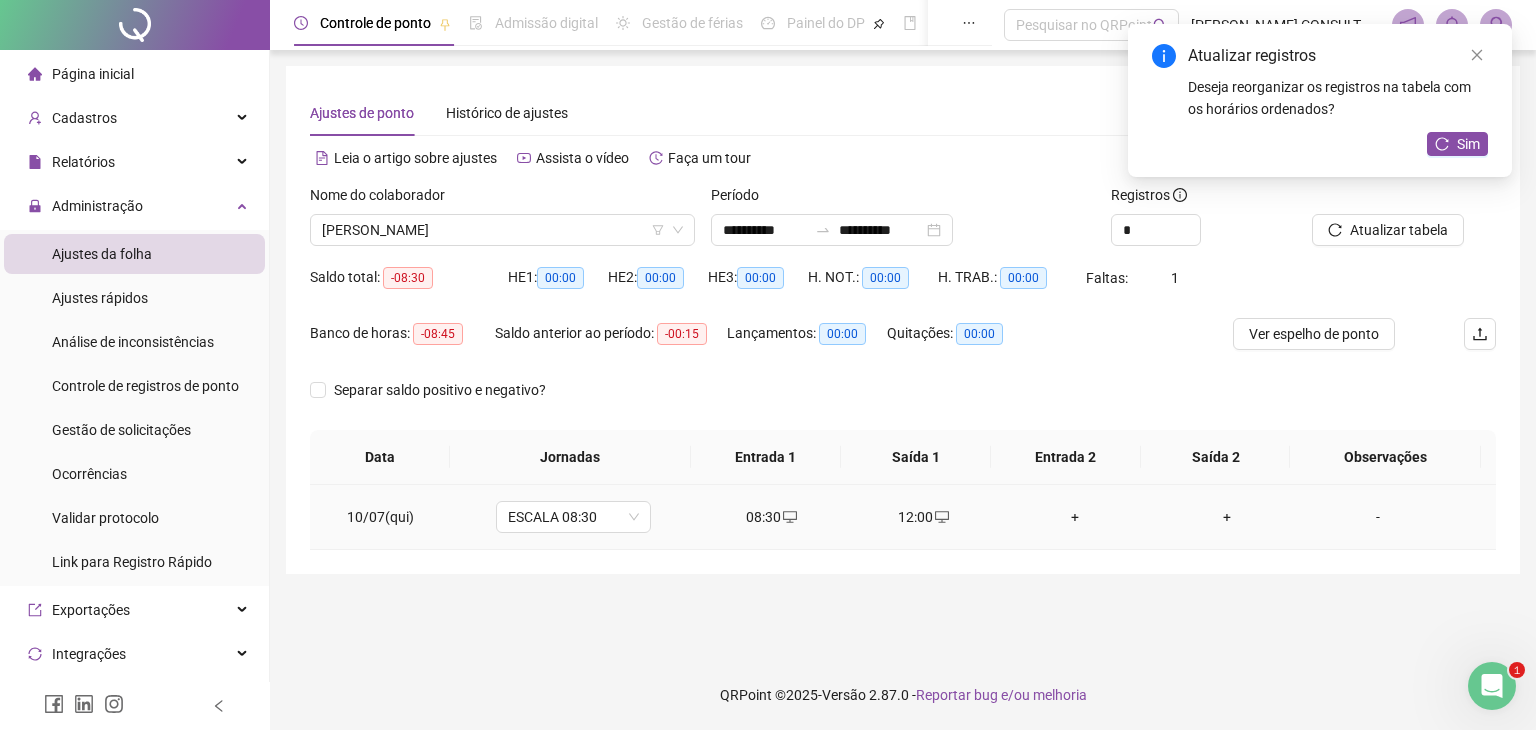 click on "+" at bounding box center (1075, 517) 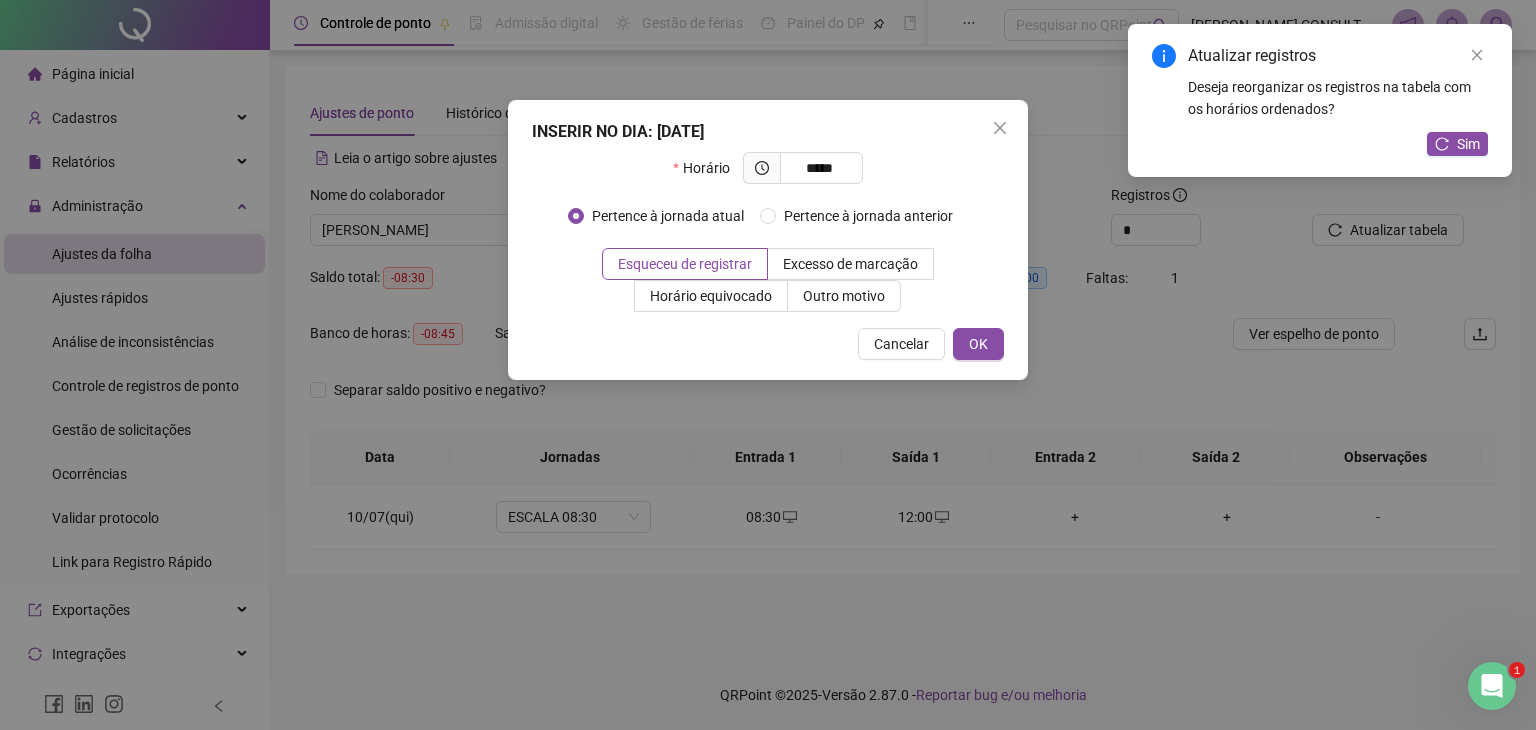 type on "*****" 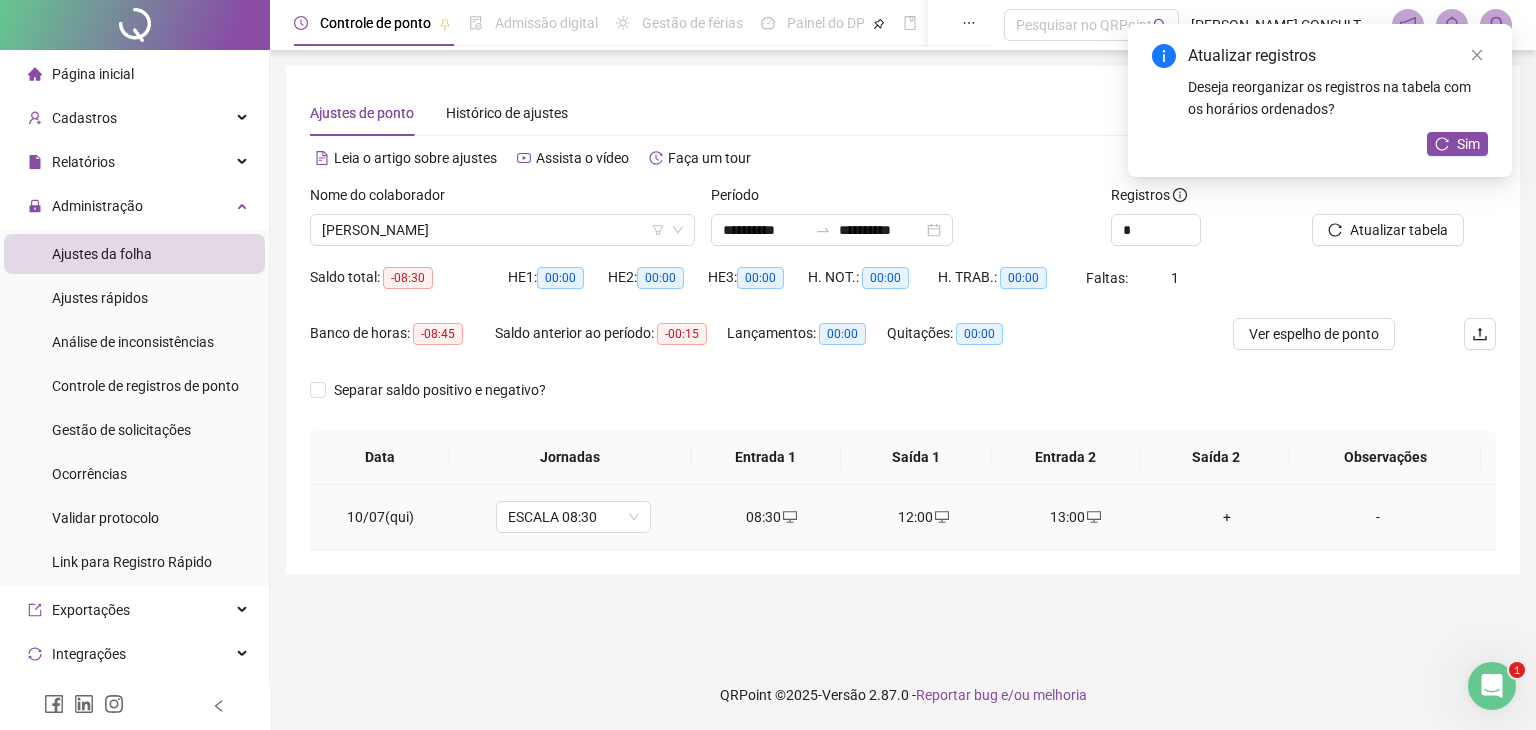 click on "+" at bounding box center (1227, 517) 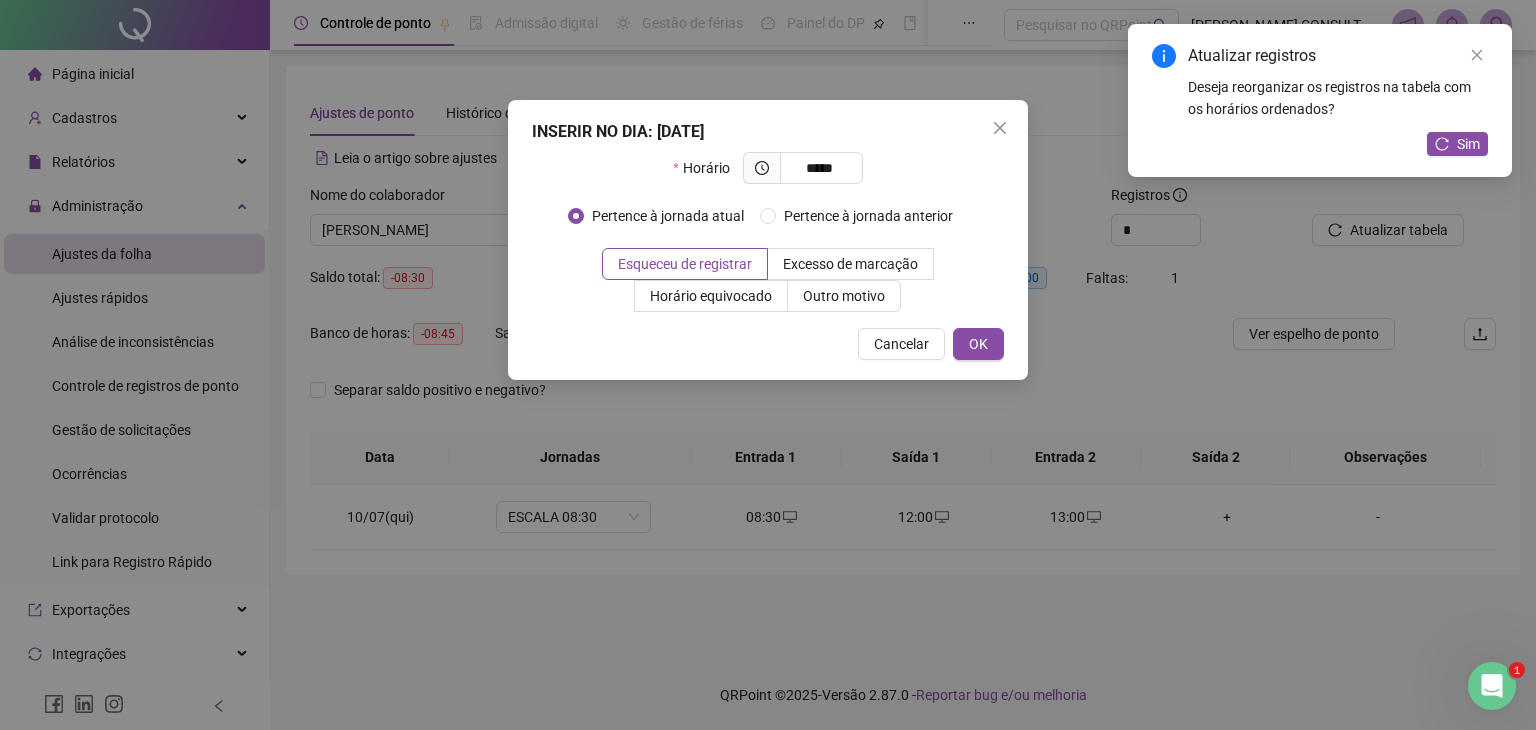 type on "*****" 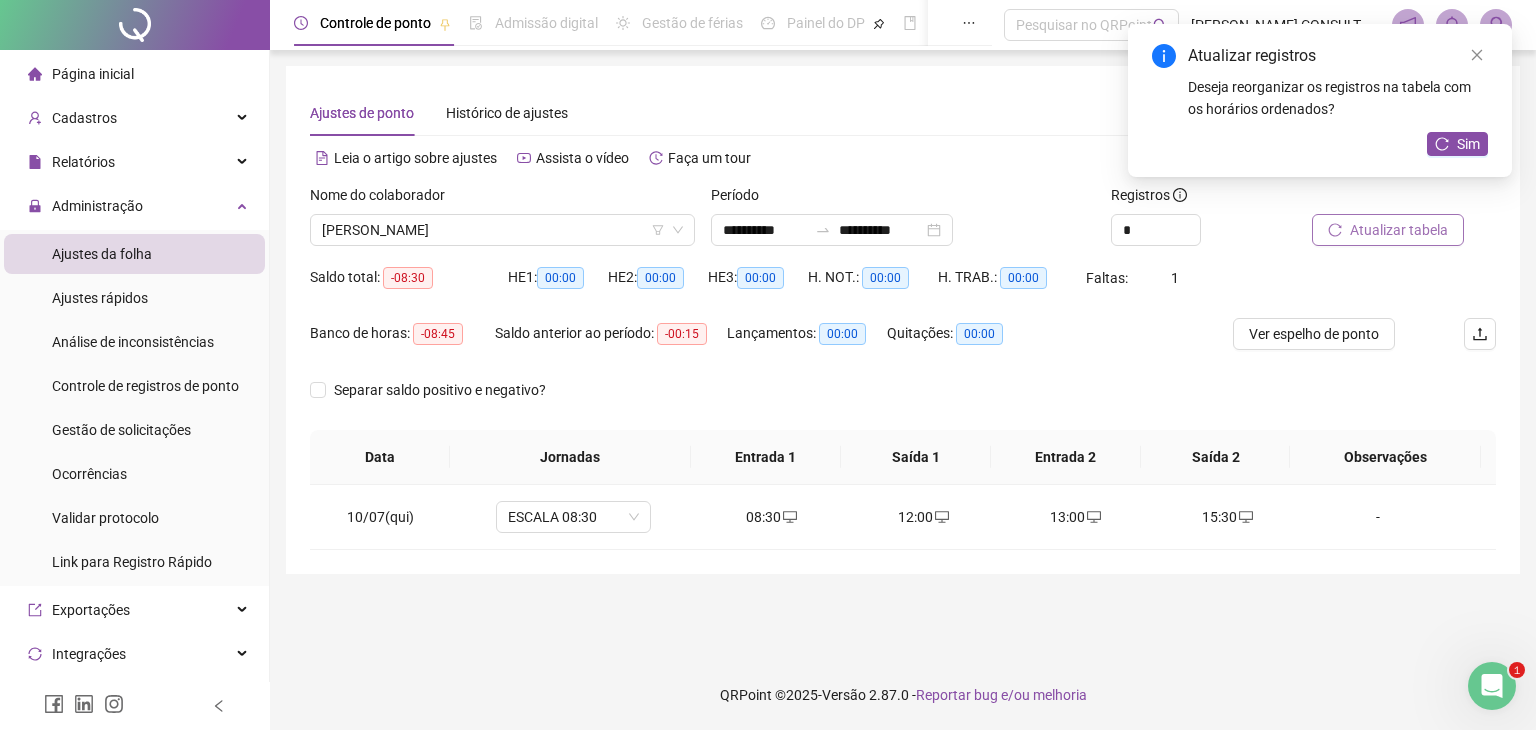 click on "Atualizar tabela" at bounding box center [1399, 230] 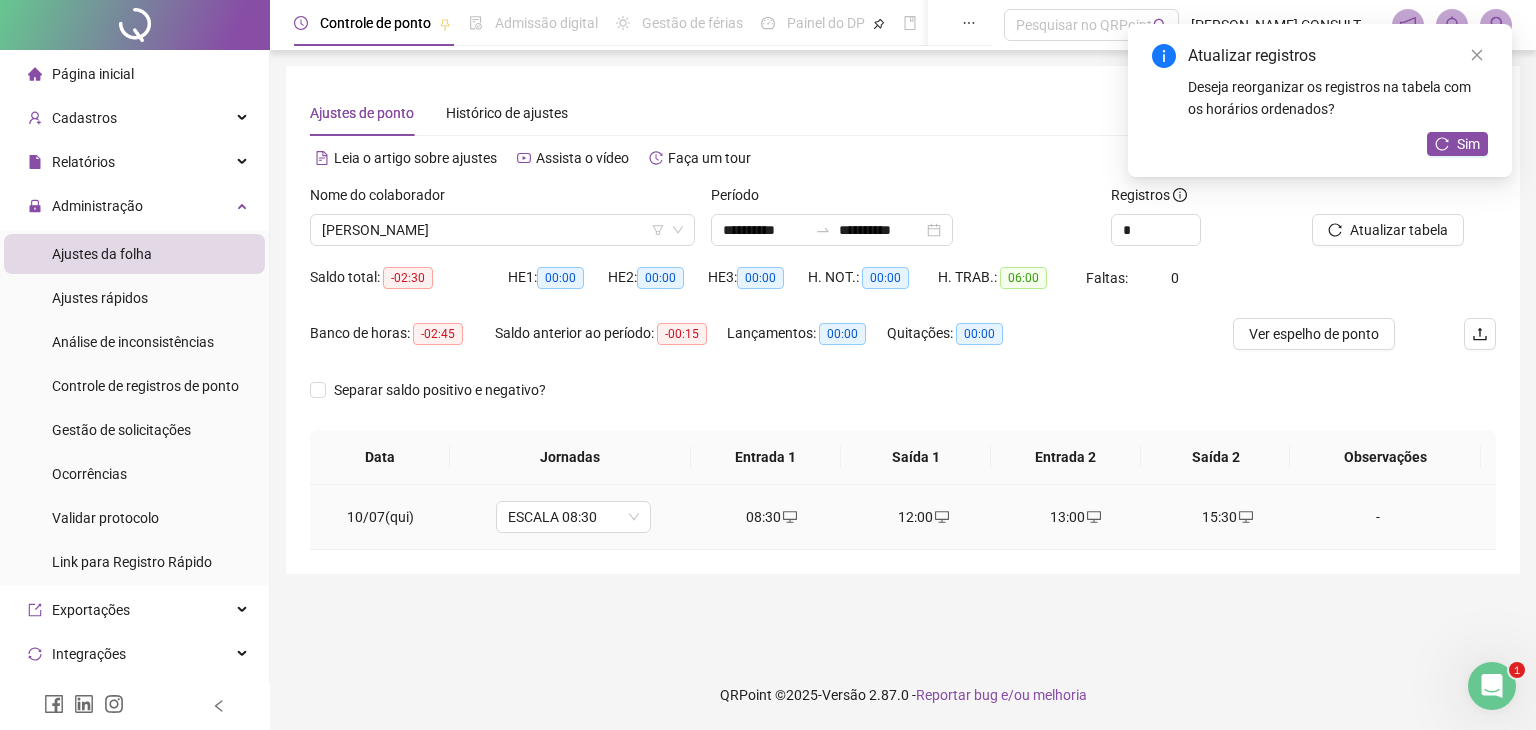 click on "-" at bounding box center [1378, 517] 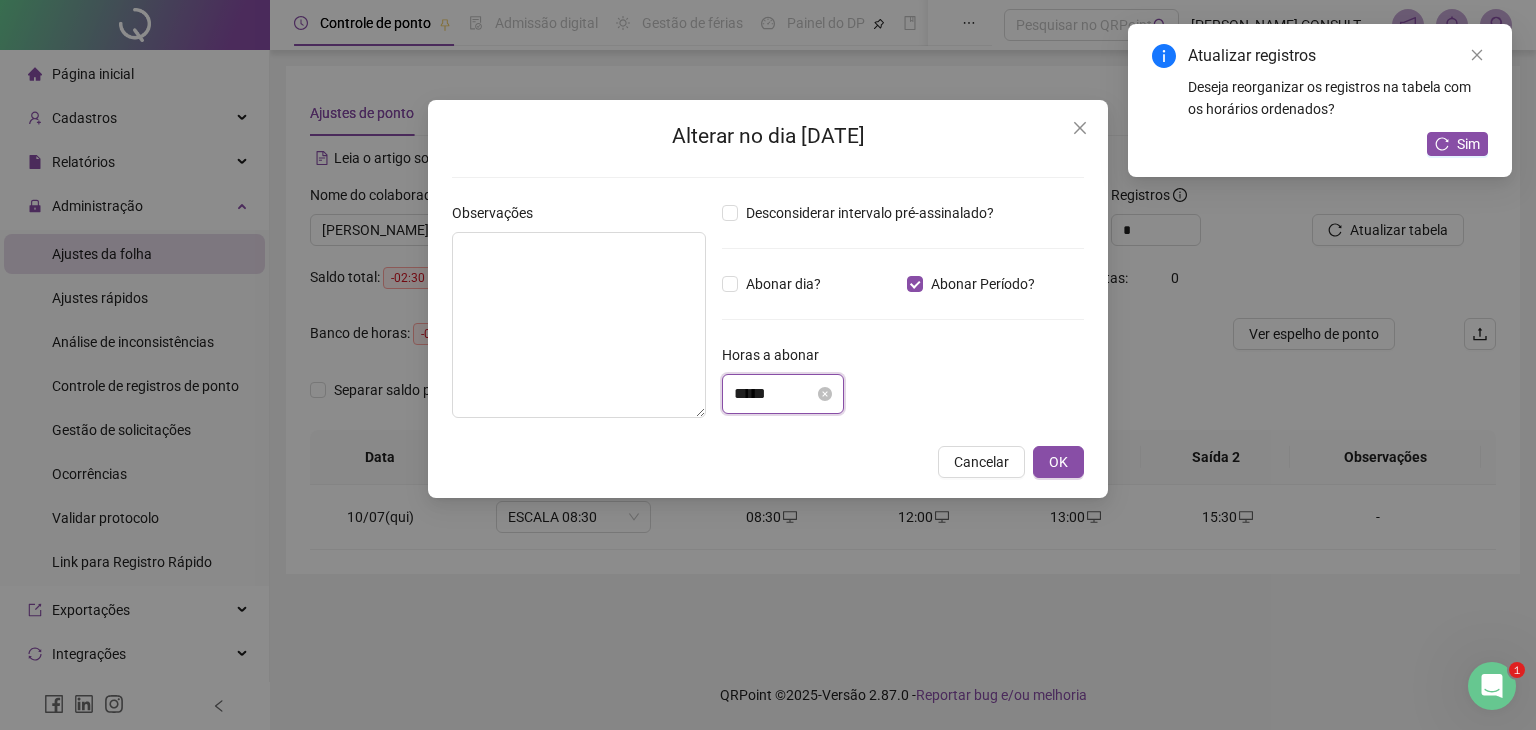 click on "*****" at bounding box center [774, 394] 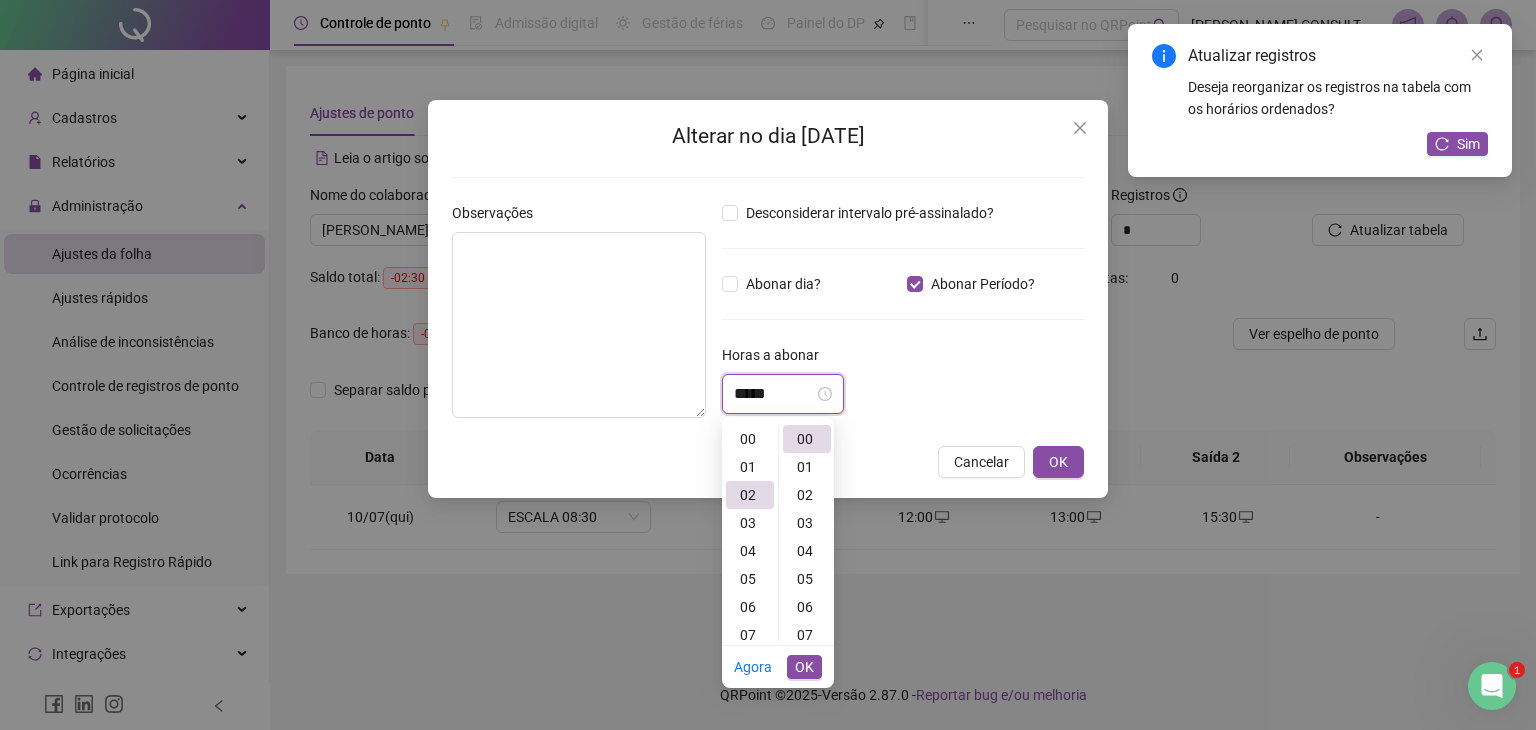 scroll, scrollTop: 56, scrollLeft: 0, axis: vertical 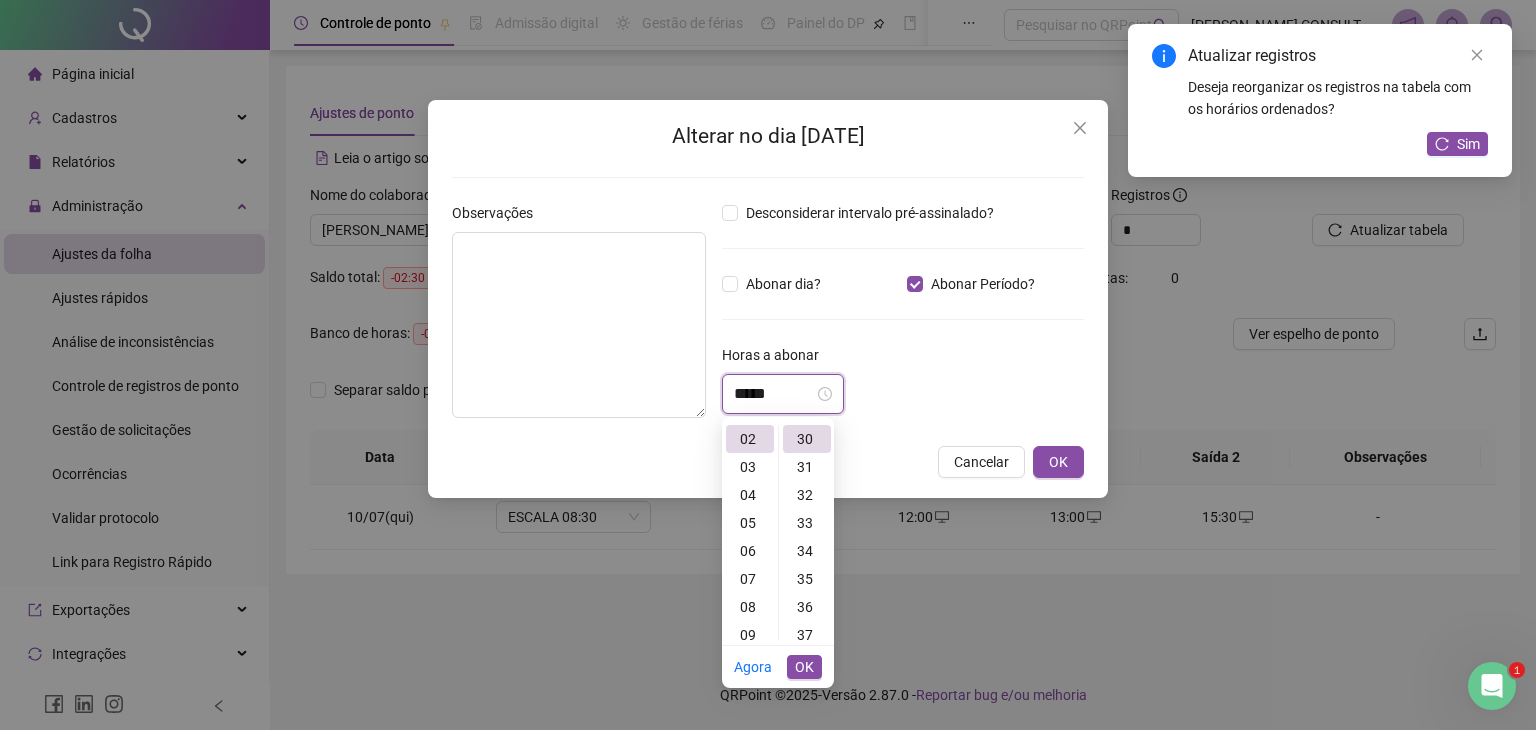 type on "*****" 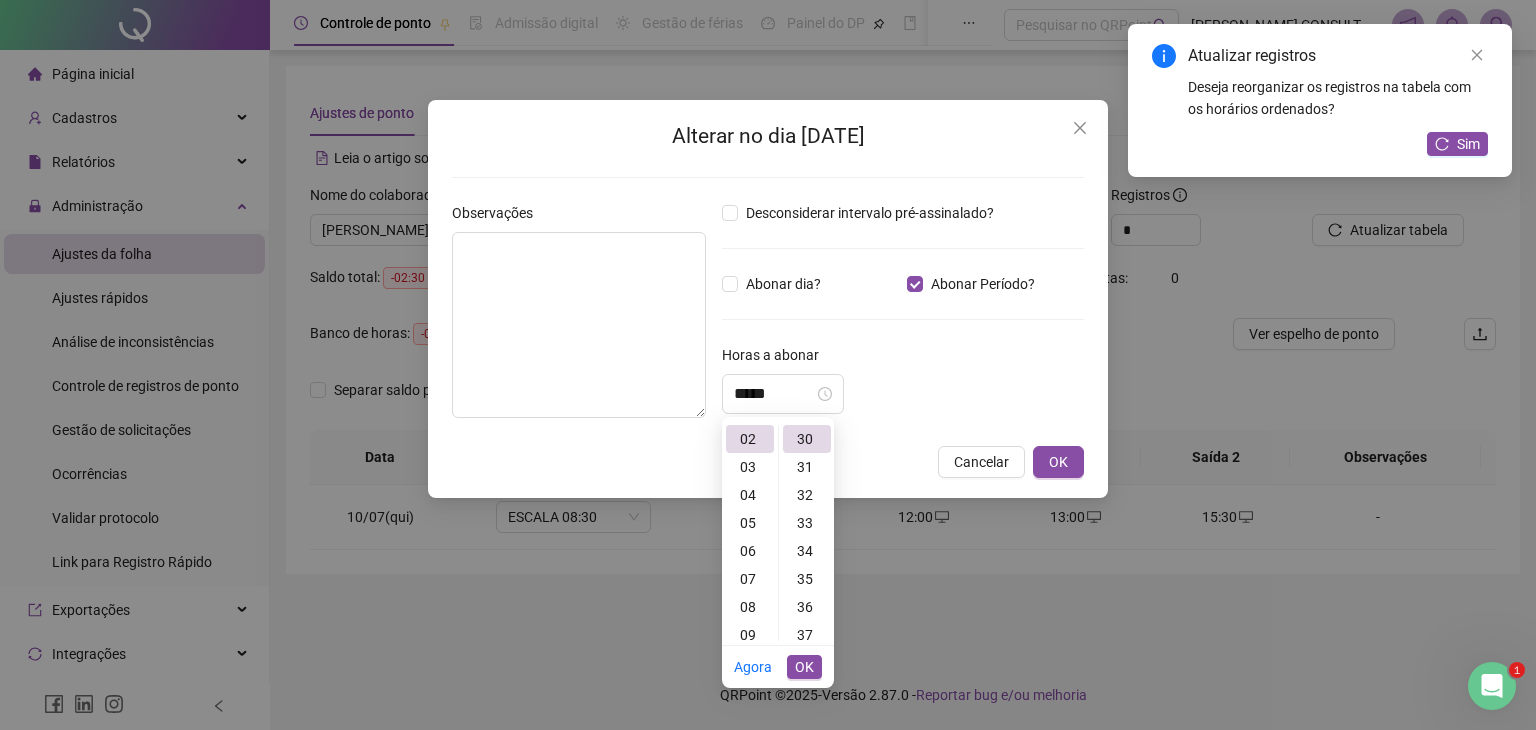 click on "Desconsiderar intervalo pré-assinalado? Abonar dia? Abonar Período? Horas a abonar ***** Aplicar regime de compensação" at bounding box center [903, 318] 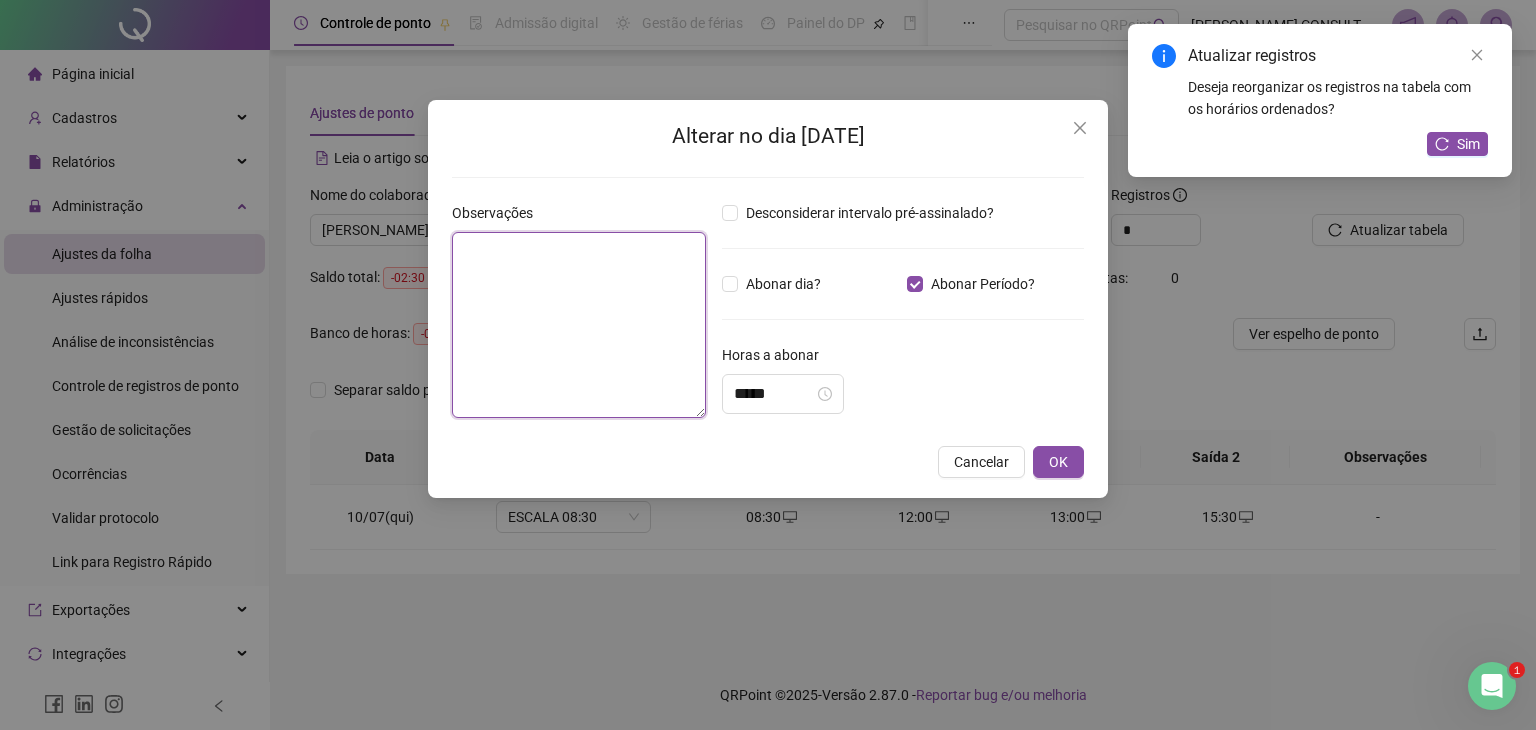 click at bounding box center [579, 325] 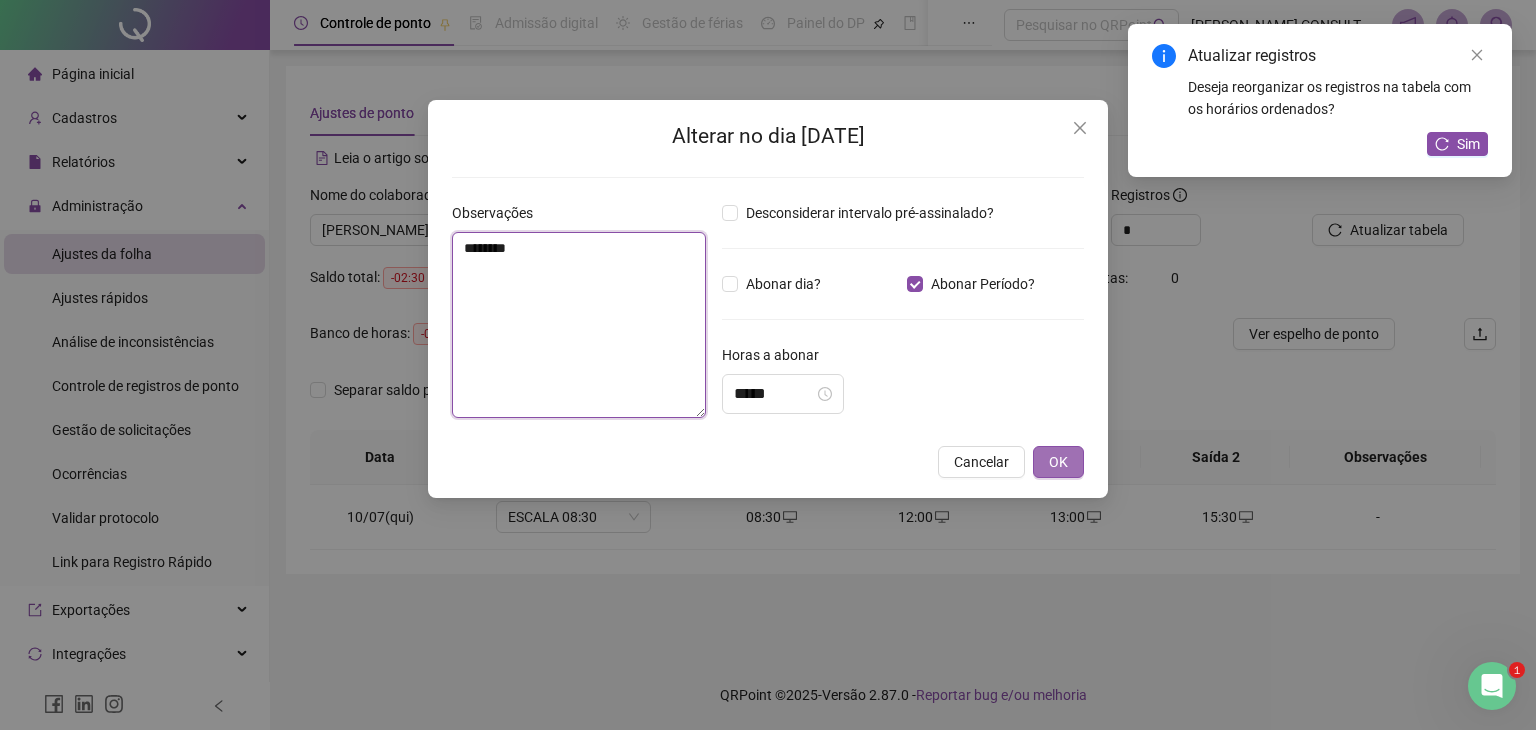 type on "********" 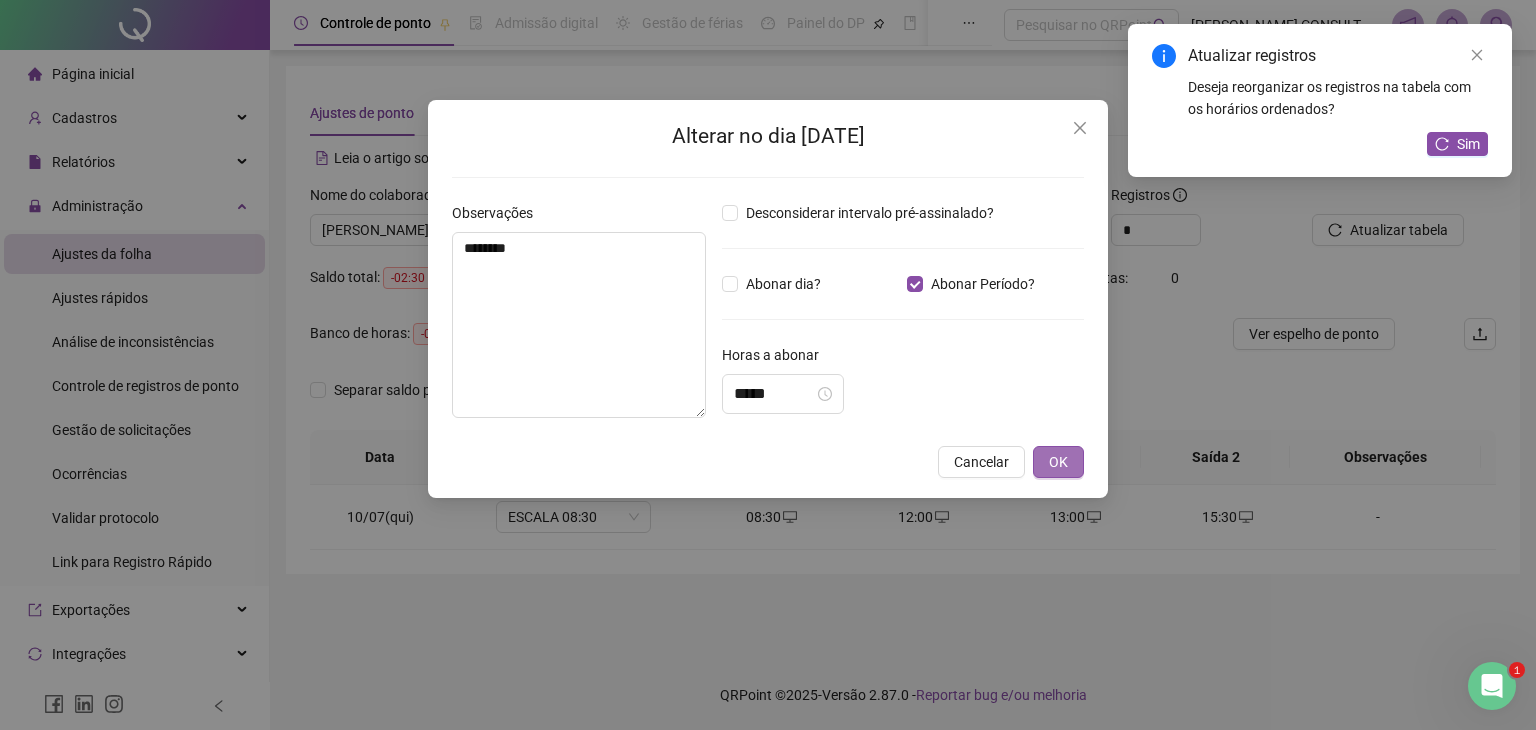 click on "OK" at bounding box center [1058, 462] 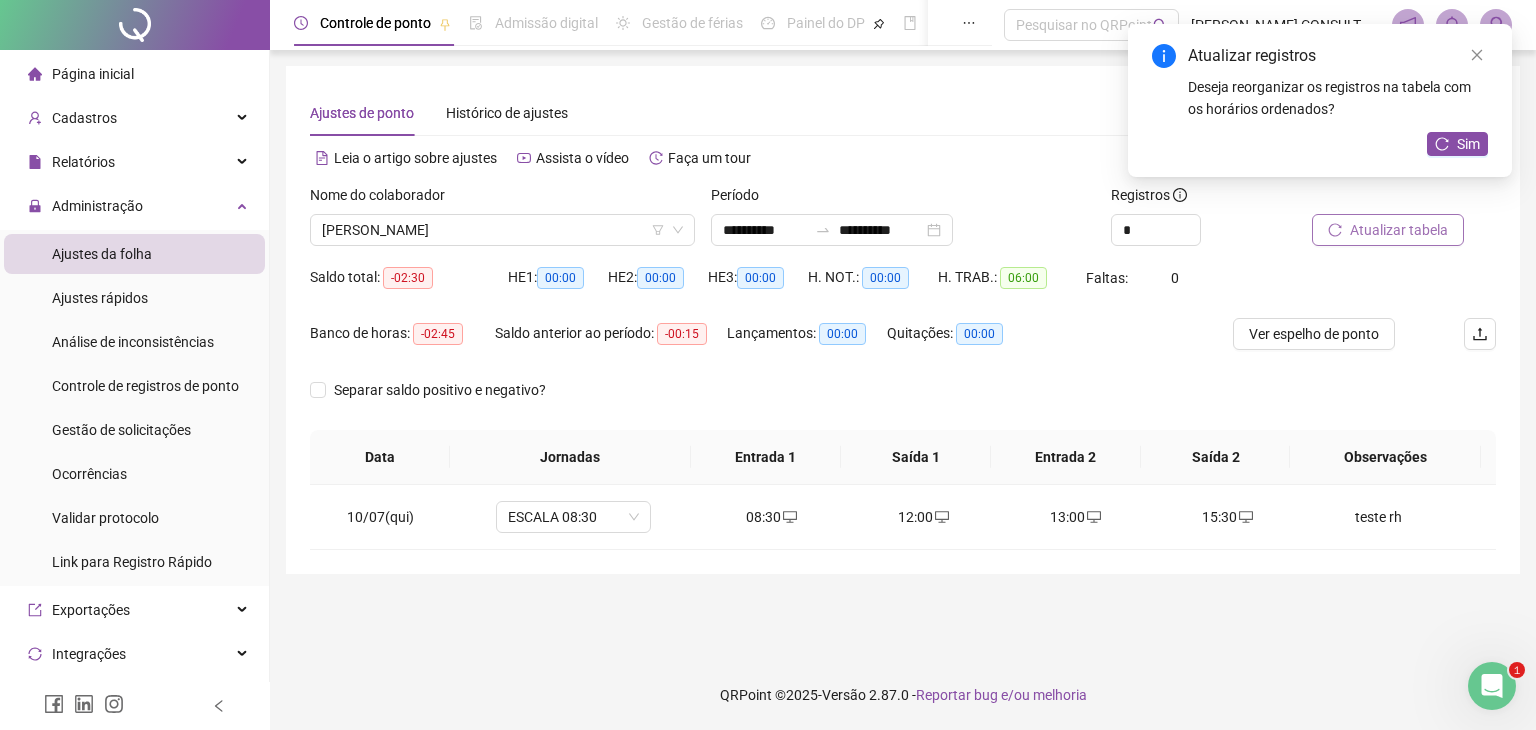click on "Atualizar tabela" at bounding box center (1388, 230) 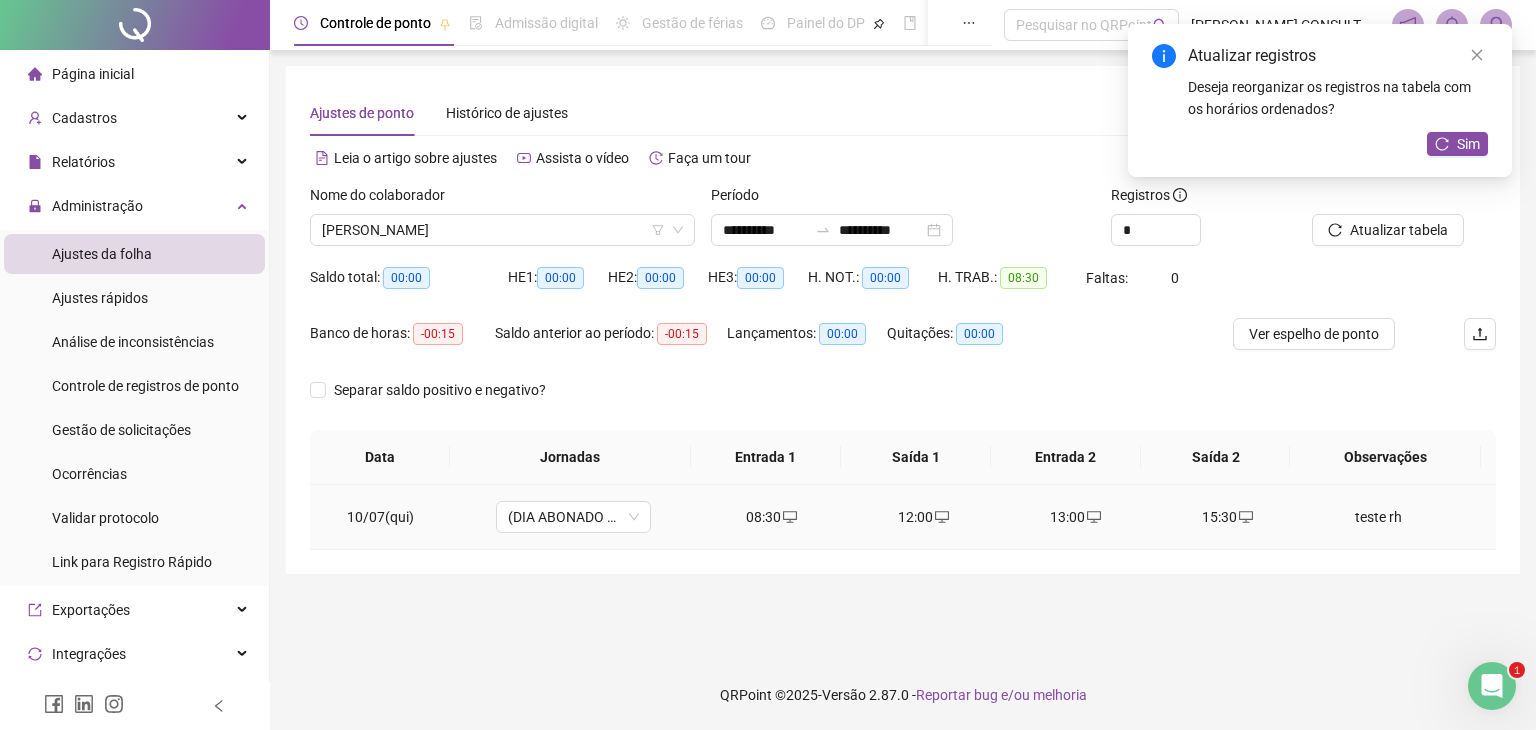 click on "teste rh" at bounding box center (1378, 517) 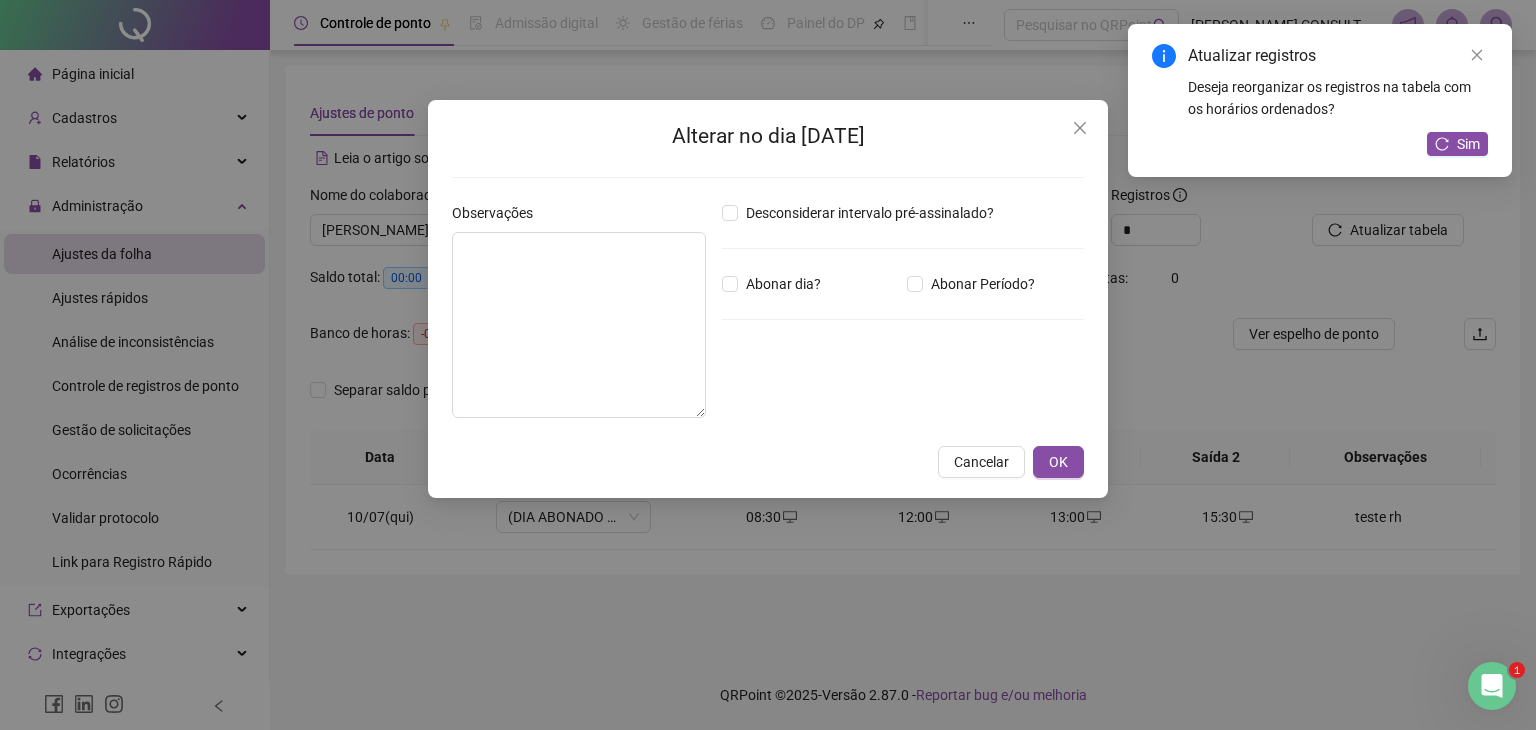type on "********" 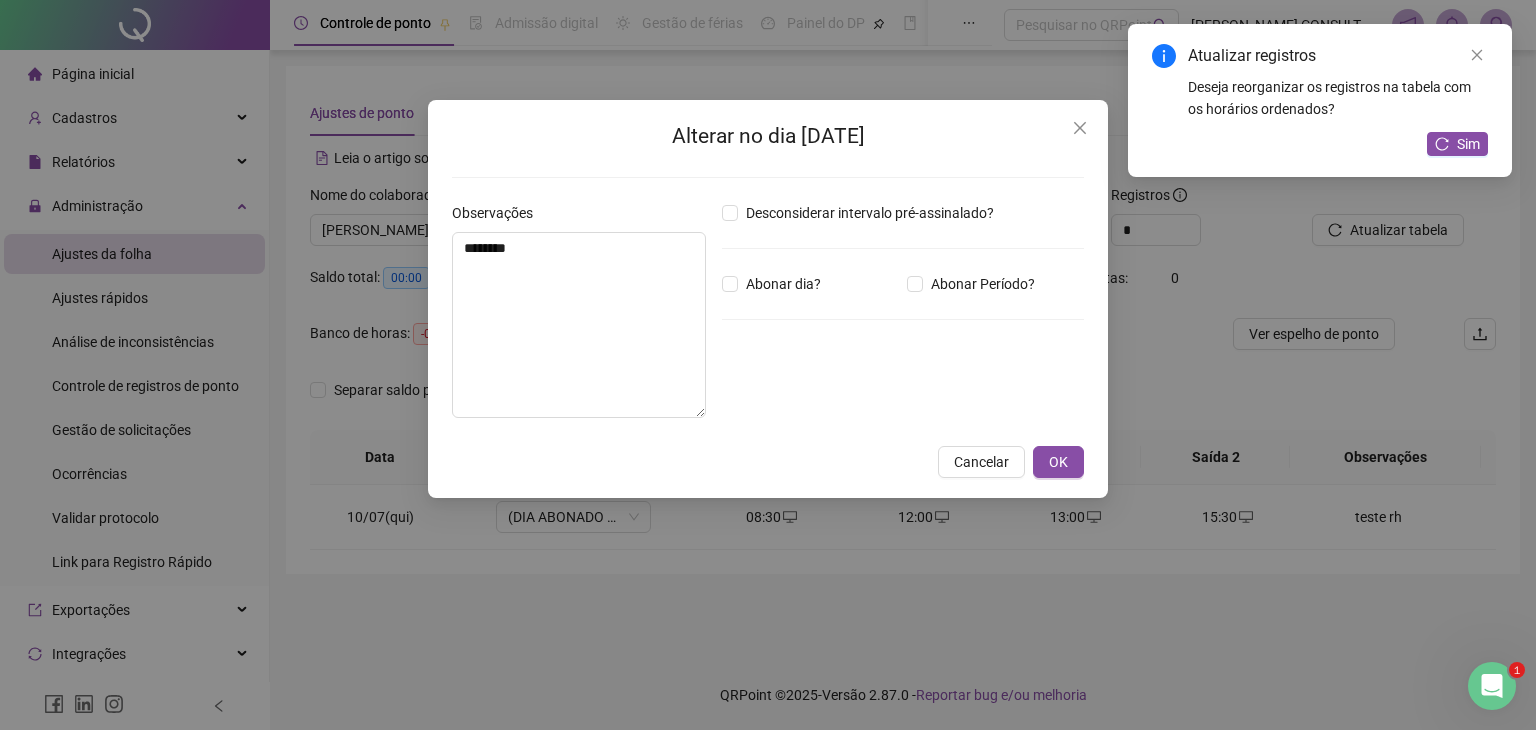 type on "*****" 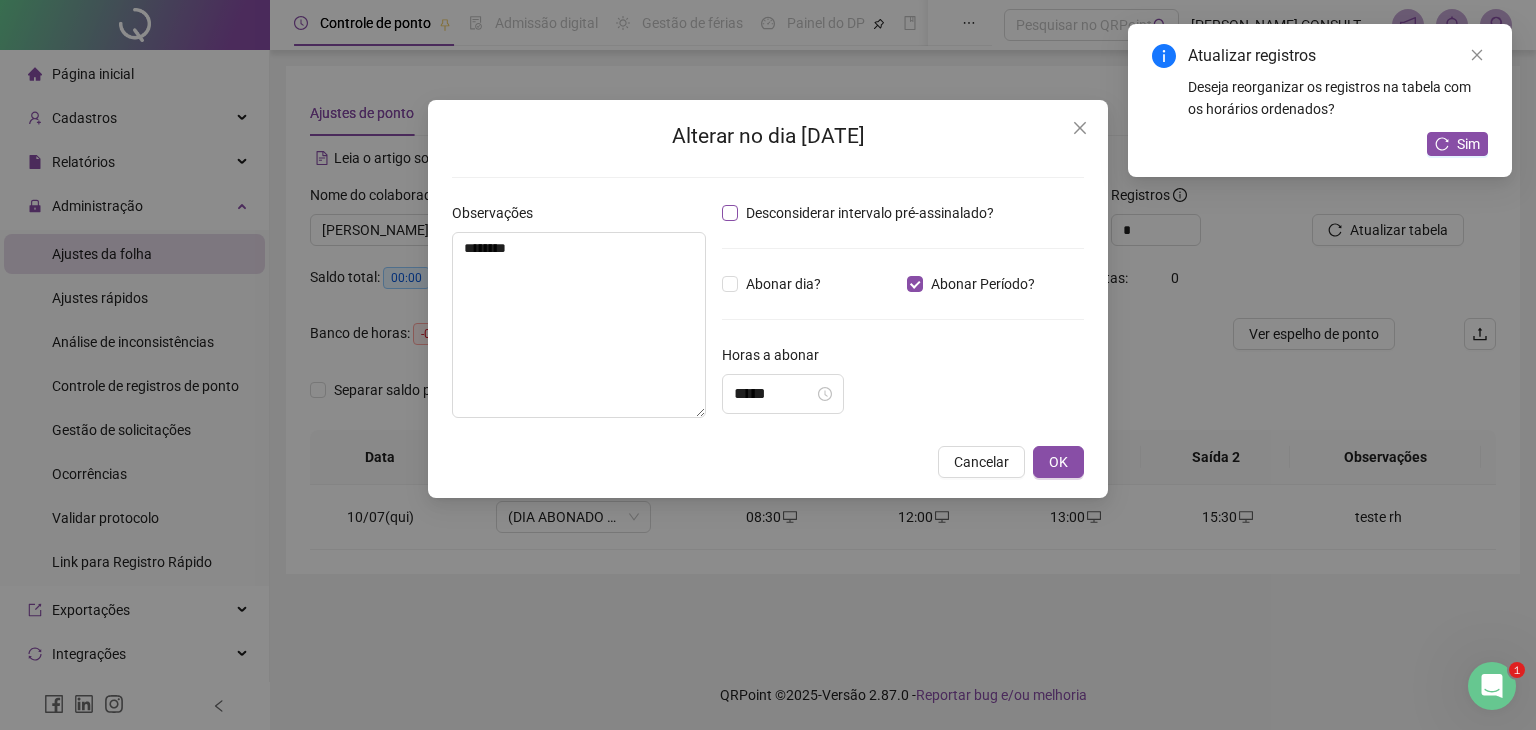 click on "Desconsiderar intervalo pré-assinalado?" at bounding box center (870, 213) 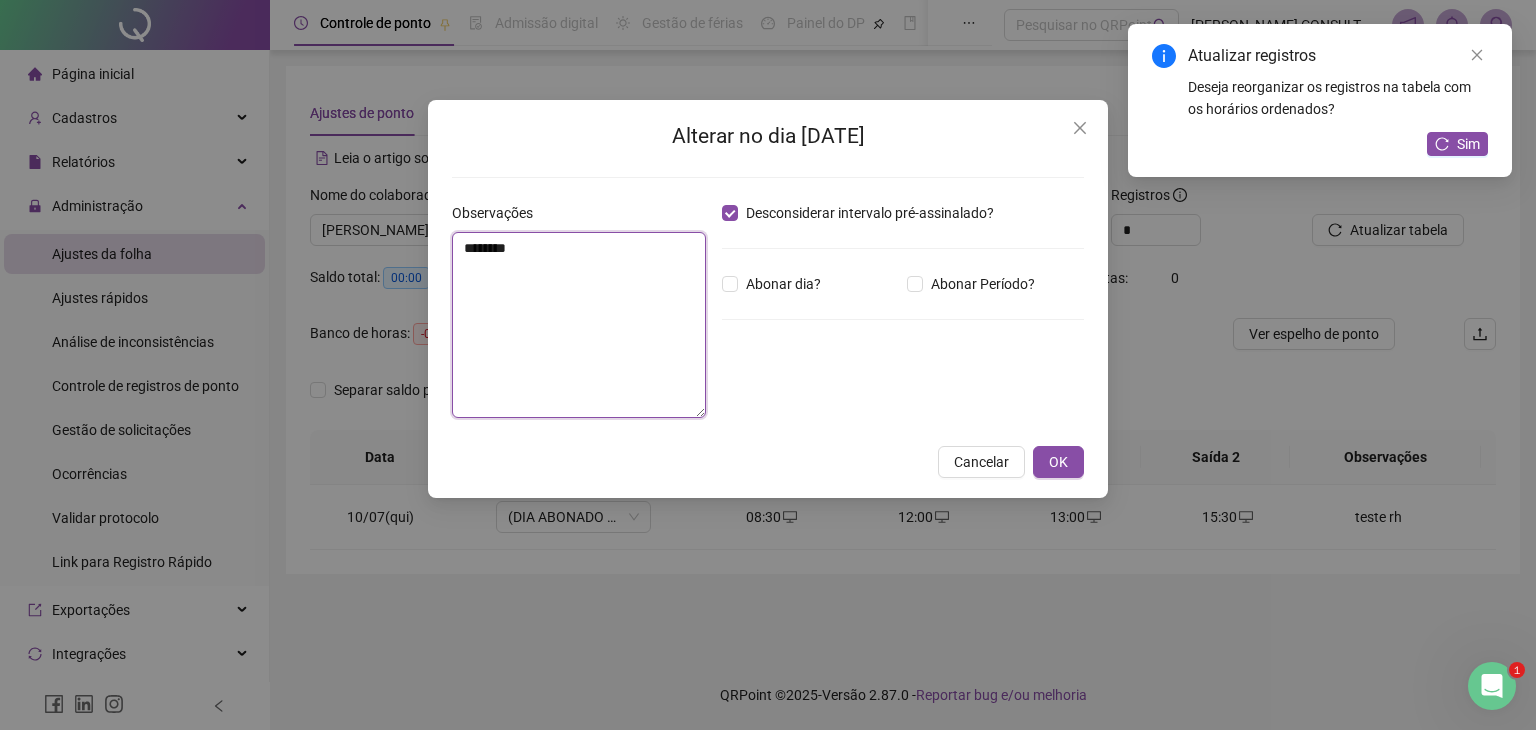 drag, startPoint x: 597, startPoint y: 255, endPoint x: 190, endPoint y: 229, distance: 407.82962 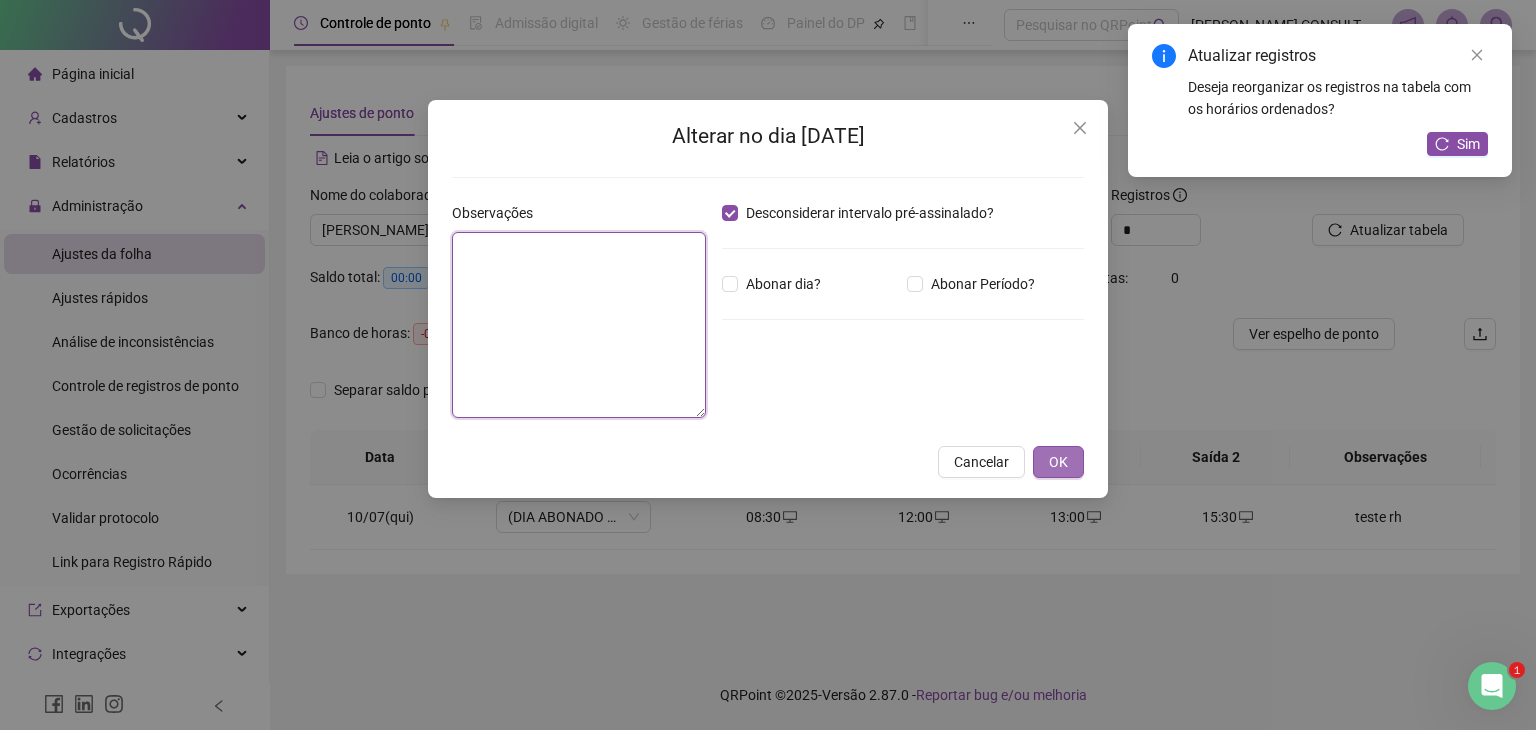 type 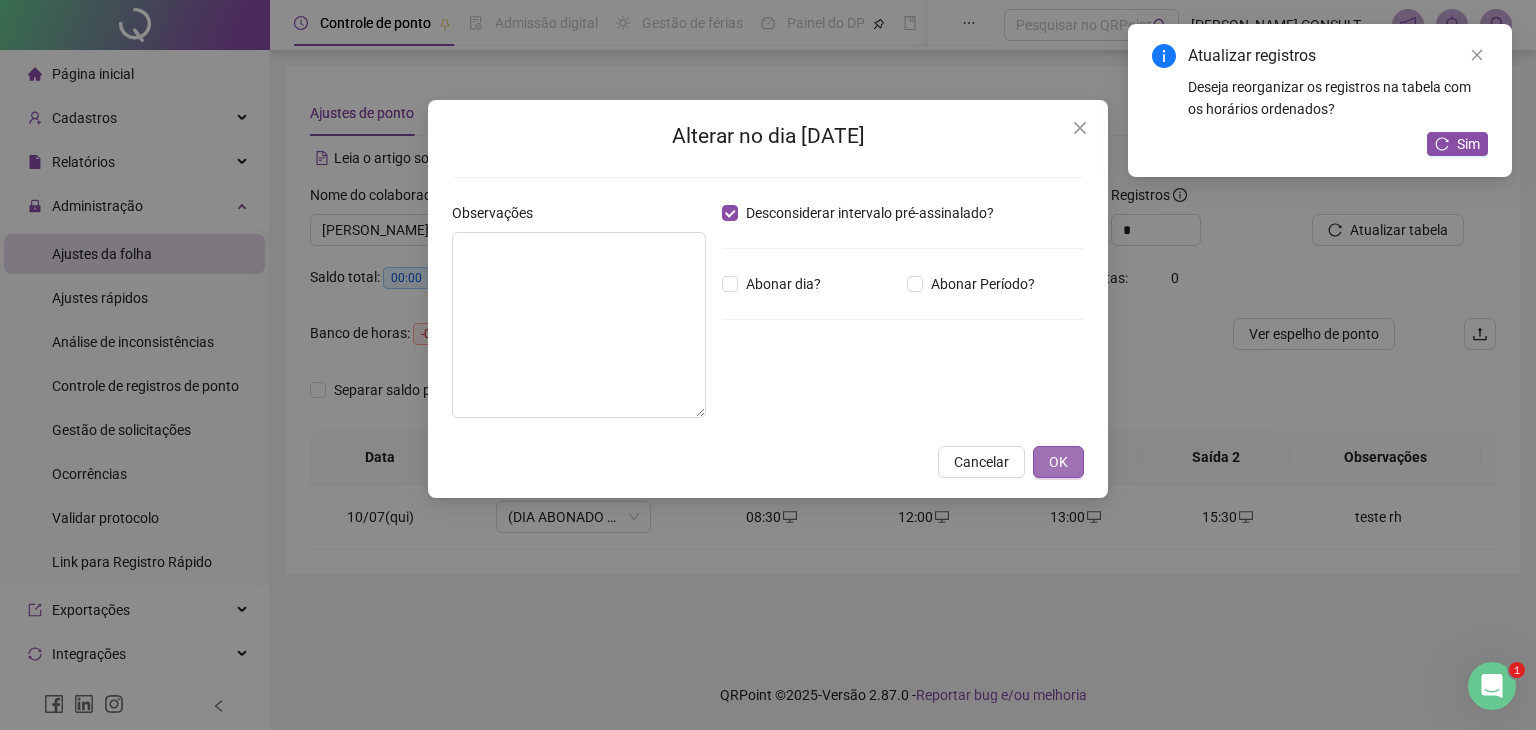 click on "OK" at bounding box center (1058, 462) 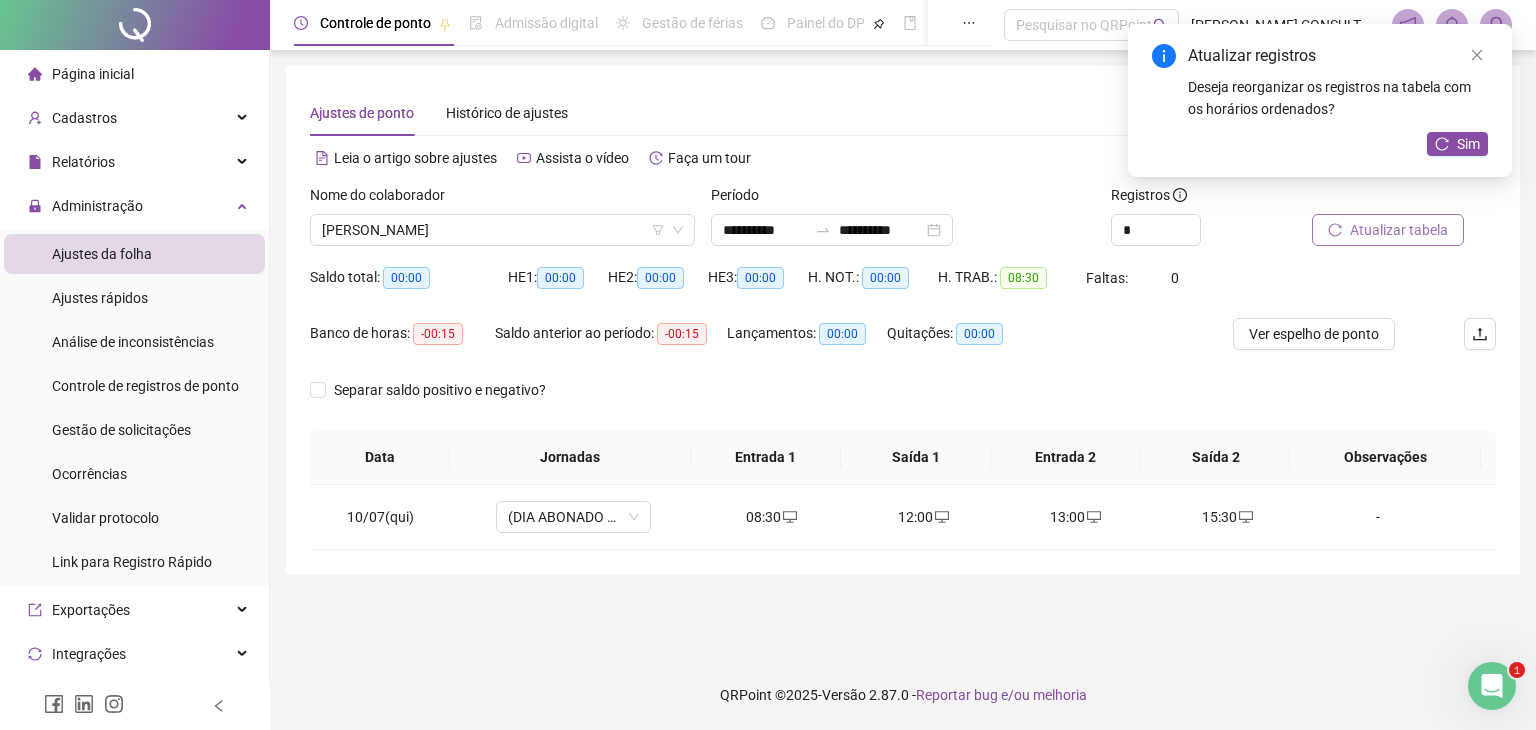 click on "Atualizar tabela" at bounding box center (1388, 230) 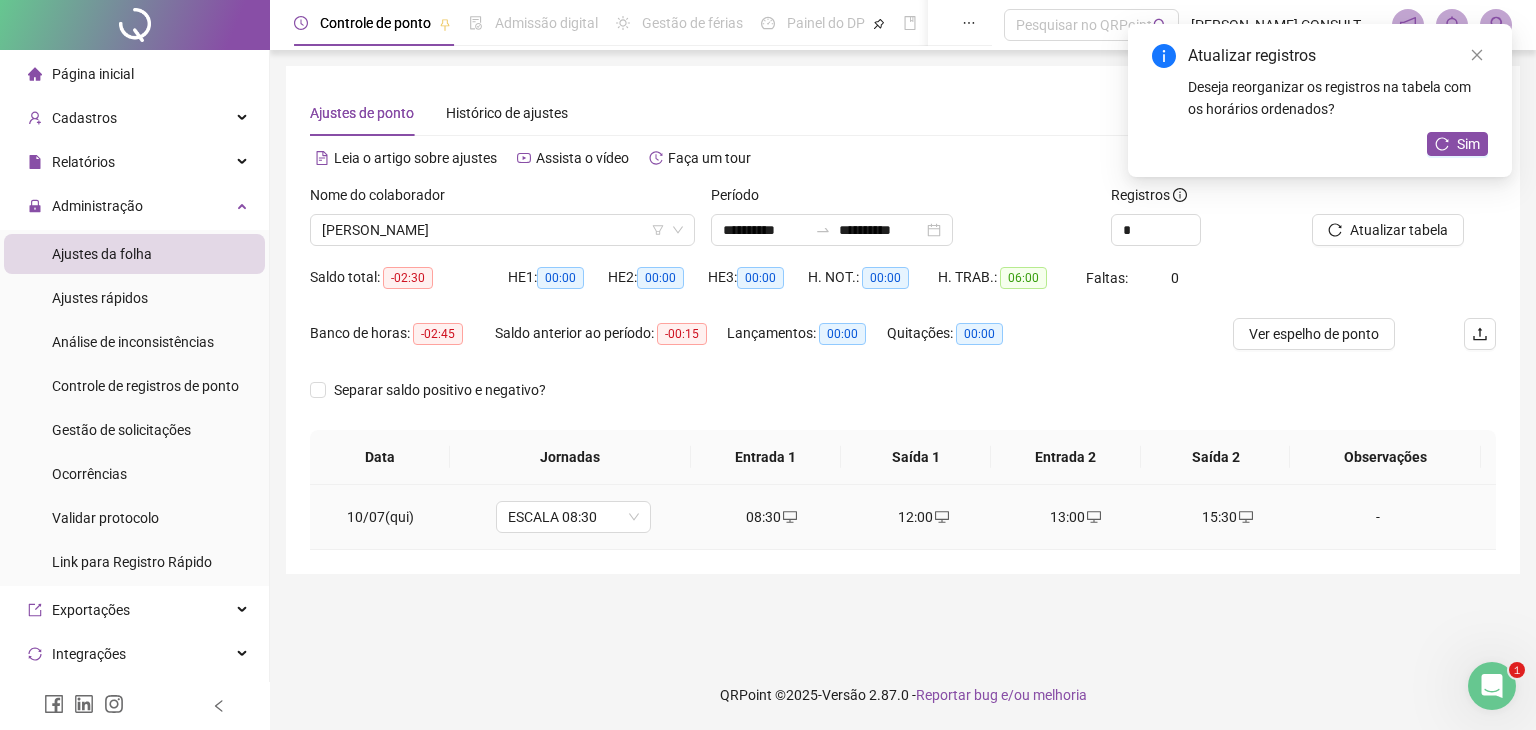 click at bounding box center (1245, 517) 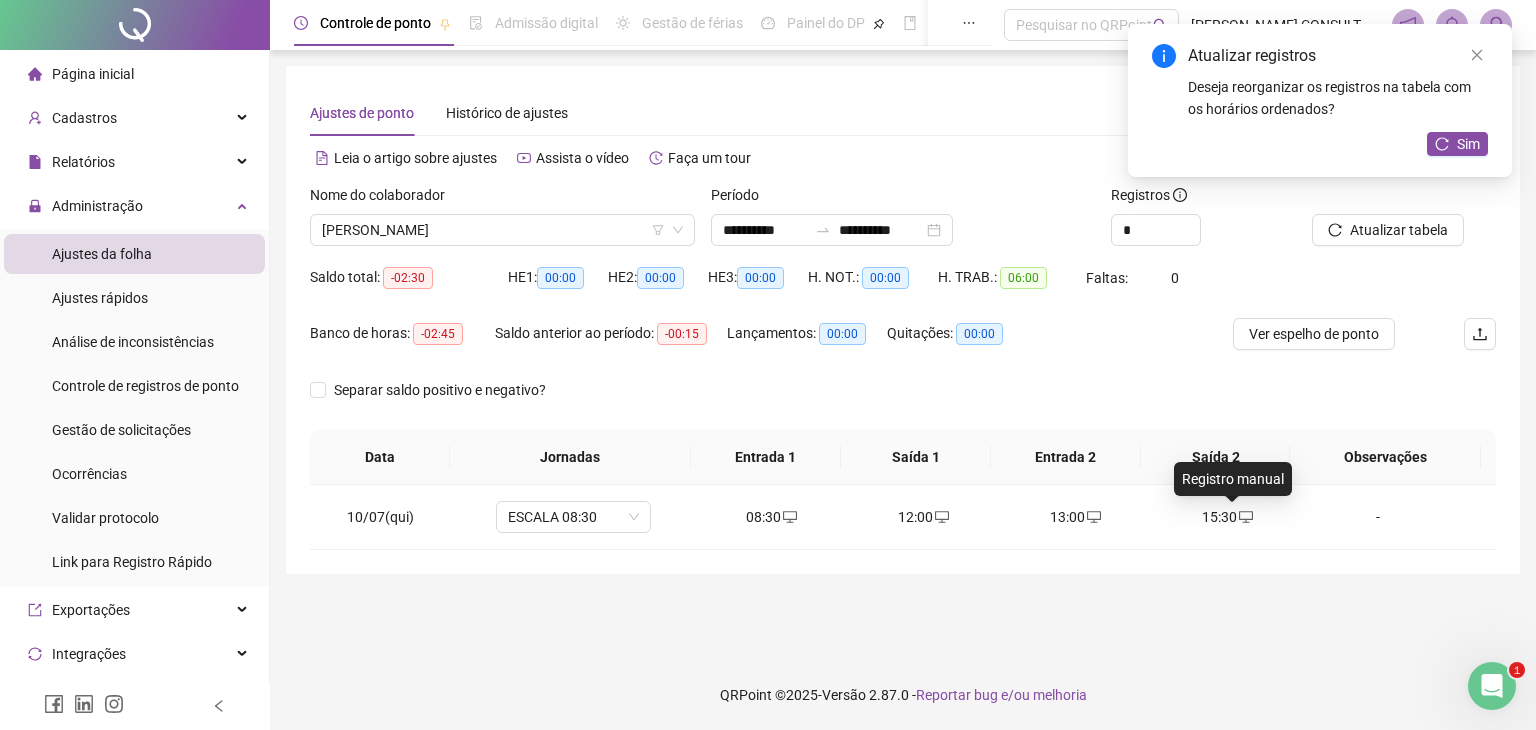type on "**********" 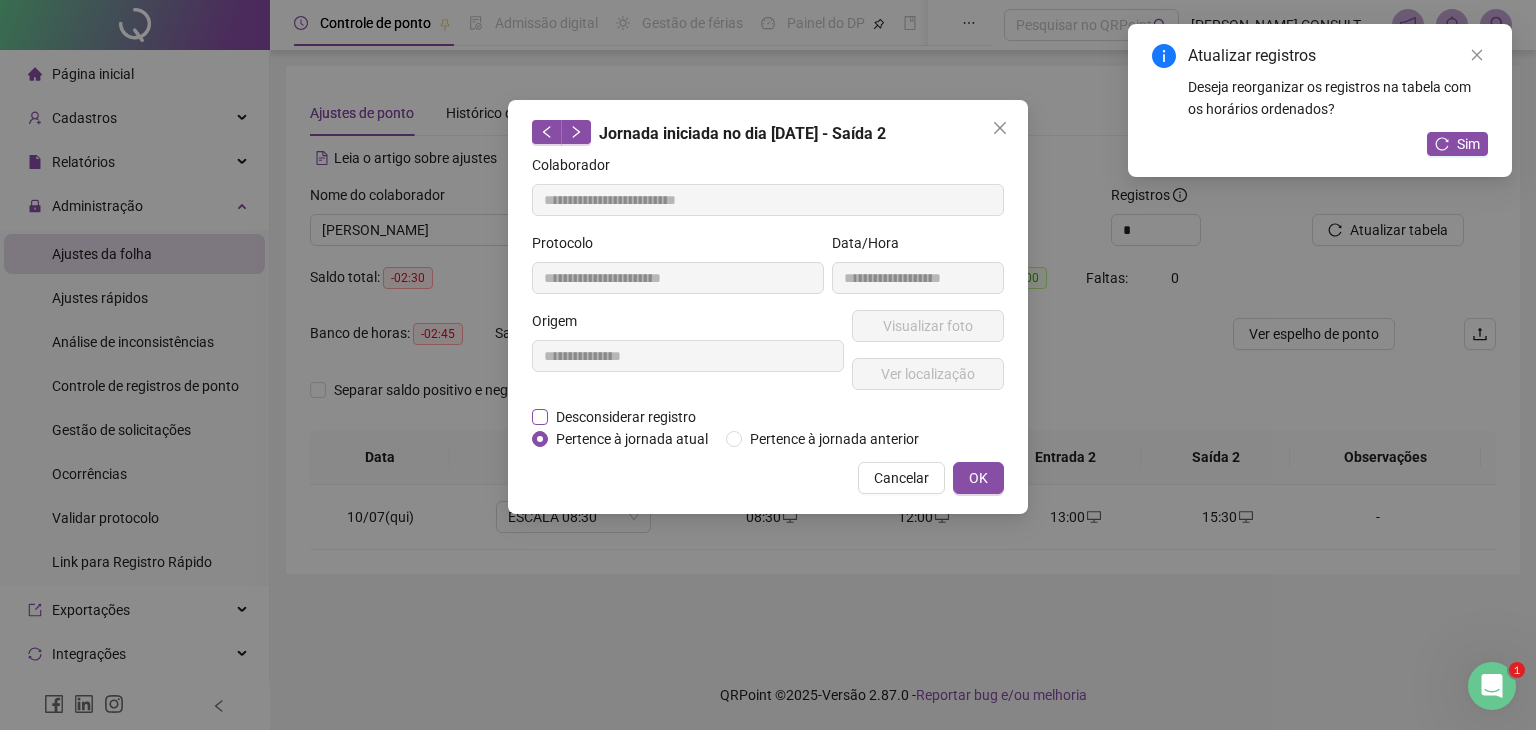 click on "Desconsiderar registro" at bounding box center (626, 417) 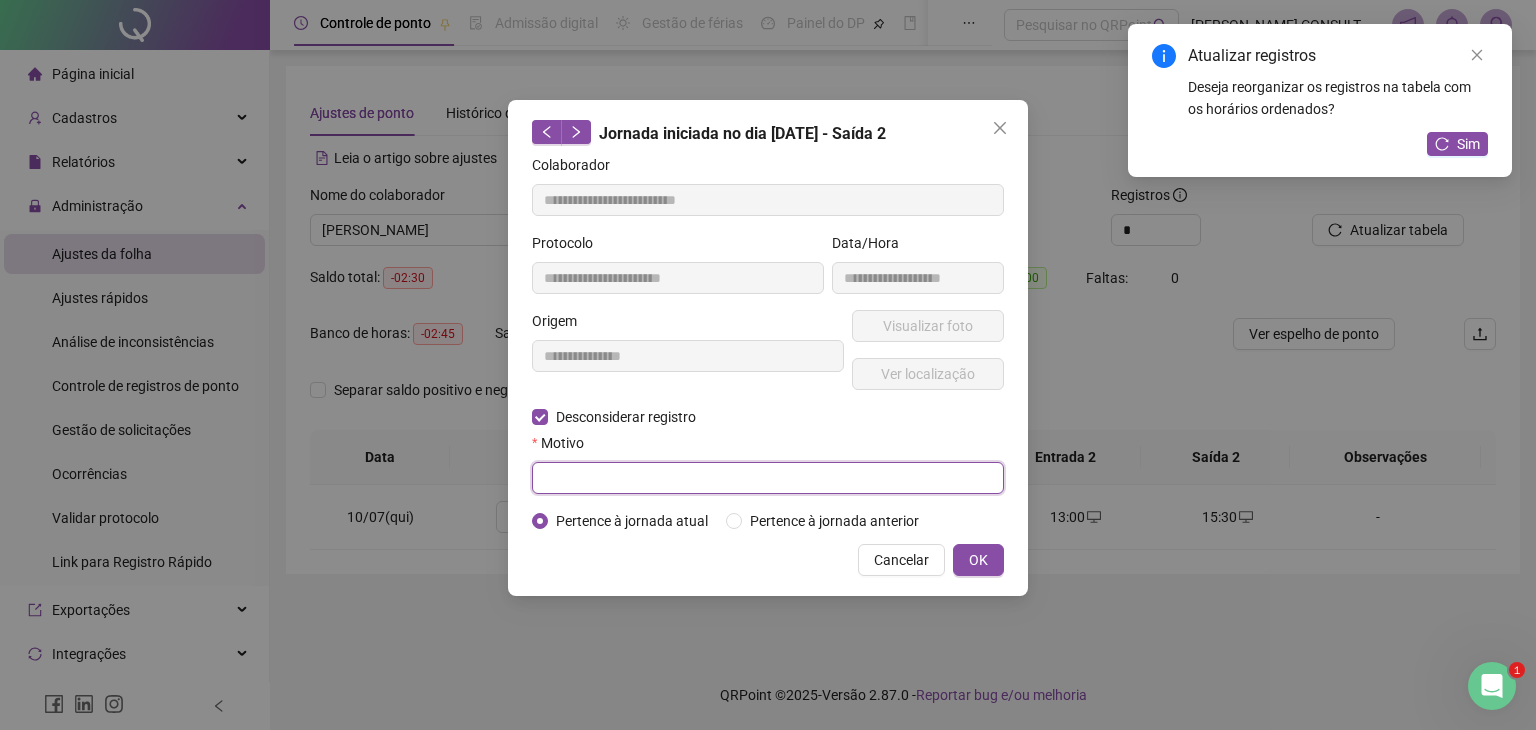 click at bounding box center [768, 478] 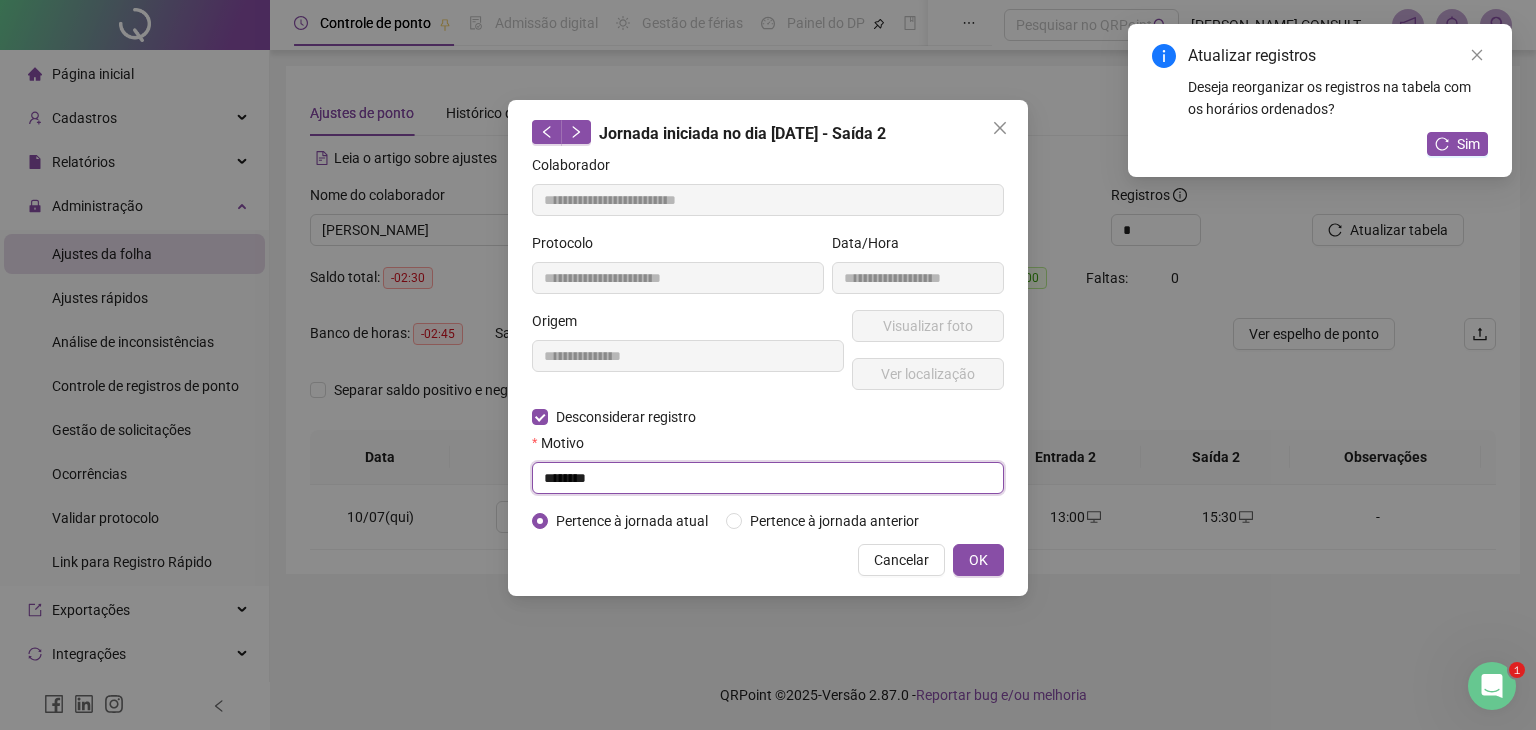 drag, startPoint x: 653, startPoint y: 471, endPoint x: 452, endPoint y: 468, distance: 201.02238 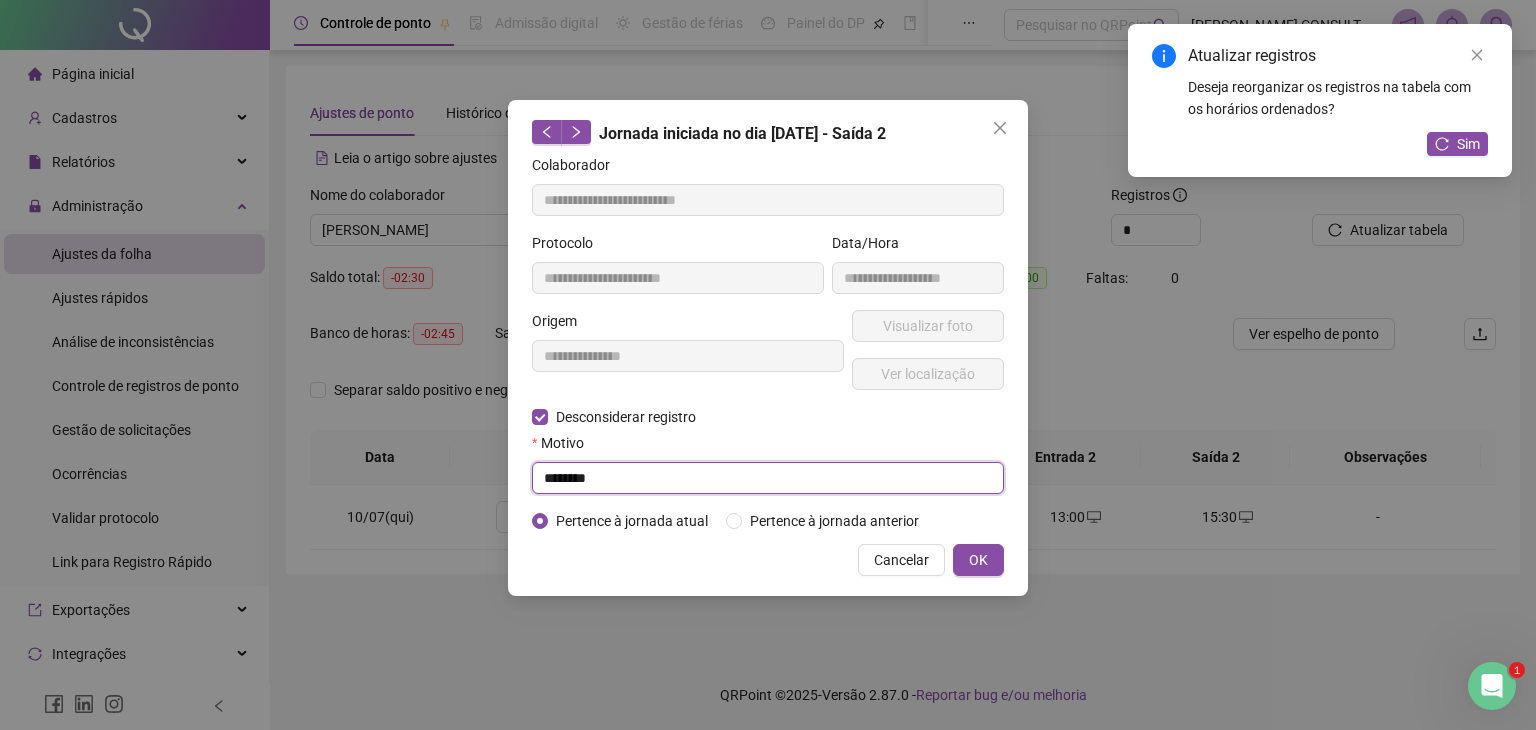 click on "**********" at bounding box center [768, 365] 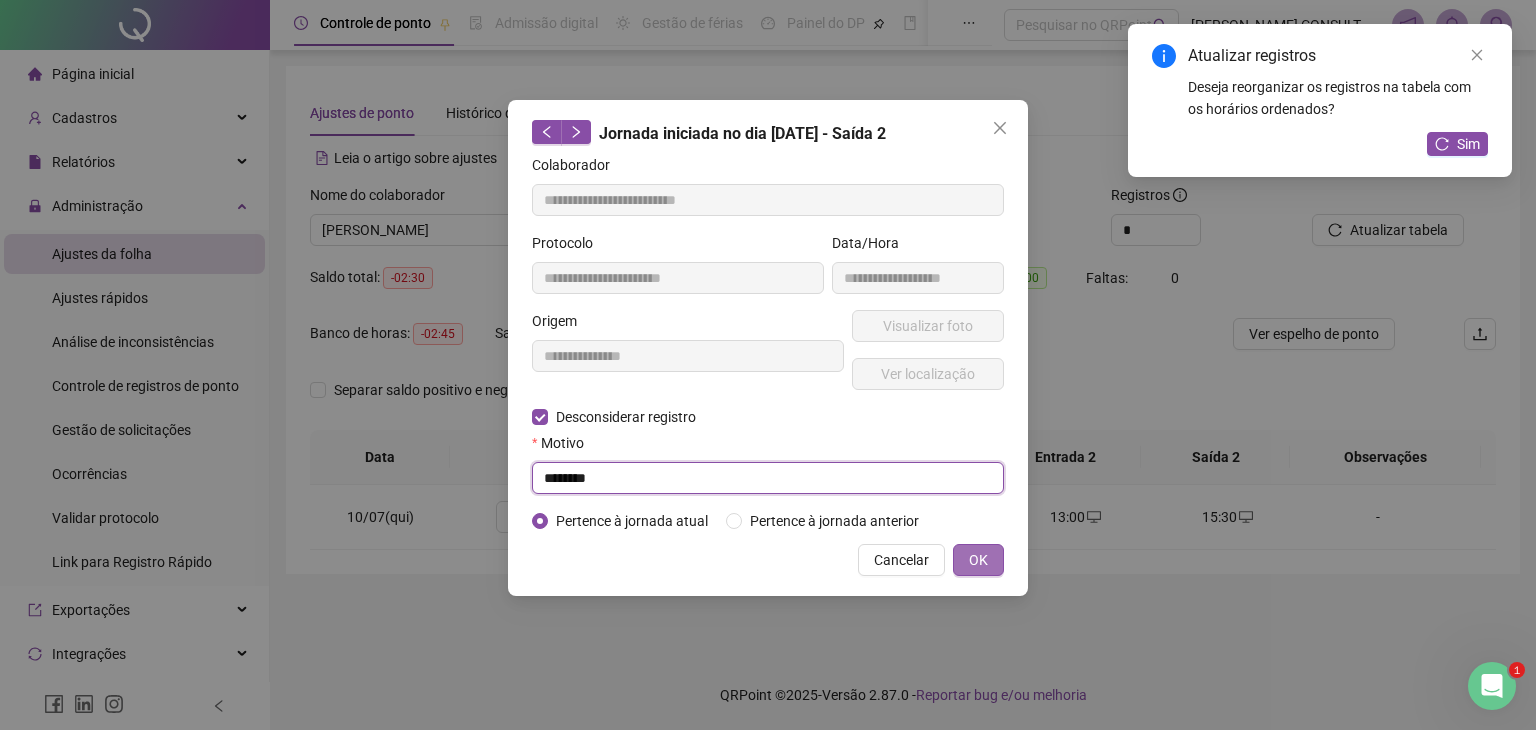 type on "********" 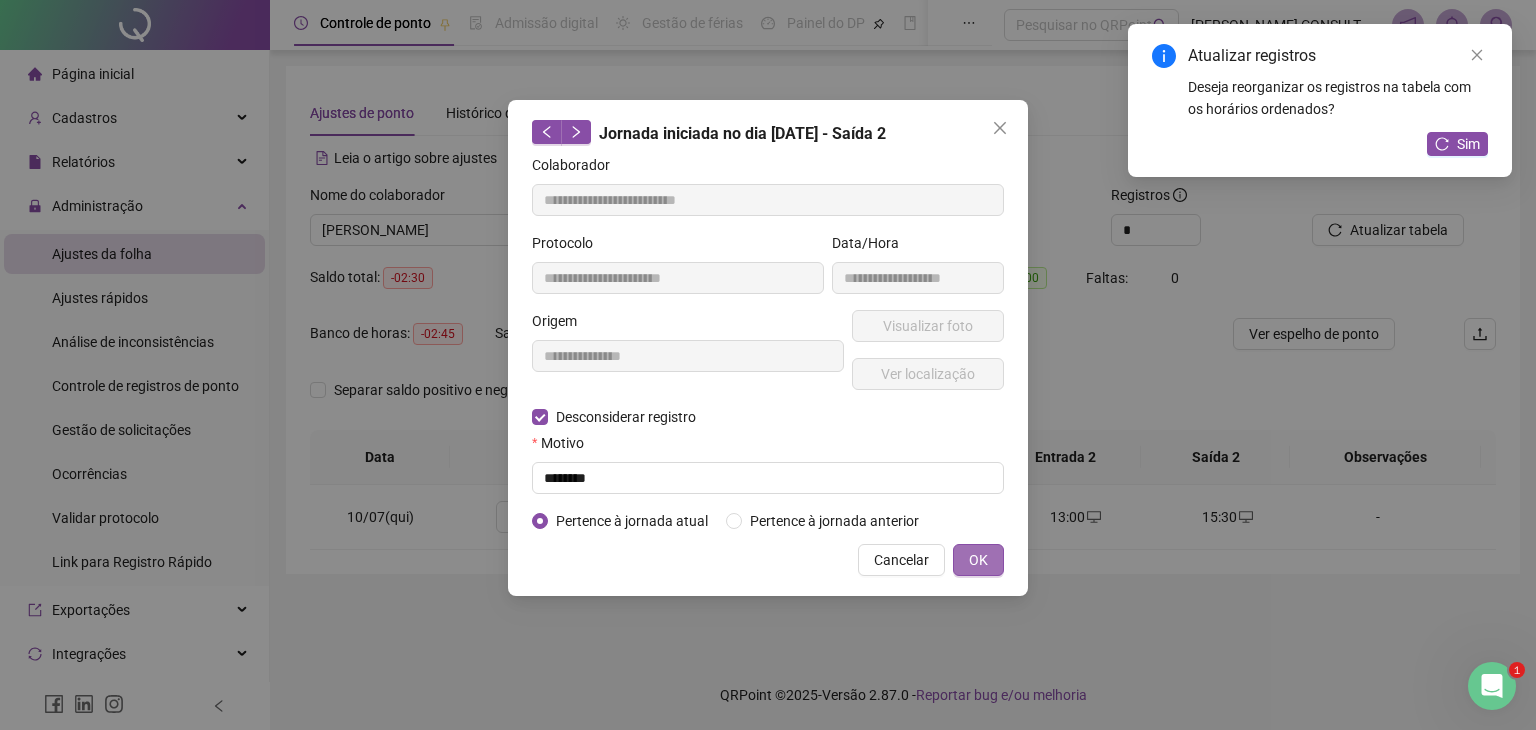click on "OK" at bounding box center [978, 560] 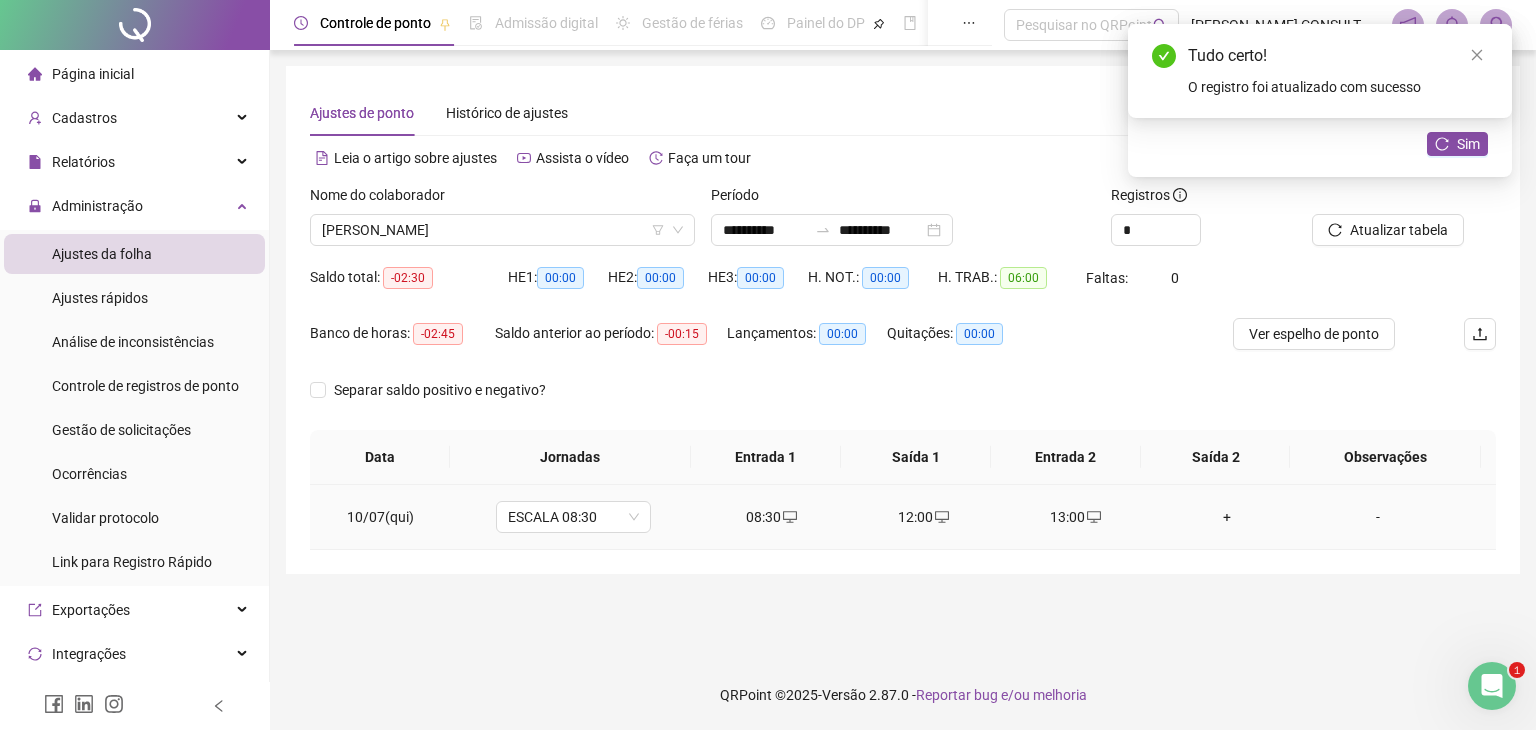 click on "13:00" at bounding box center (1075, 517) 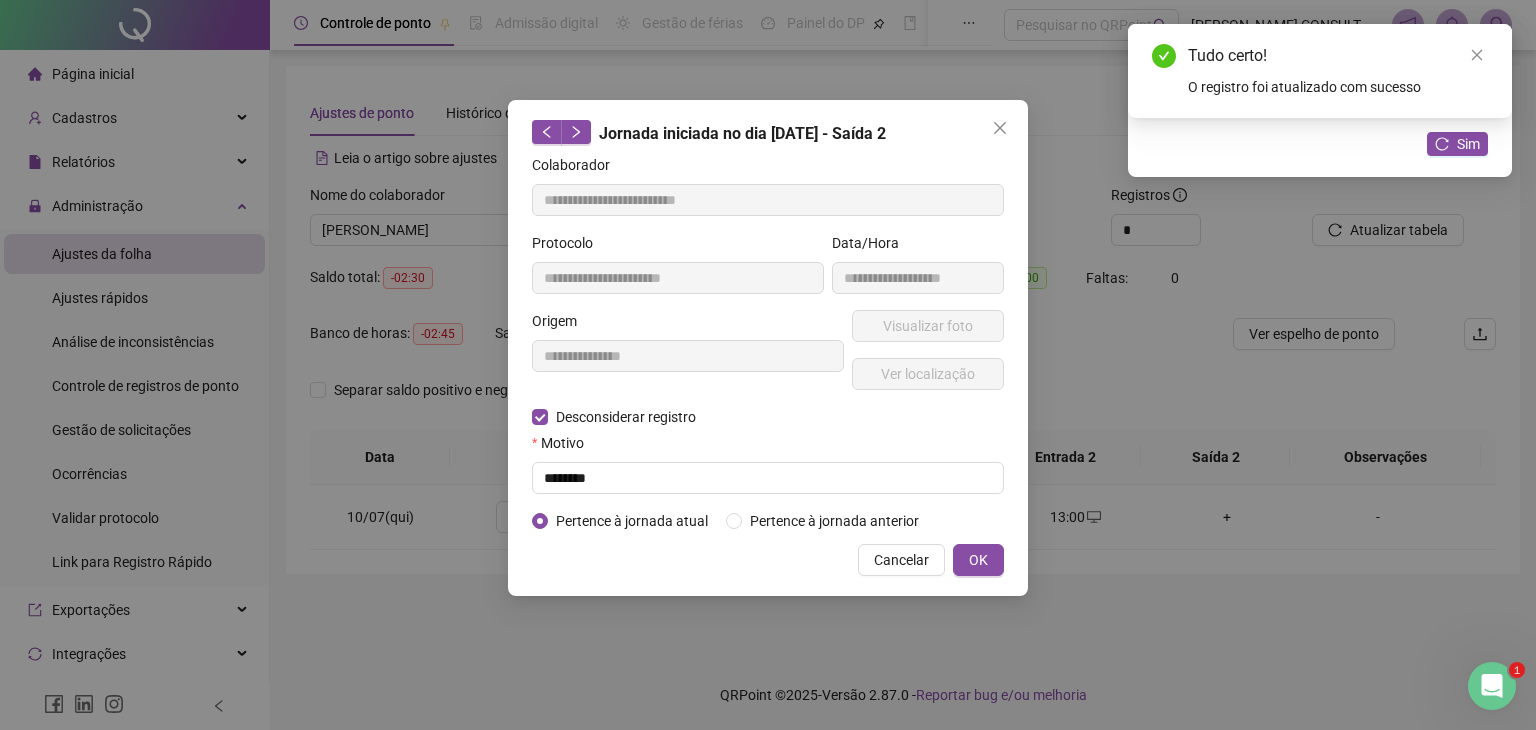 type on "**********" 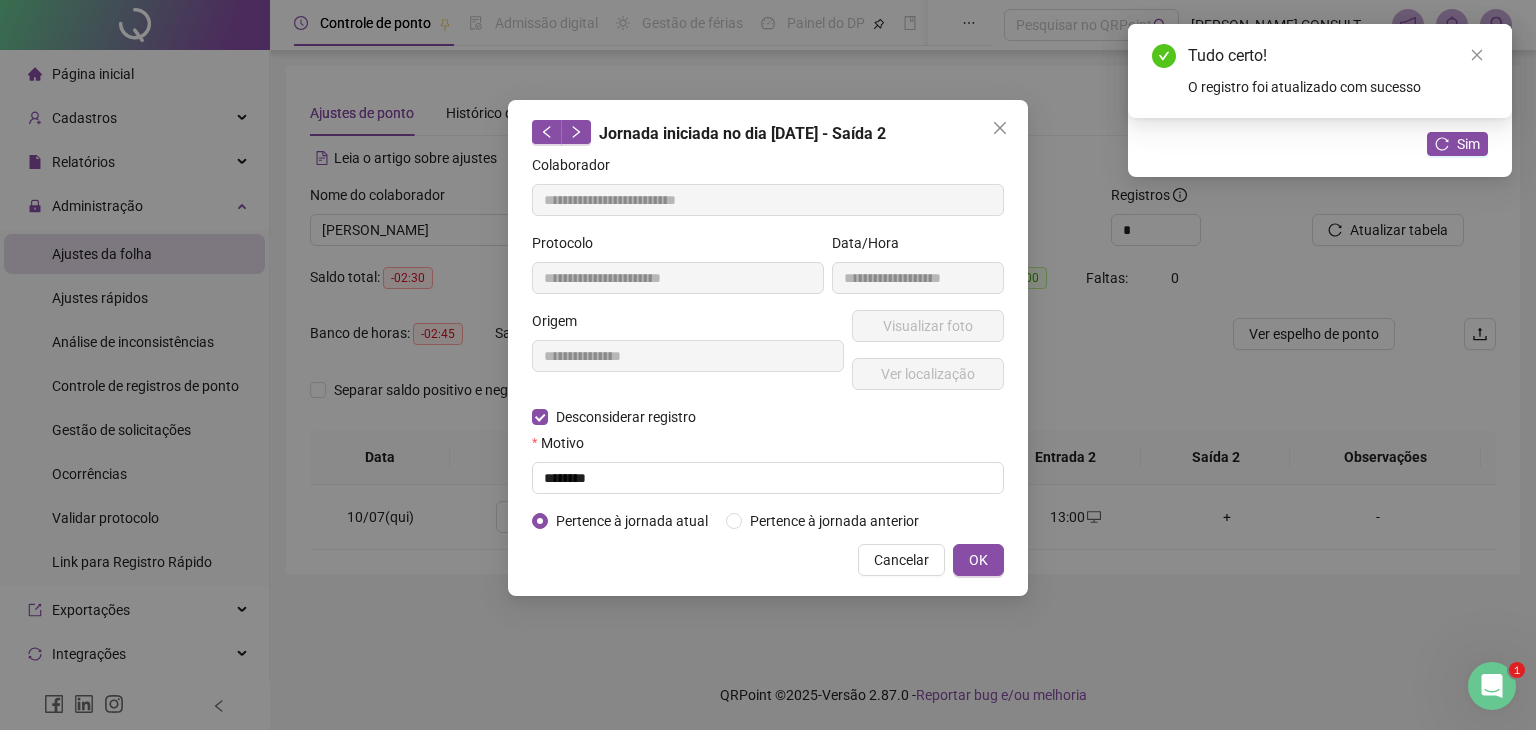 type on "**********" 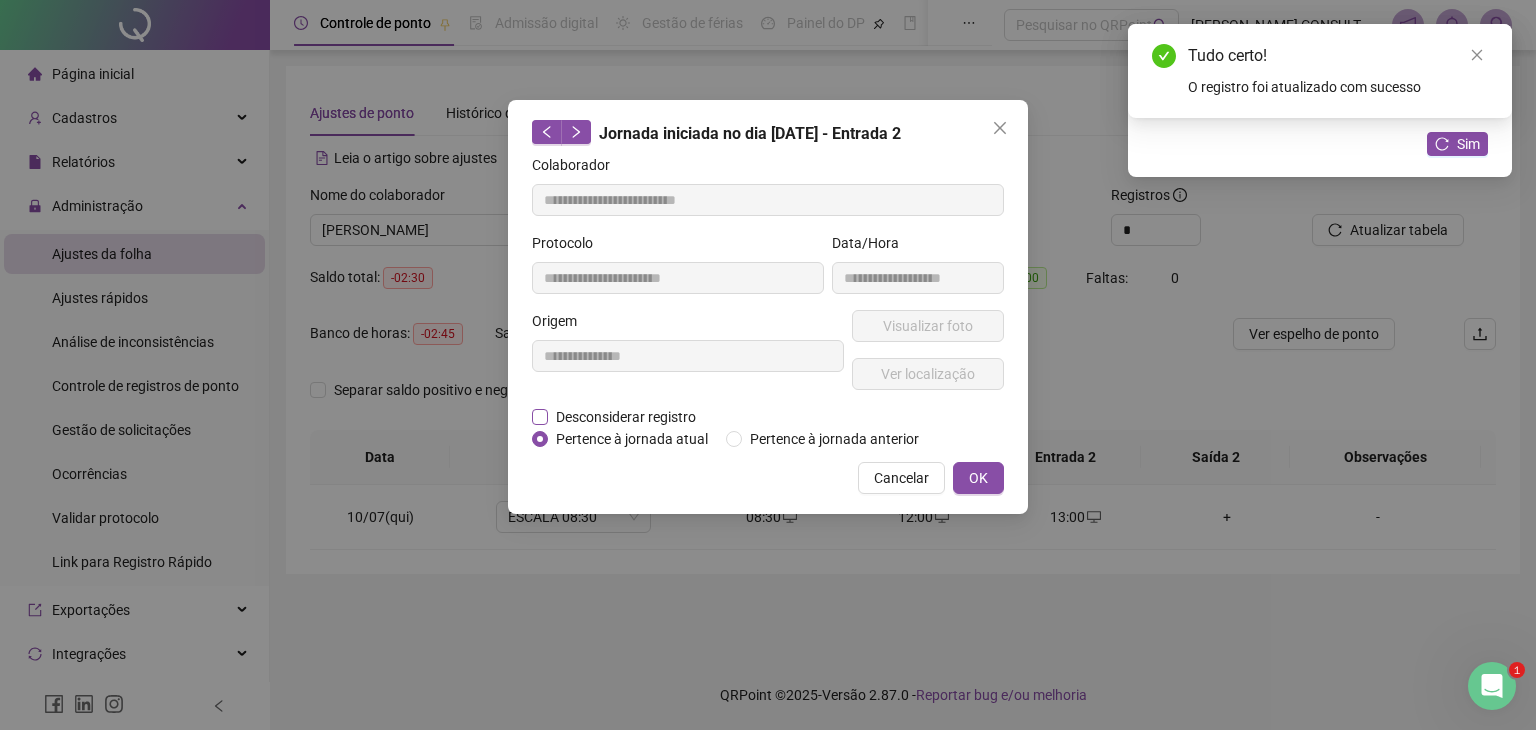 click on "Desconsiderar registro" at bounding box center [626, 417] 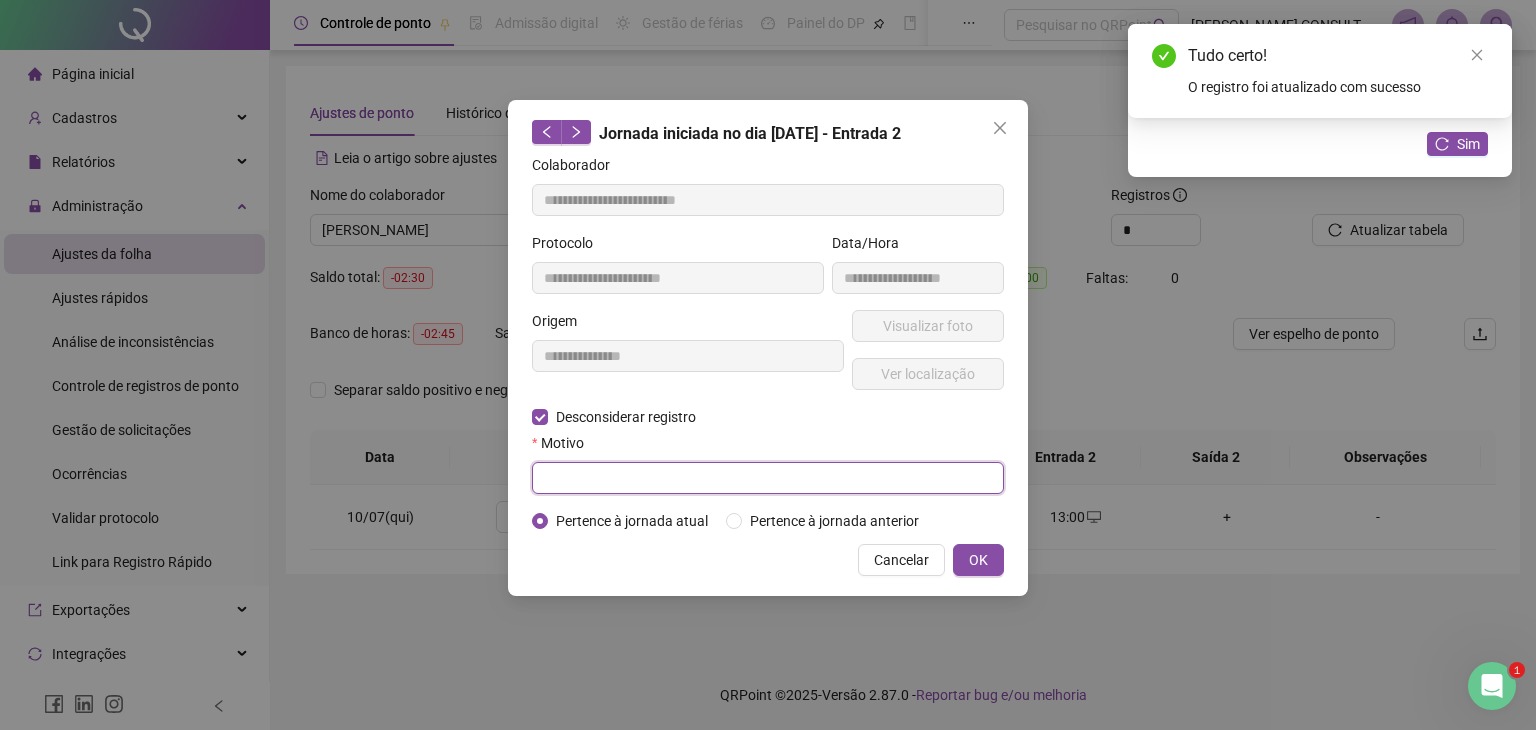 click at bounding box center [768, 478] 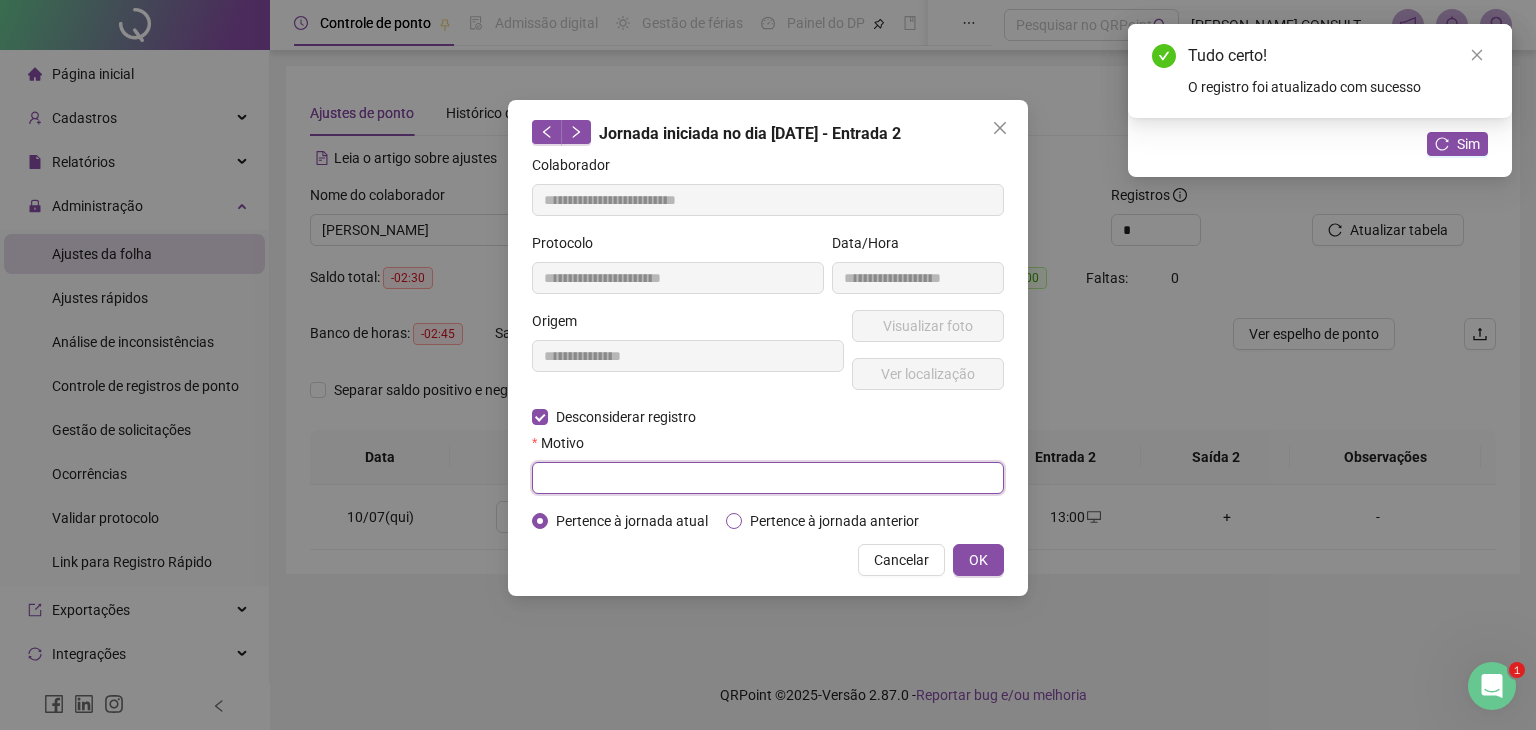 paste on "********" 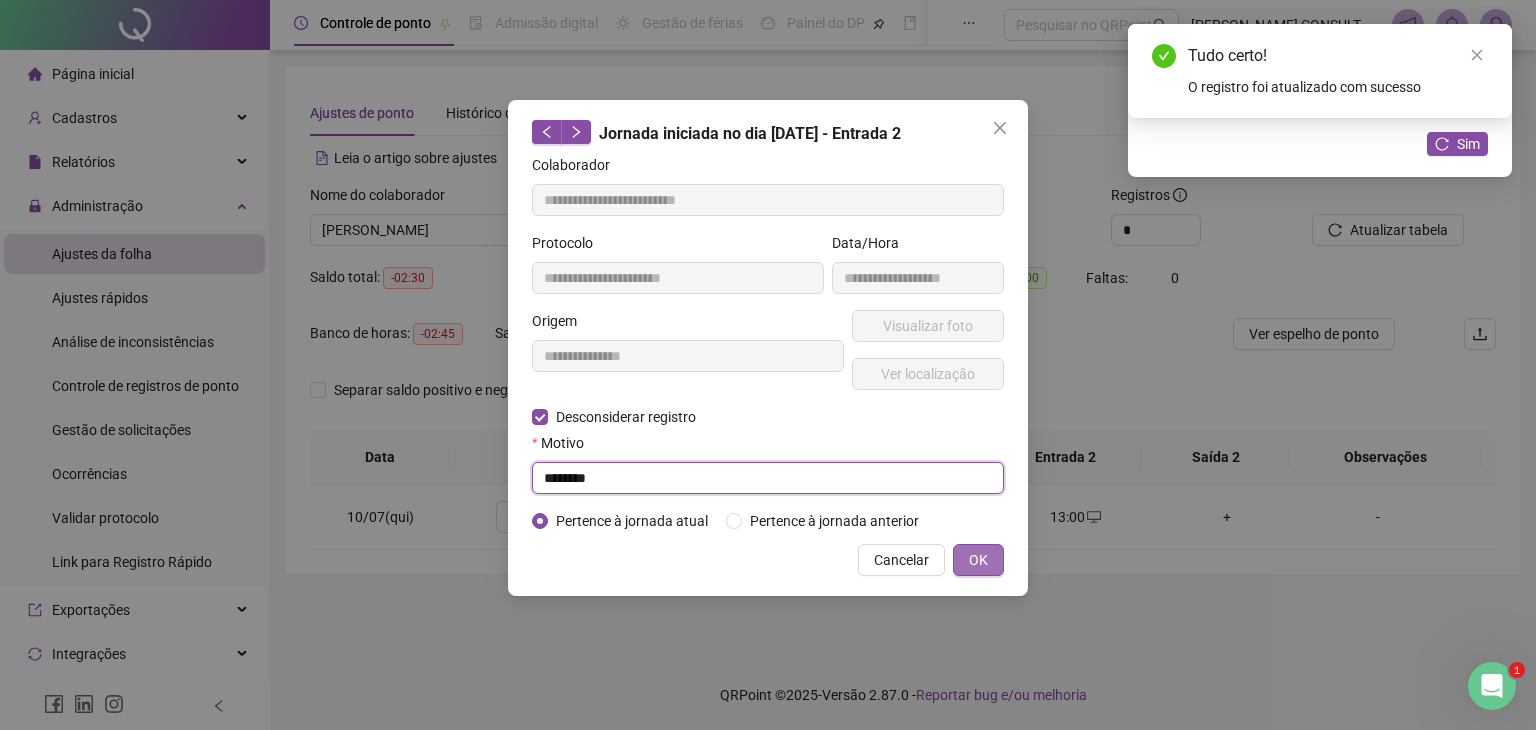 type on "********" 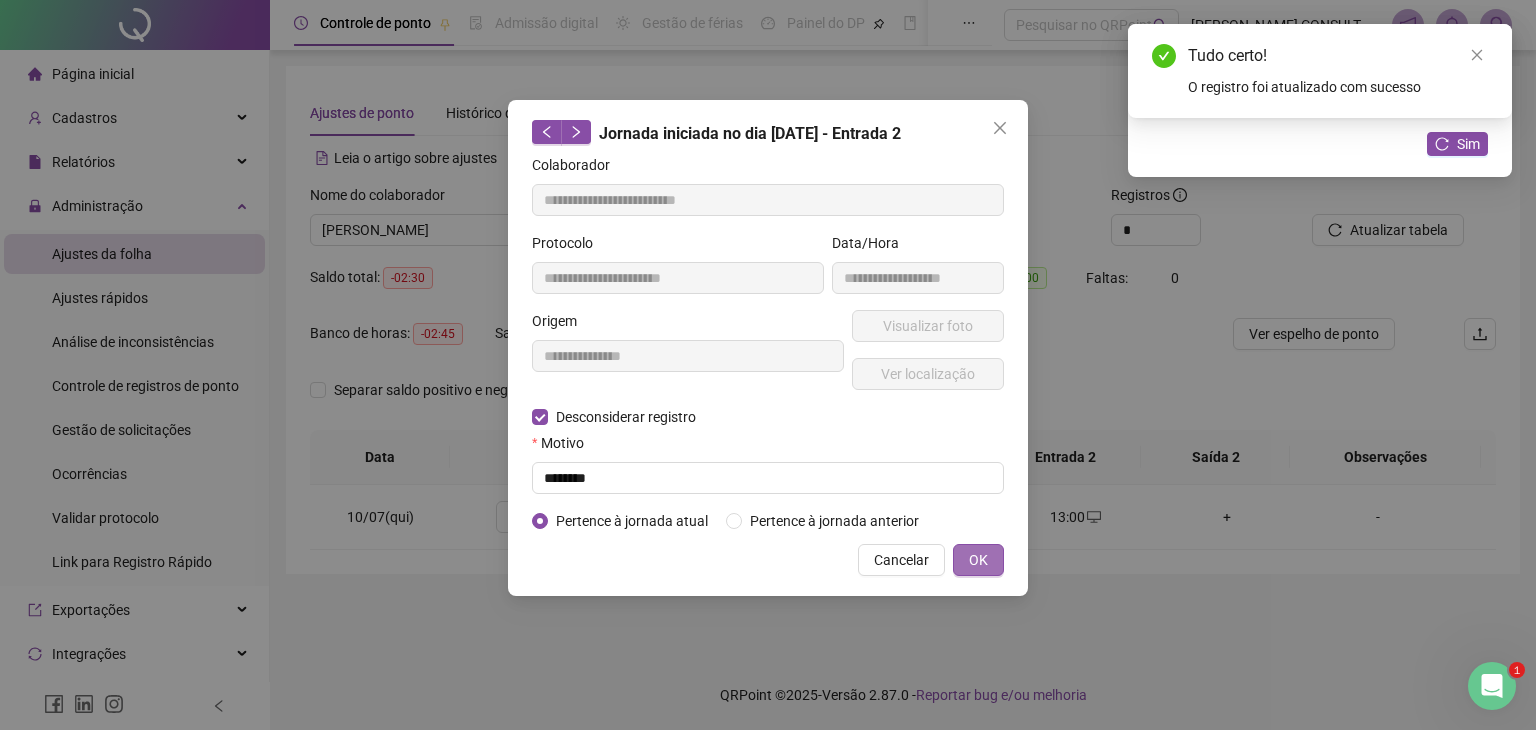 click on "OK" at bounding box center (978, 560) 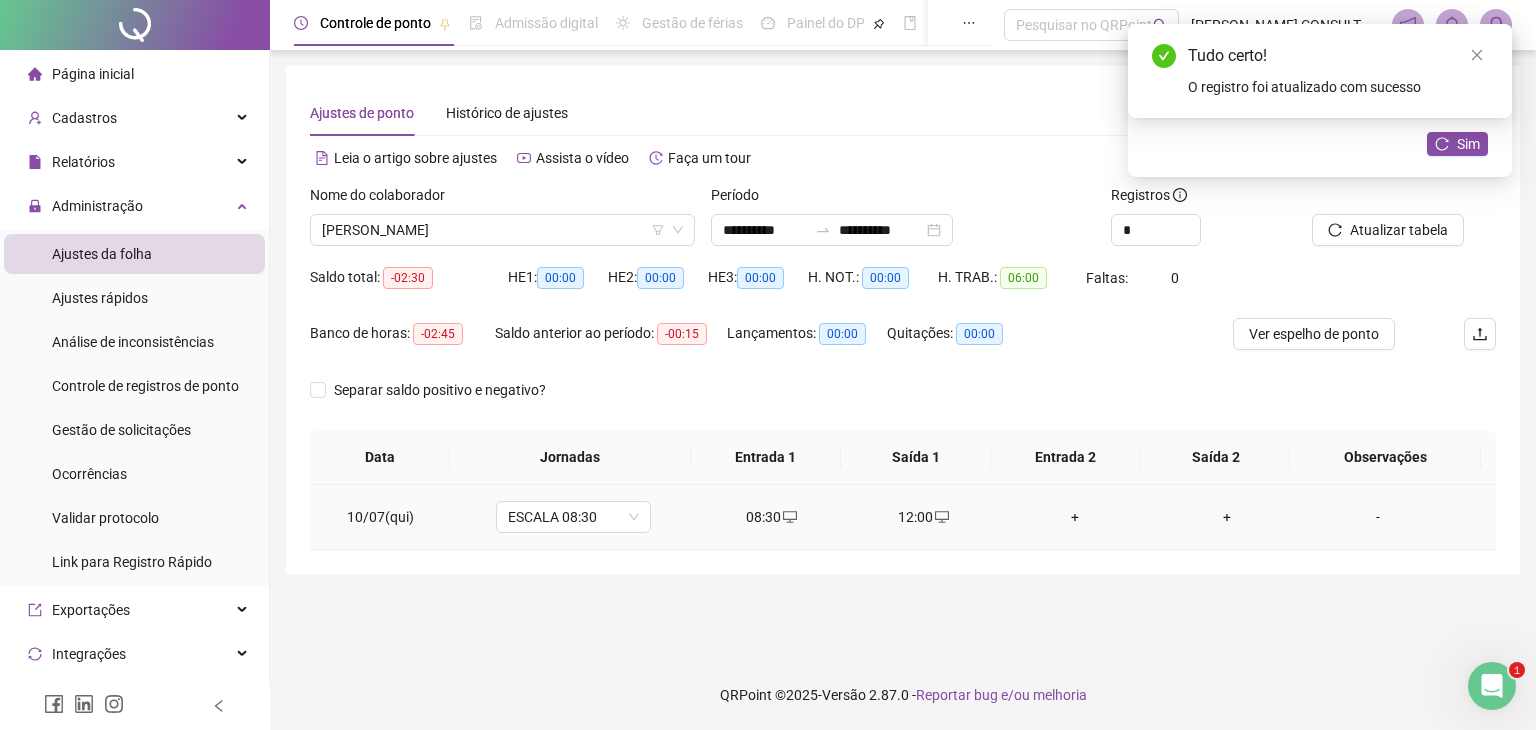 click on "12:00" at bounding box center [924, 517] 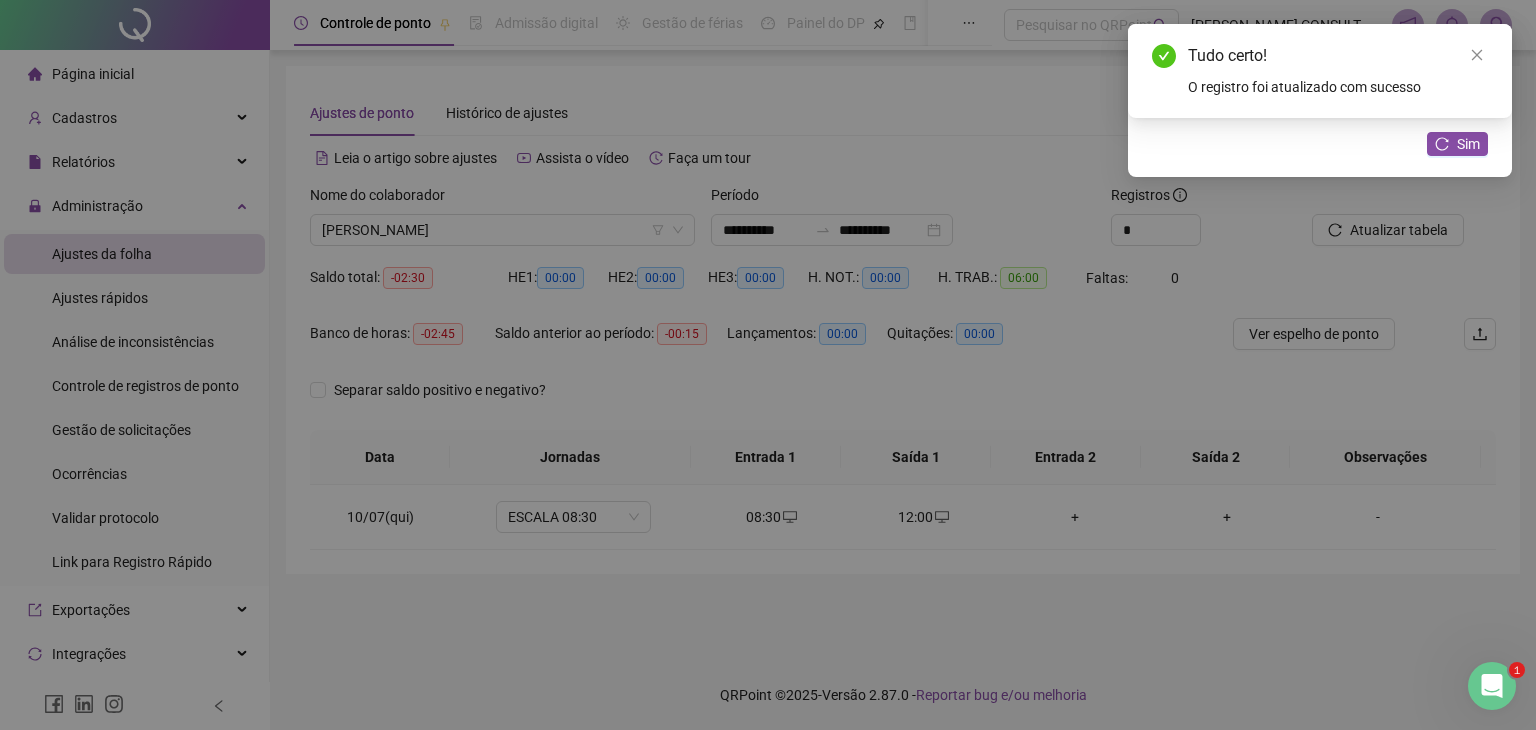 type on "**********" 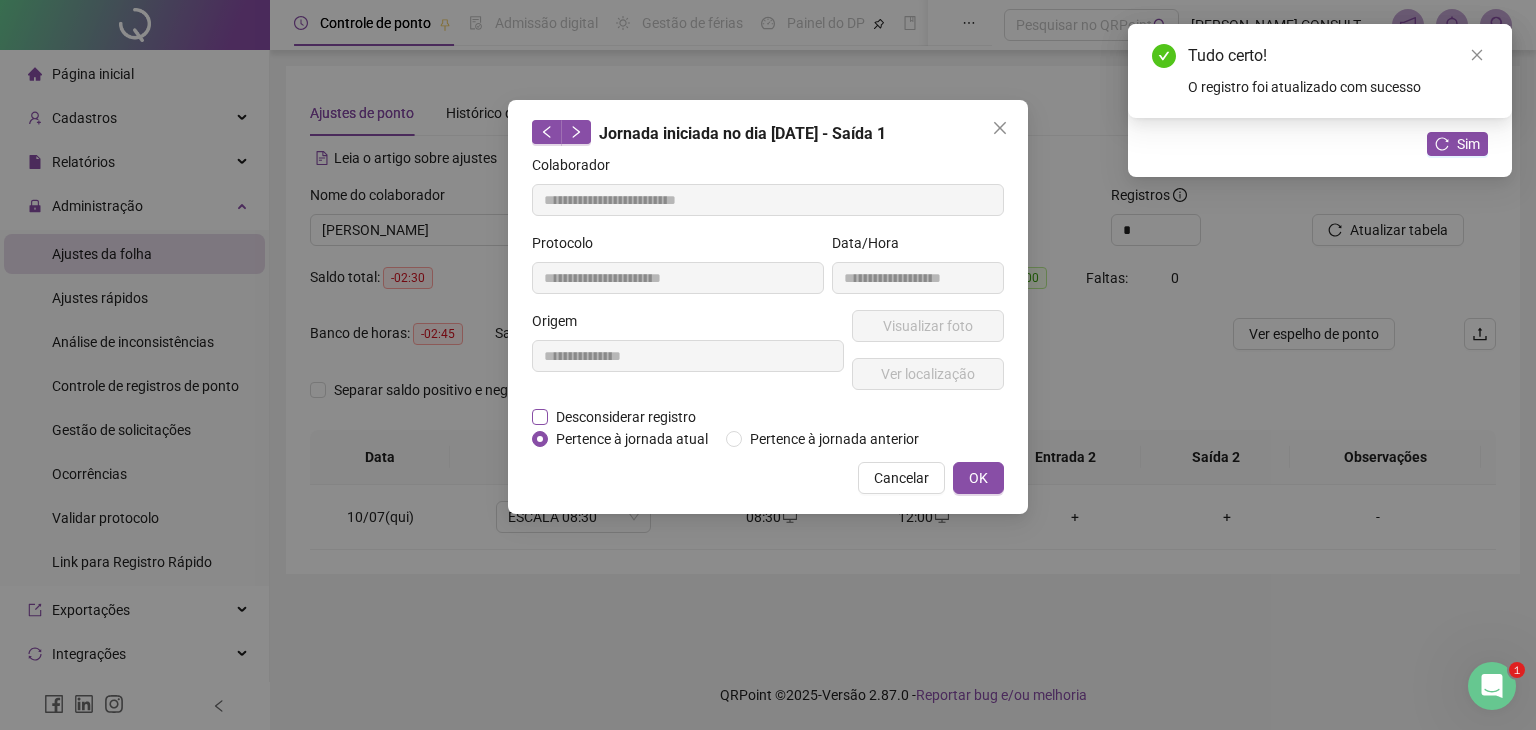 click on "Desconsiderar registro" at bounding box center [626, 417] 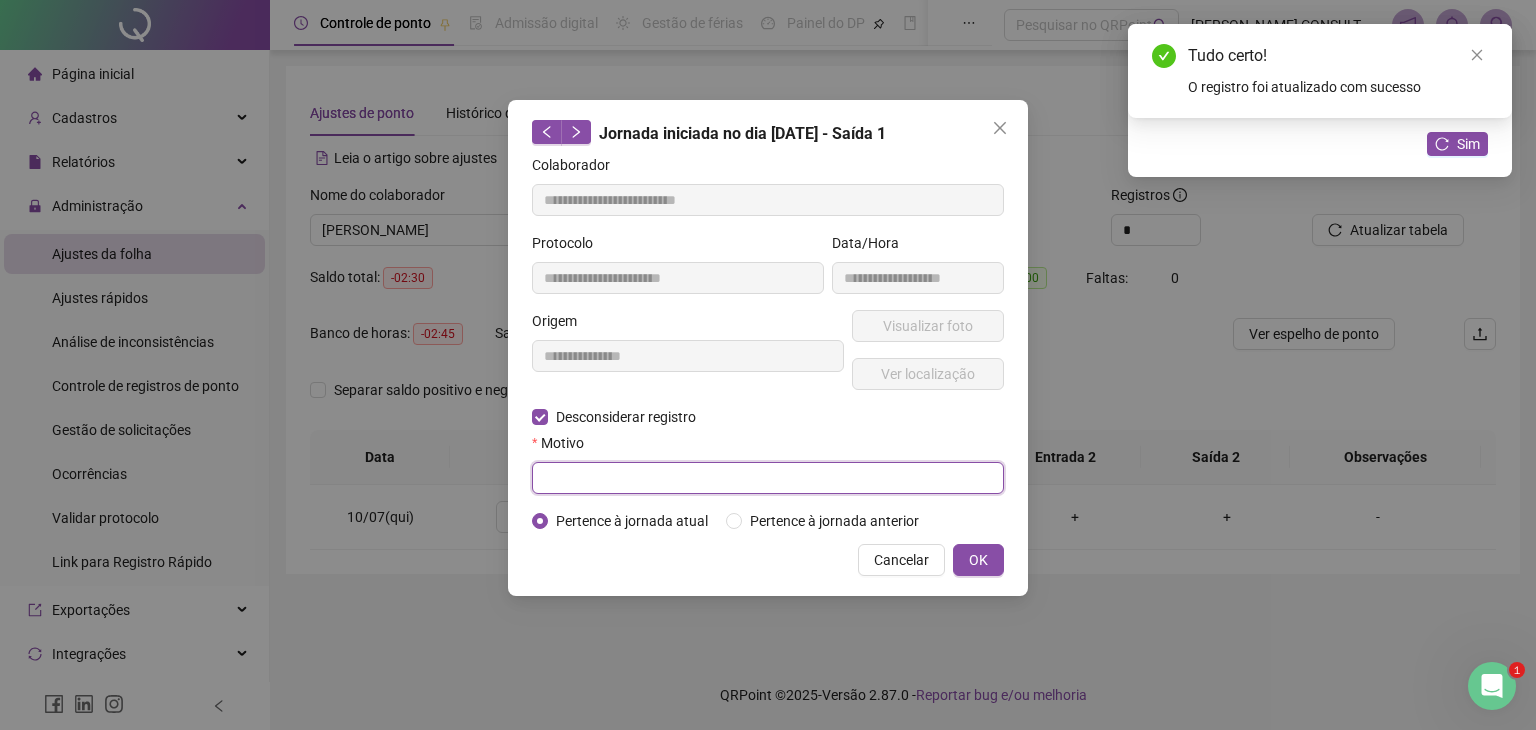 click at bounding box center [768, 478] 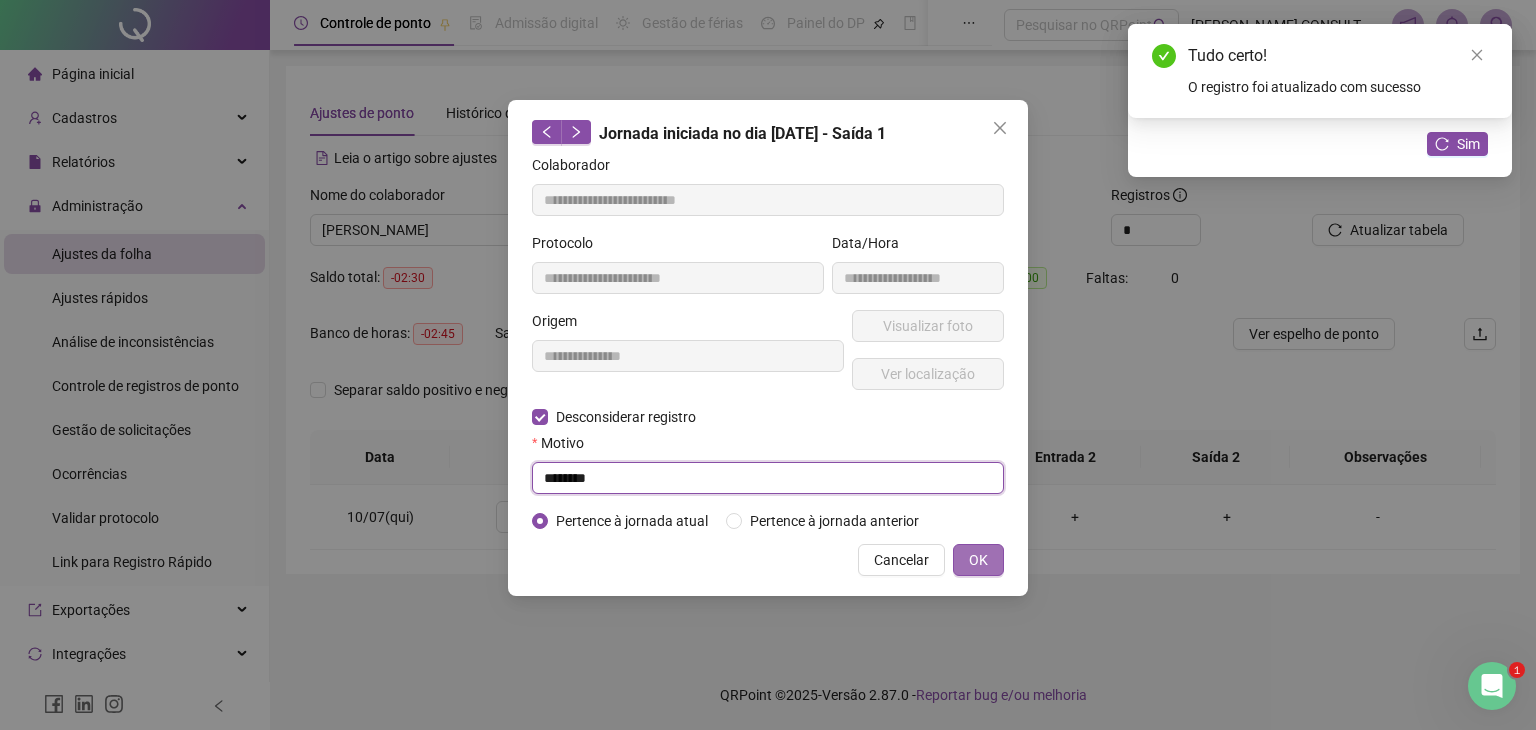type on "********" 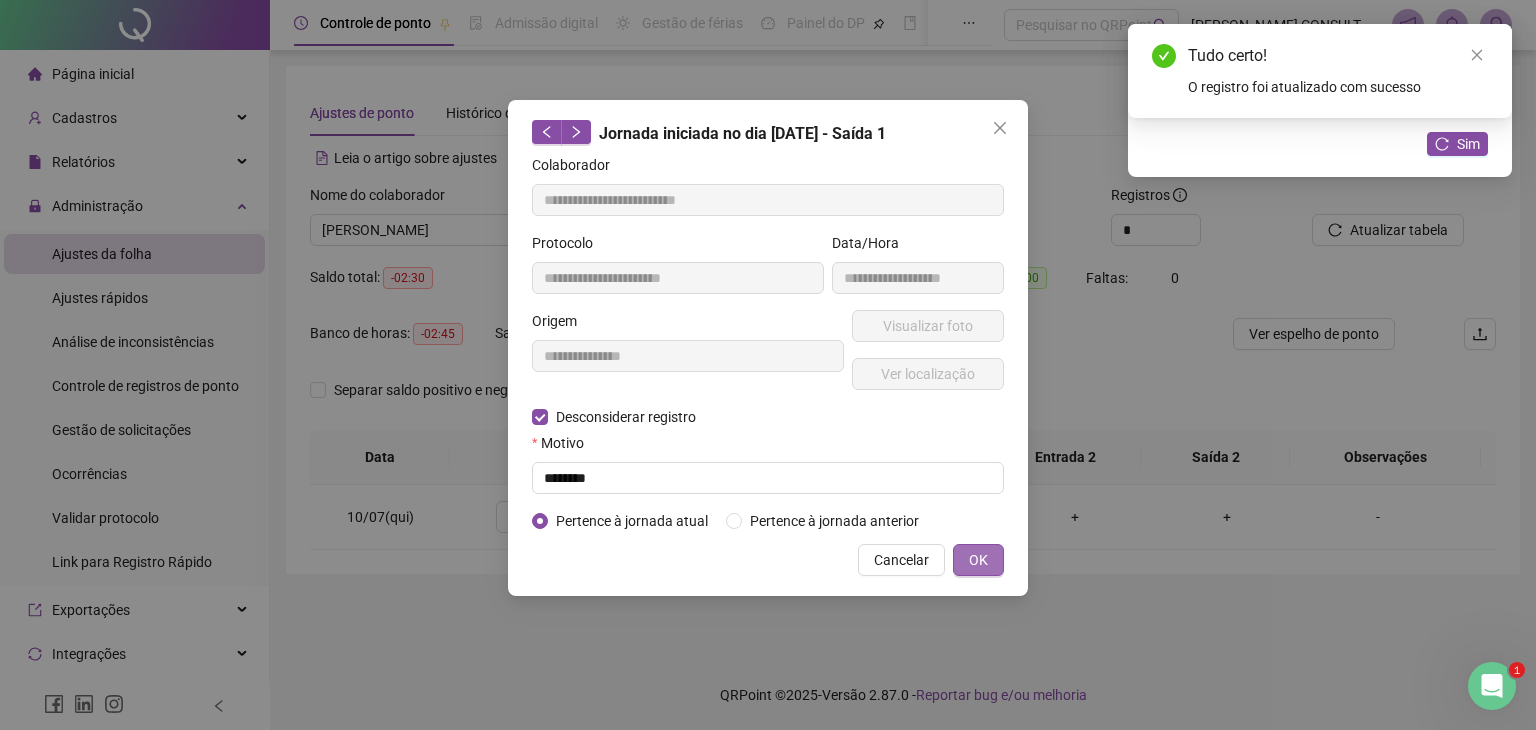 click on "OK" at bounding box center (978, 560) 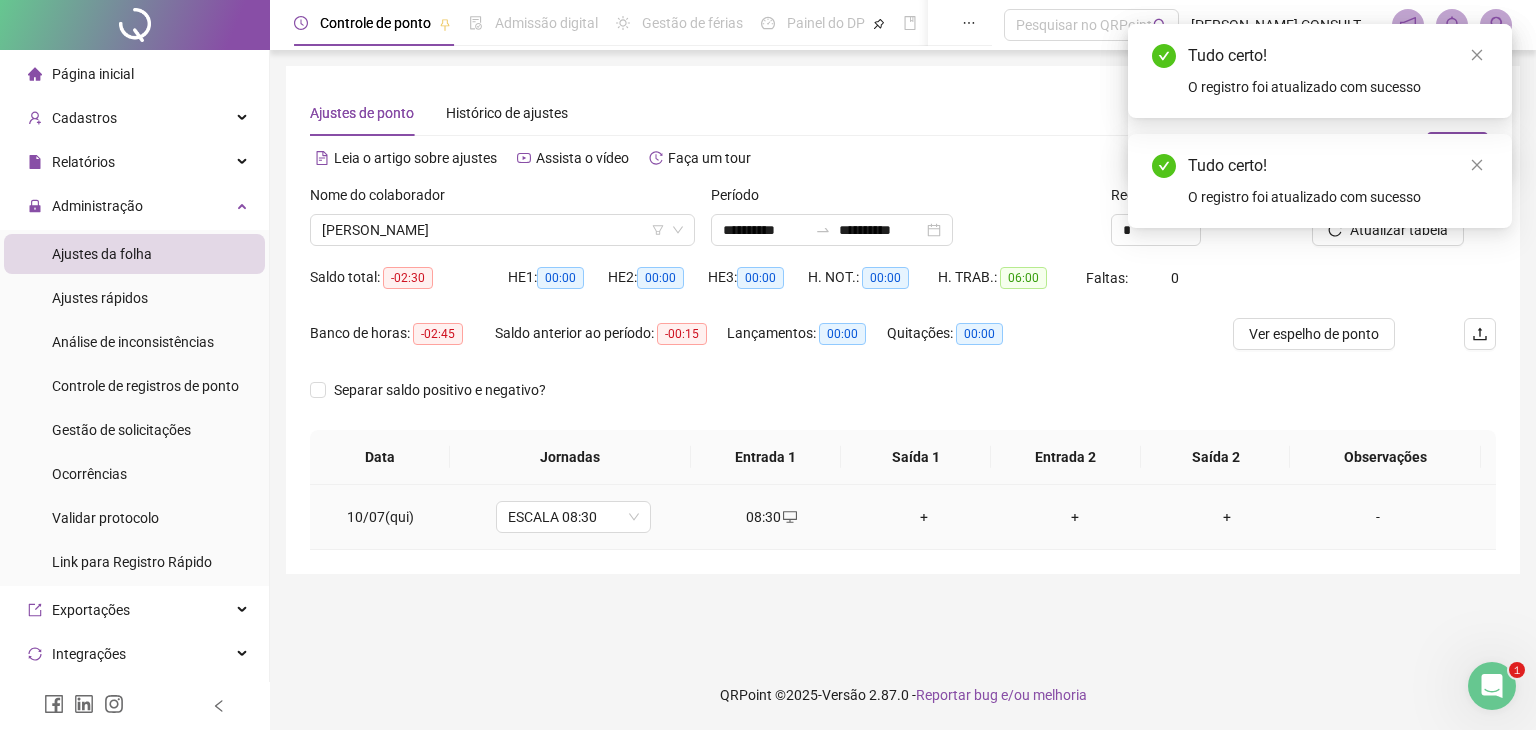 click on "08:30" at bounding box center (772, 517) 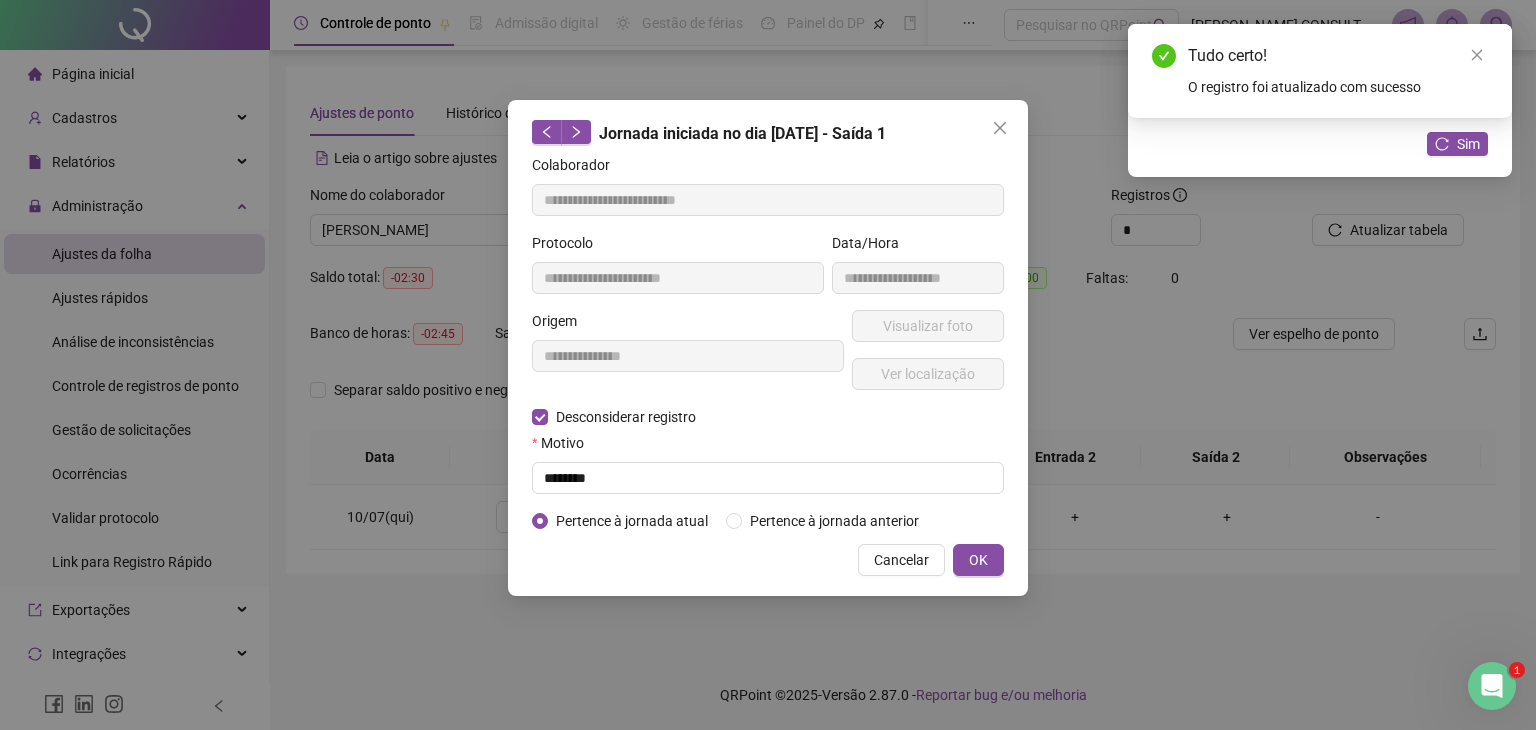 type on "**********" 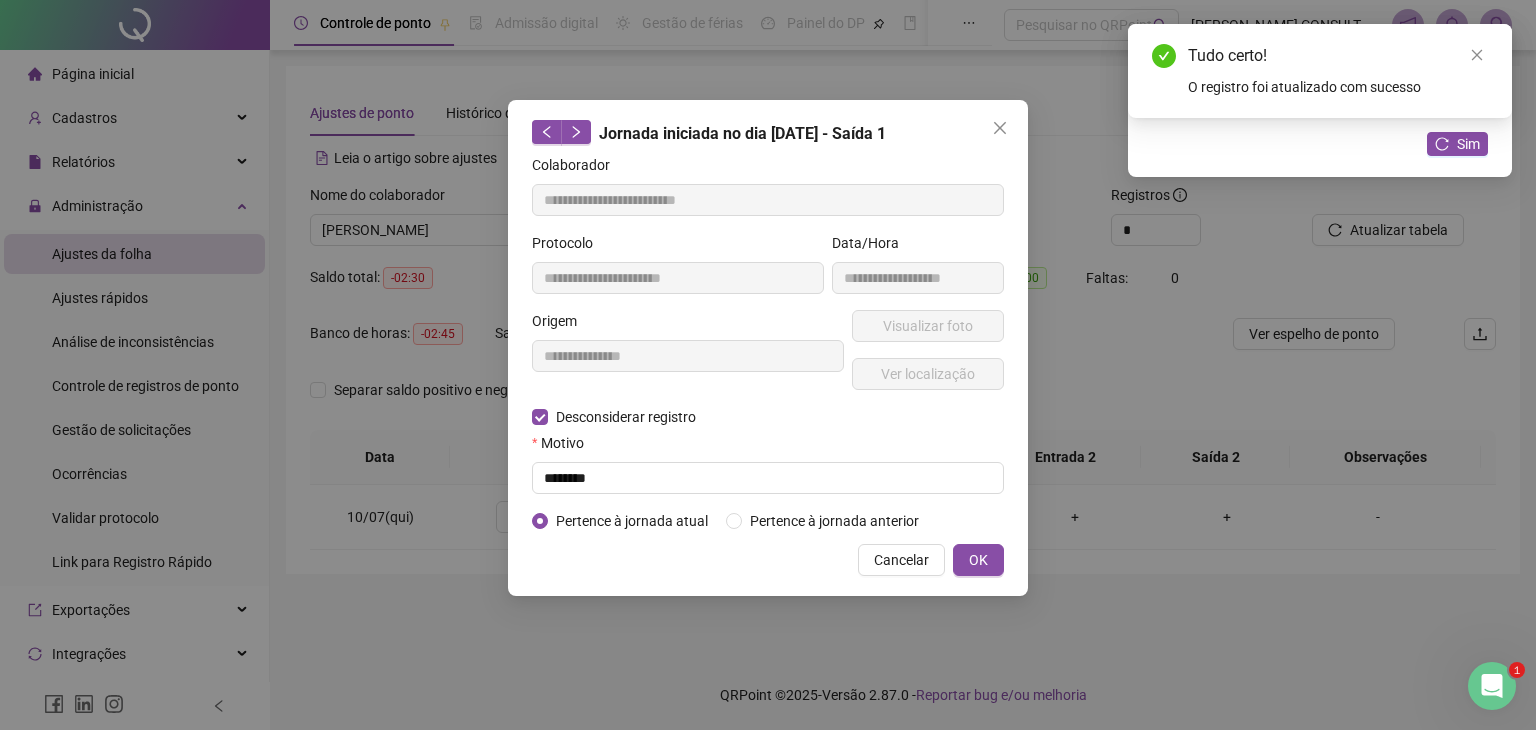 type on "**********" 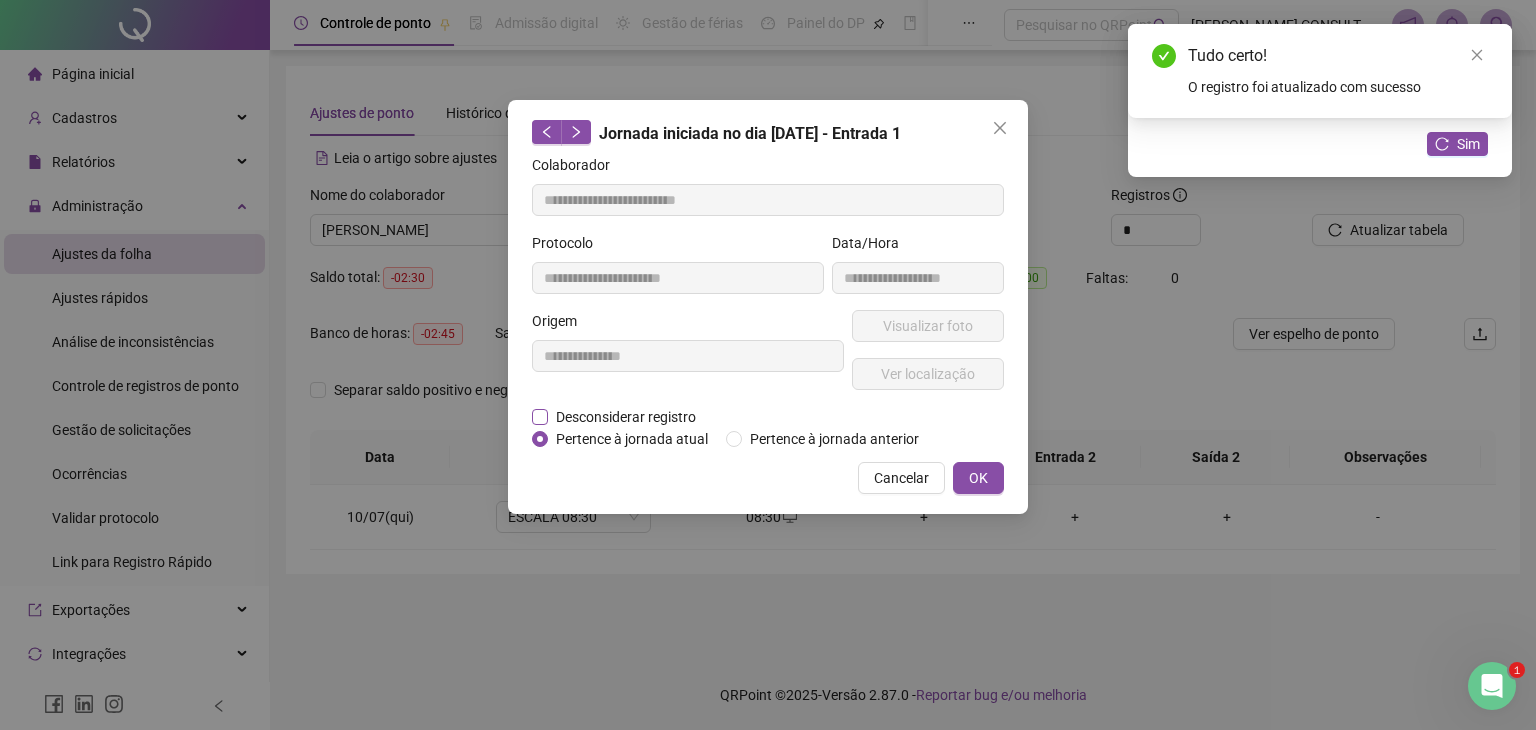 click on "Desconsiderar registro" at bounding box center (626, 417) 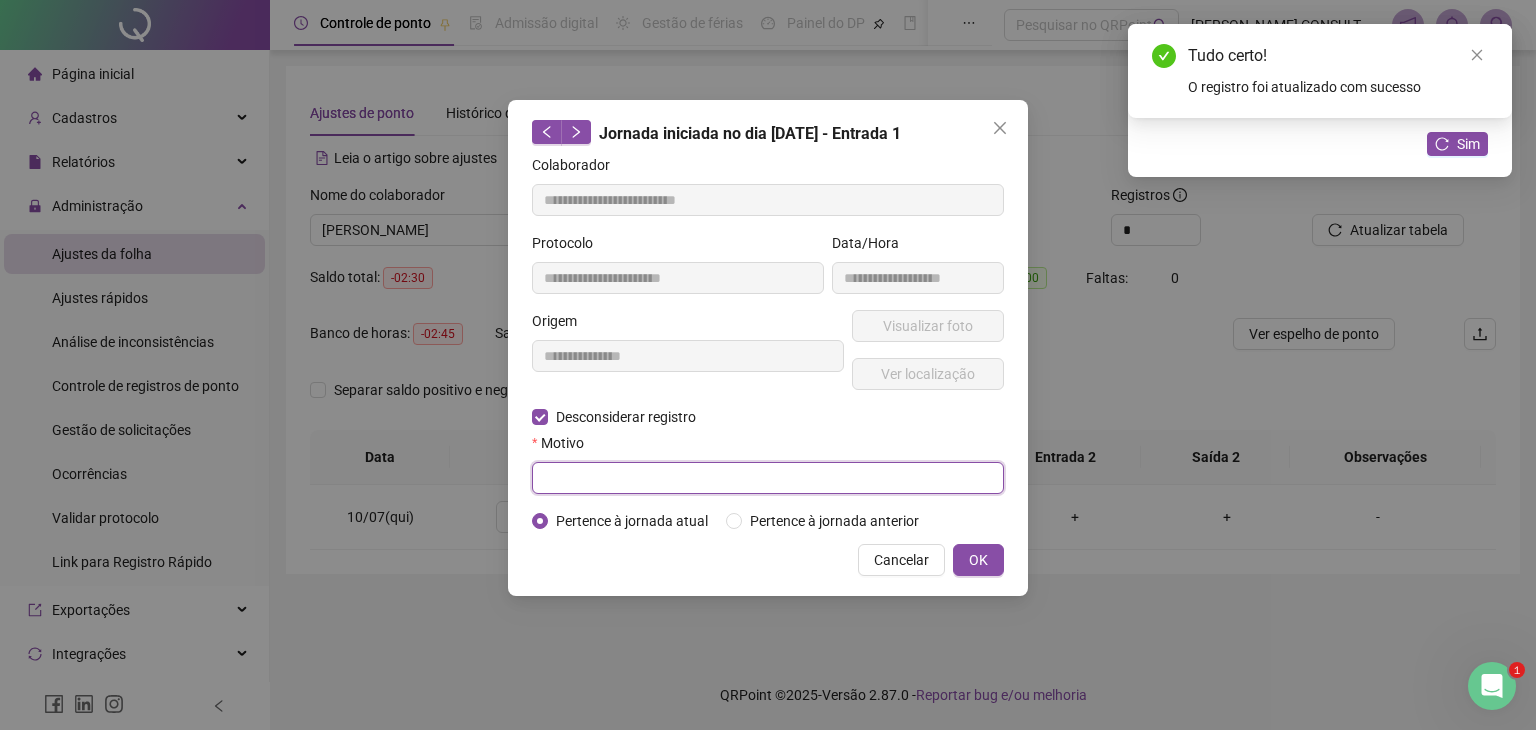 click at bounding box center [768, 478] 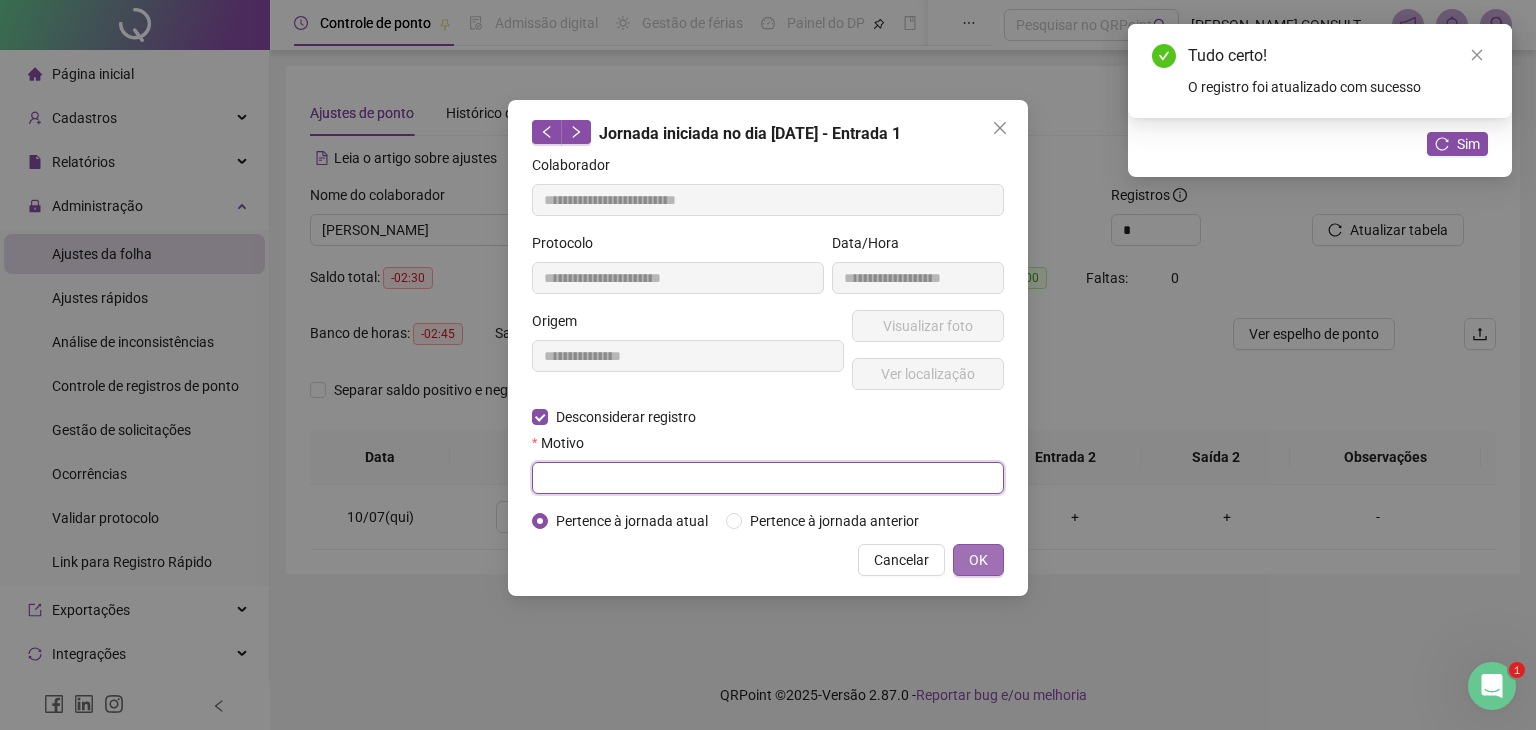 paste on "********" 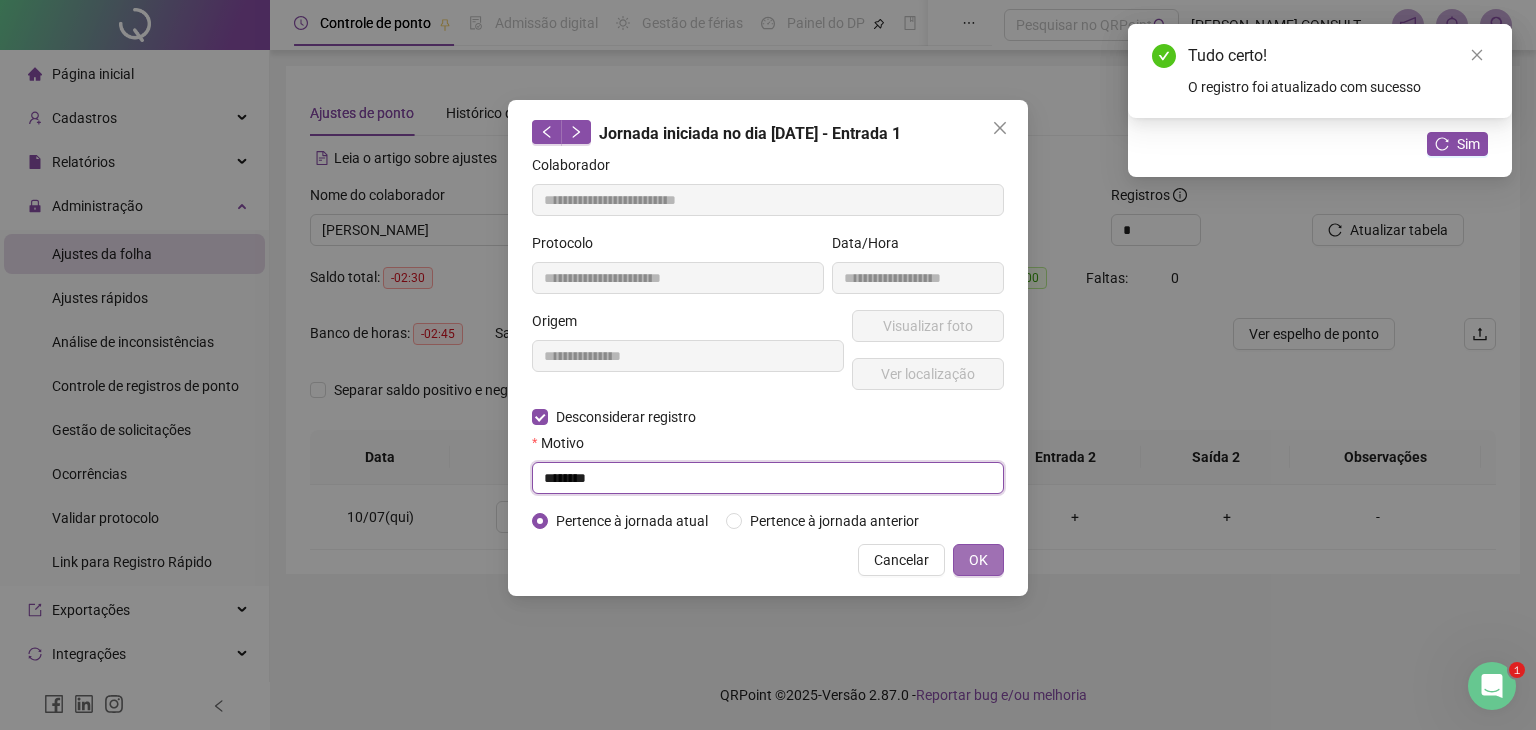 type on "********" 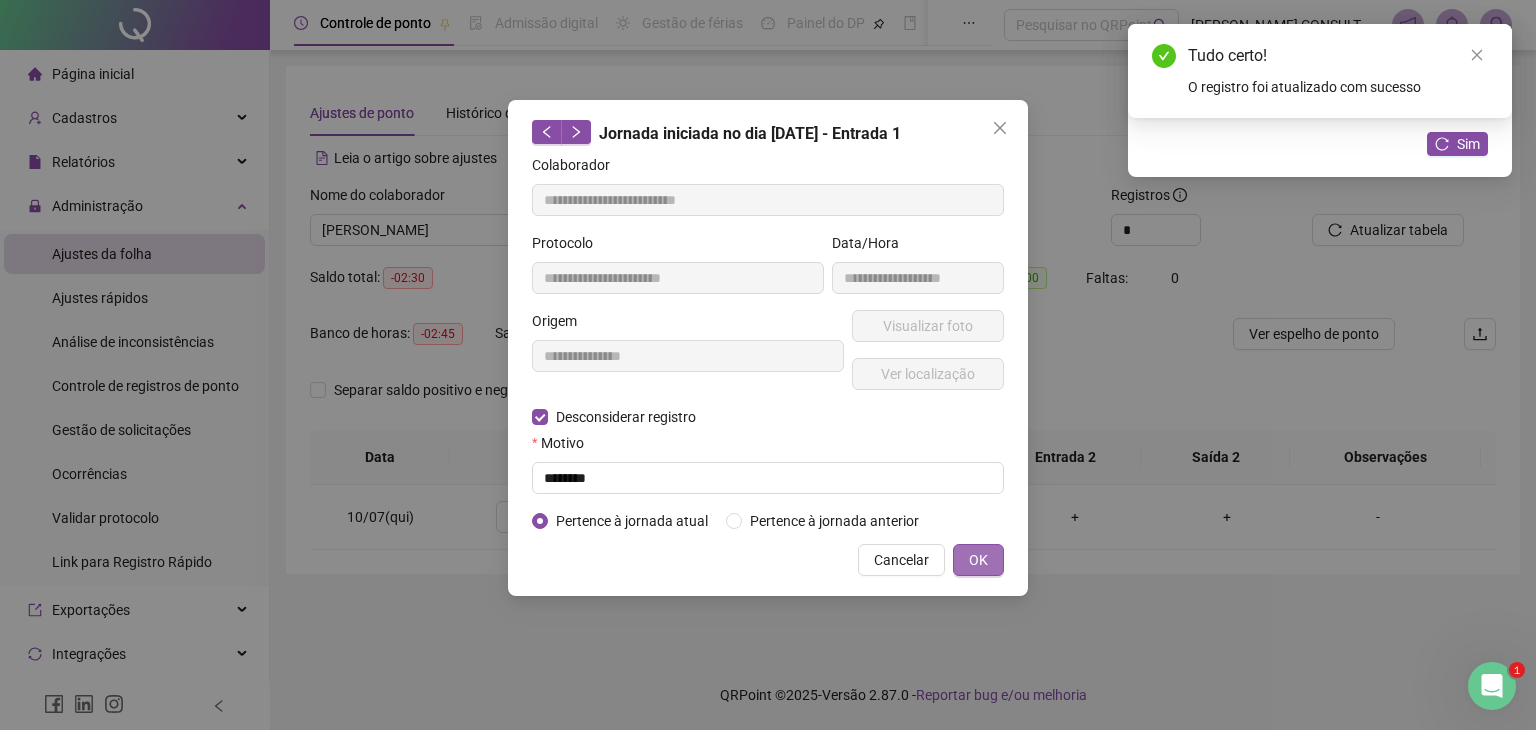 click on "OK" at bounding box center (978, 560) 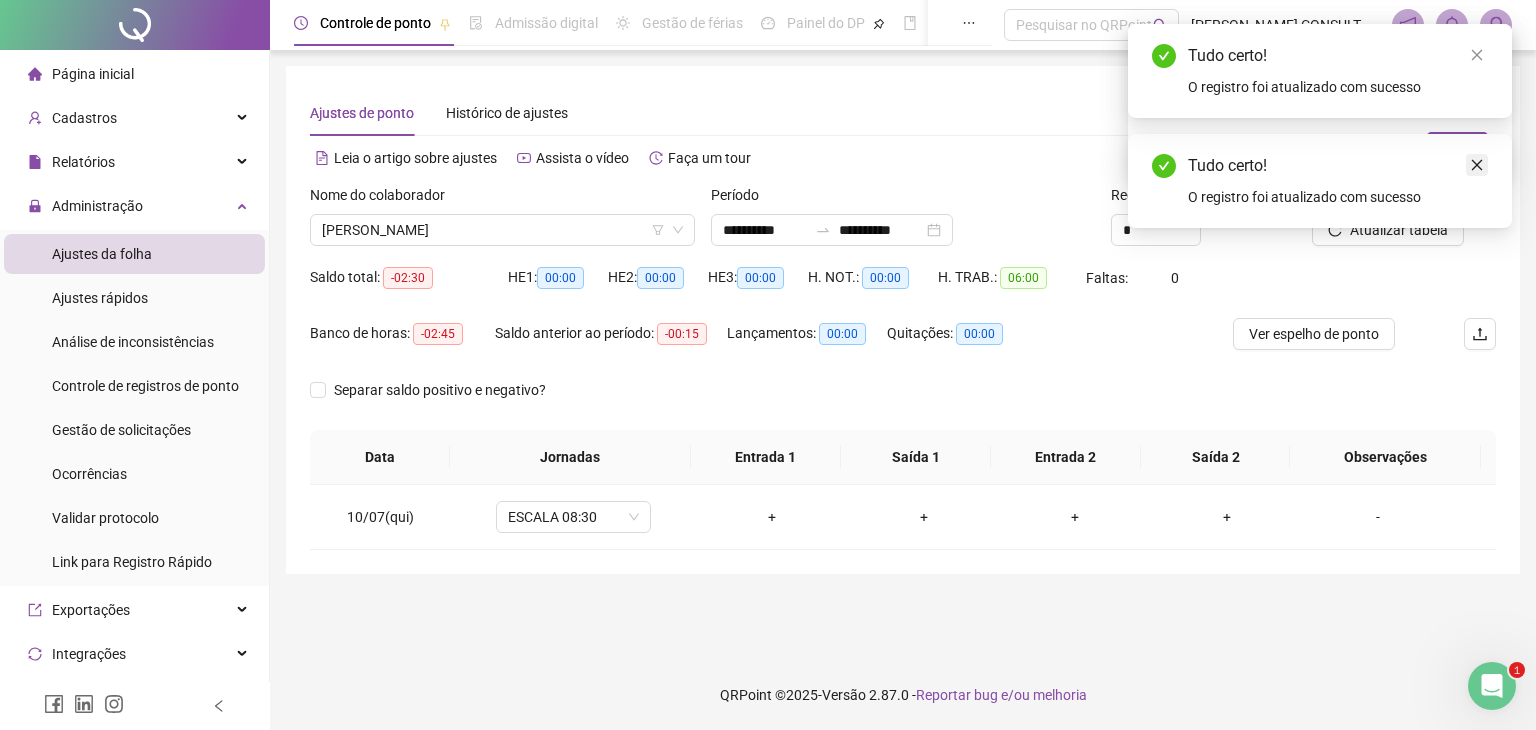 click at bounding box center (1477, 165) 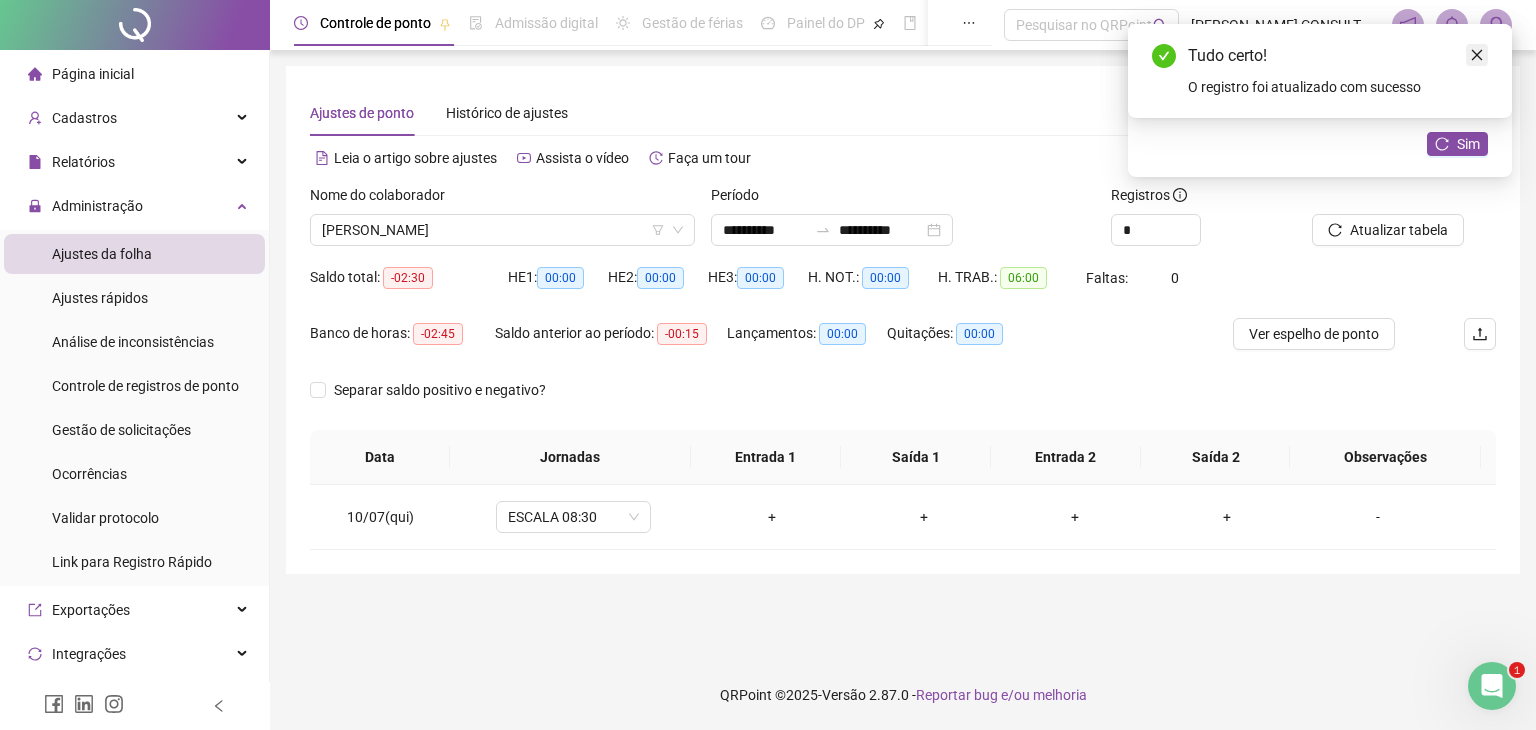 click at bounding box center (1477, 55) 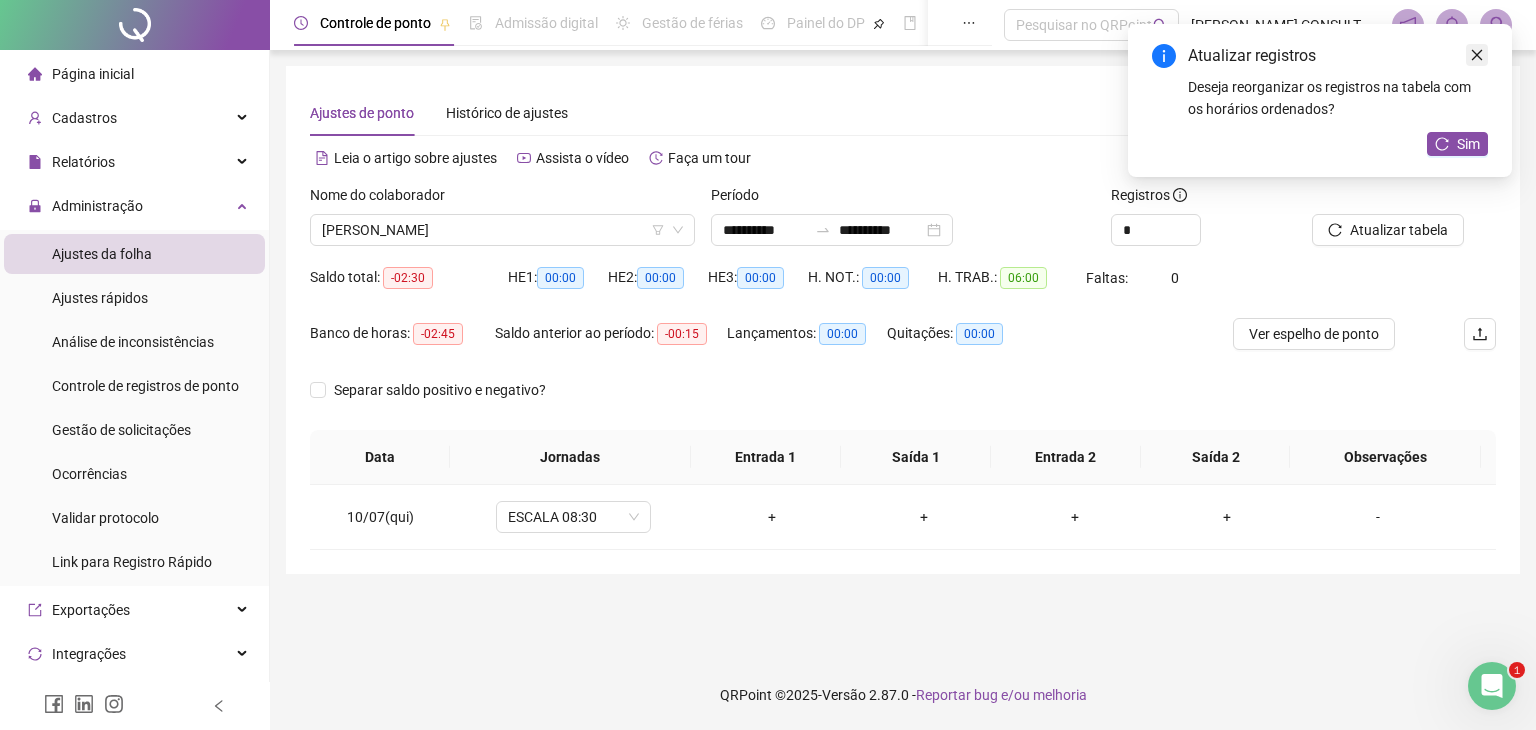 click 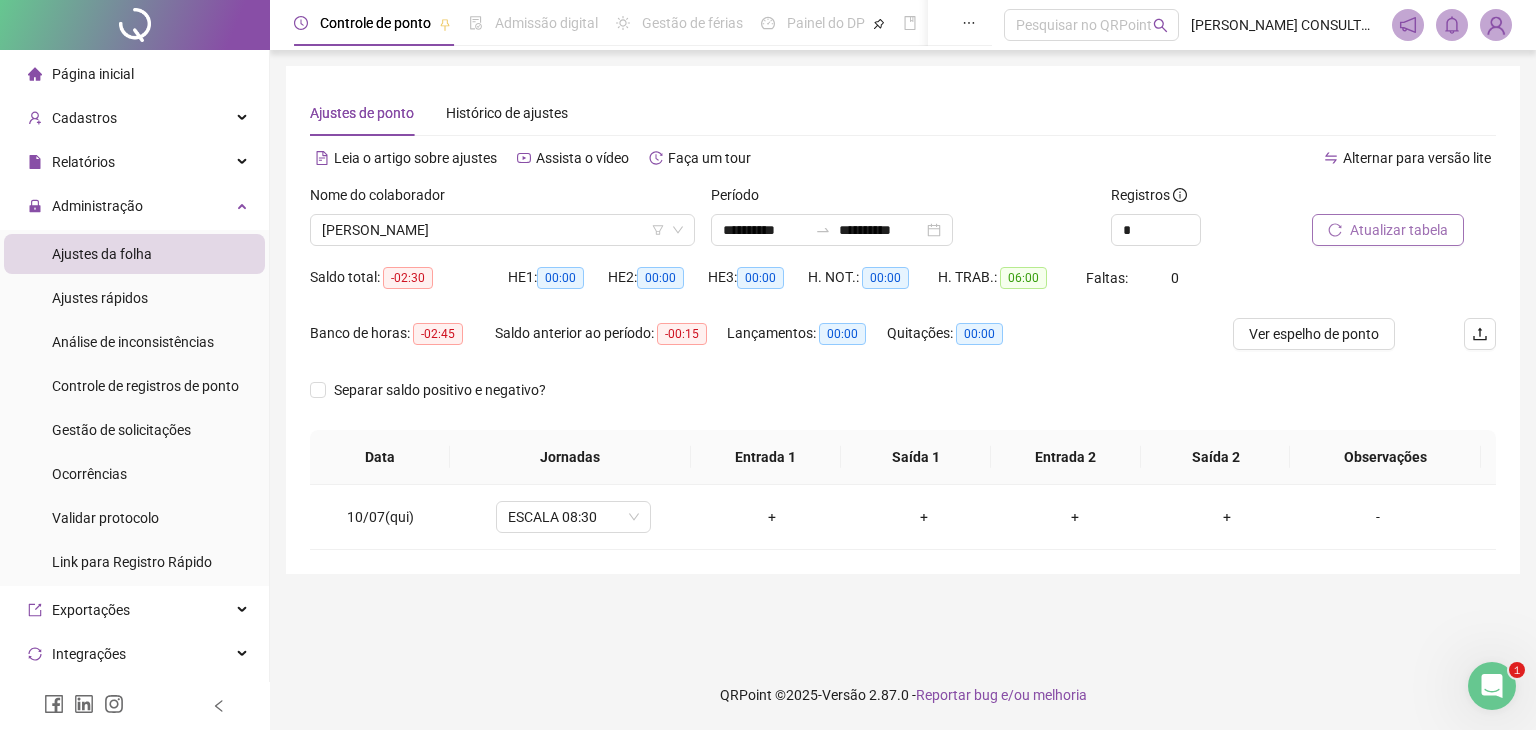 click on "Atualizar tabela" at bounding box center (1399, 230) 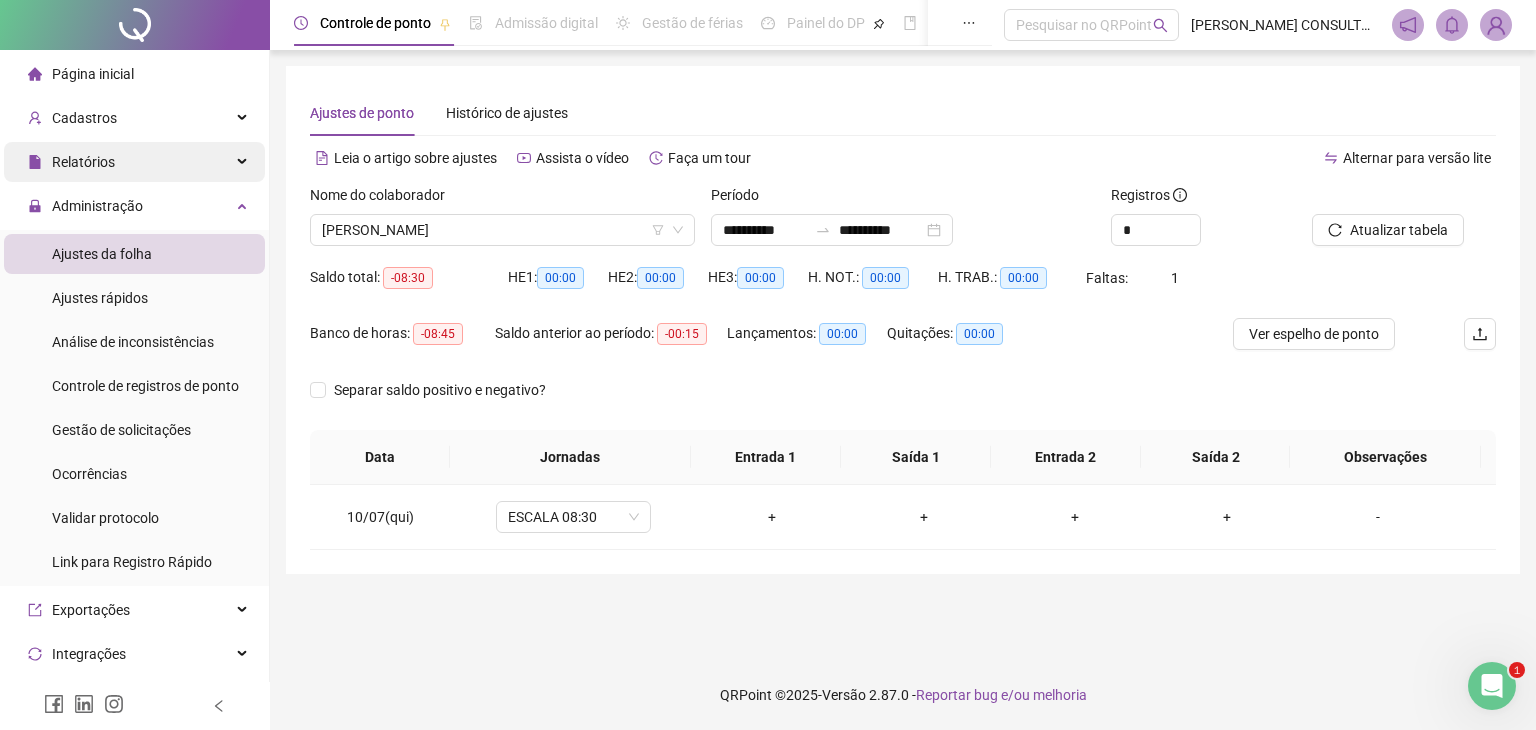 click on "Relatórios" at bounding box center [83, 162] 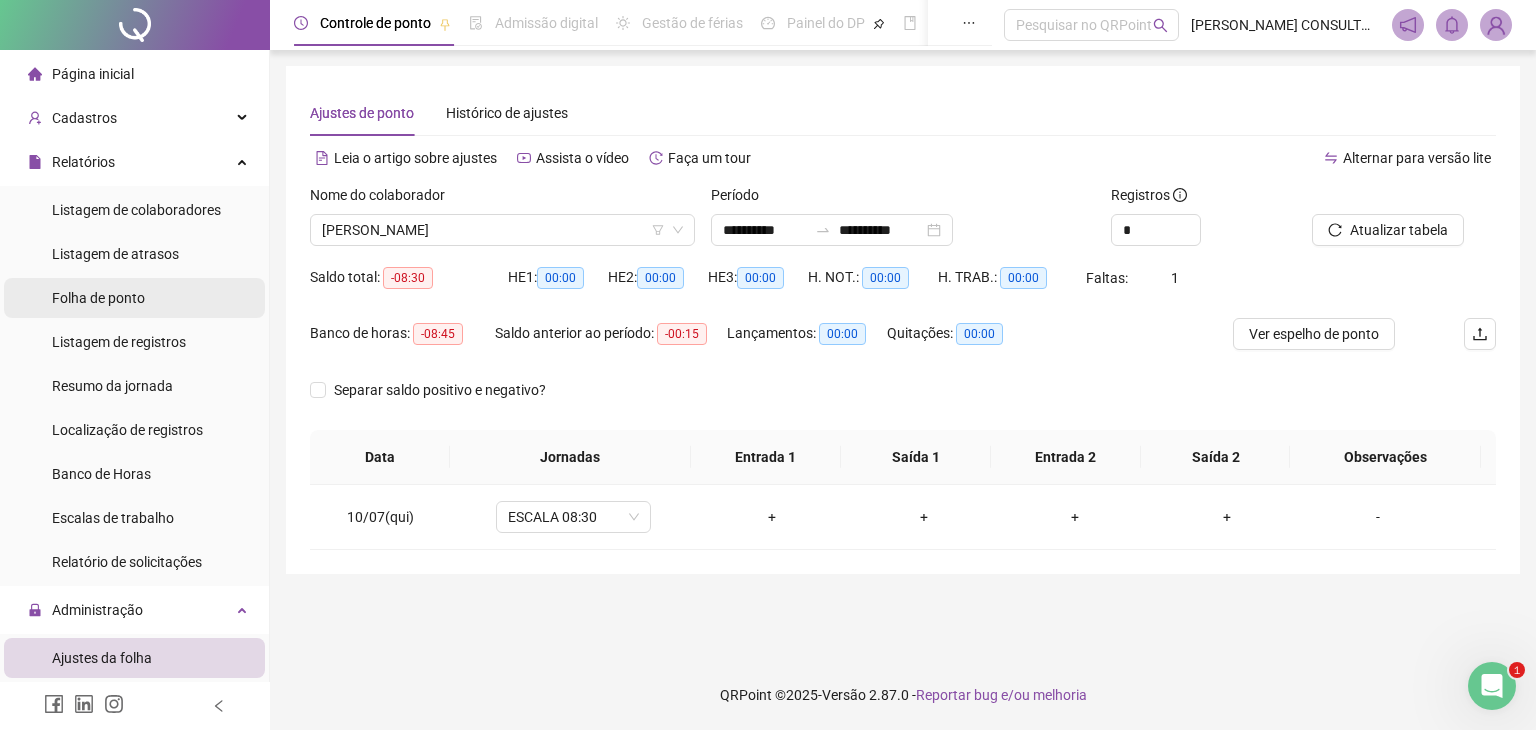 click on "Folha de ponto" at bounding box center (98, 298) 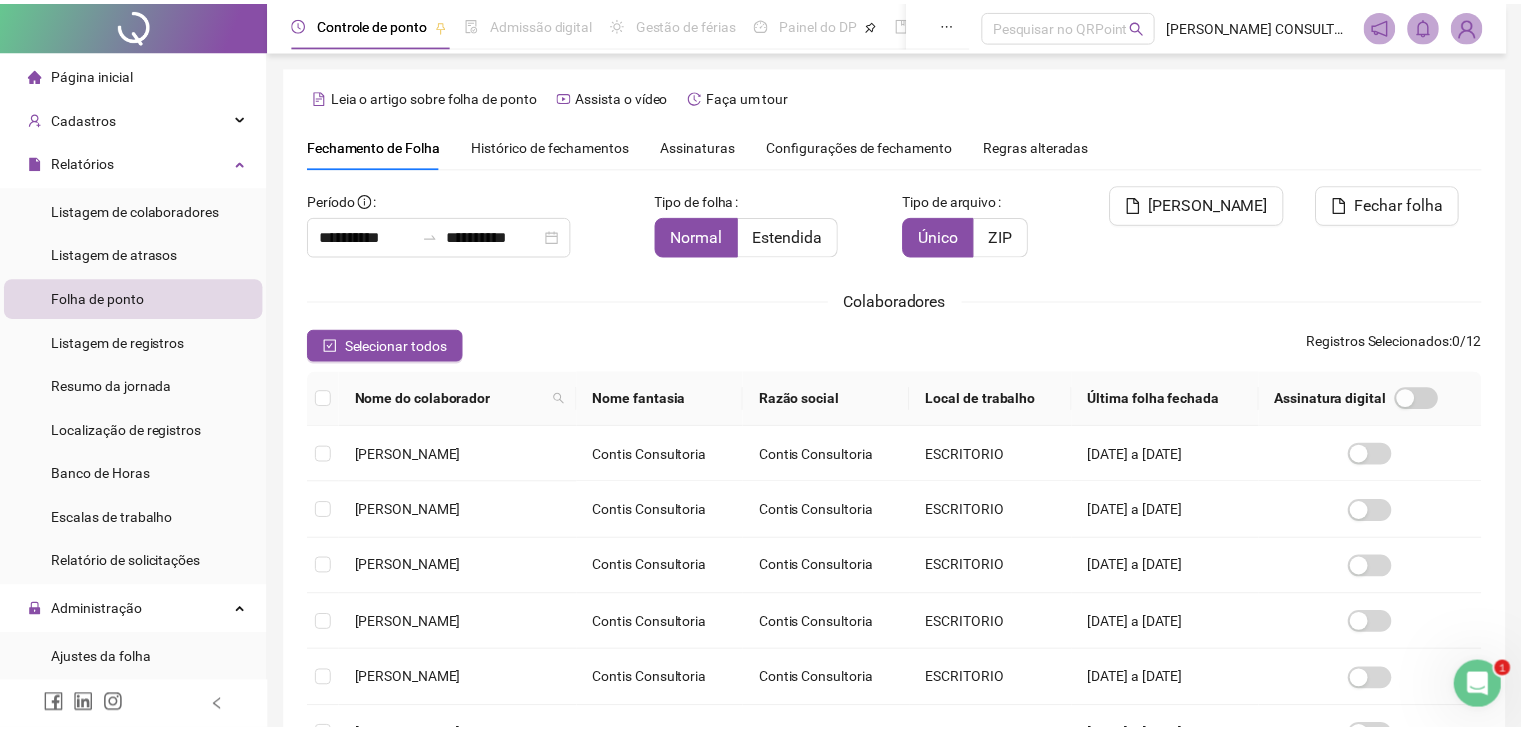 scroll, scrollTop: 33, scrollLeft: 0, axis: vertical 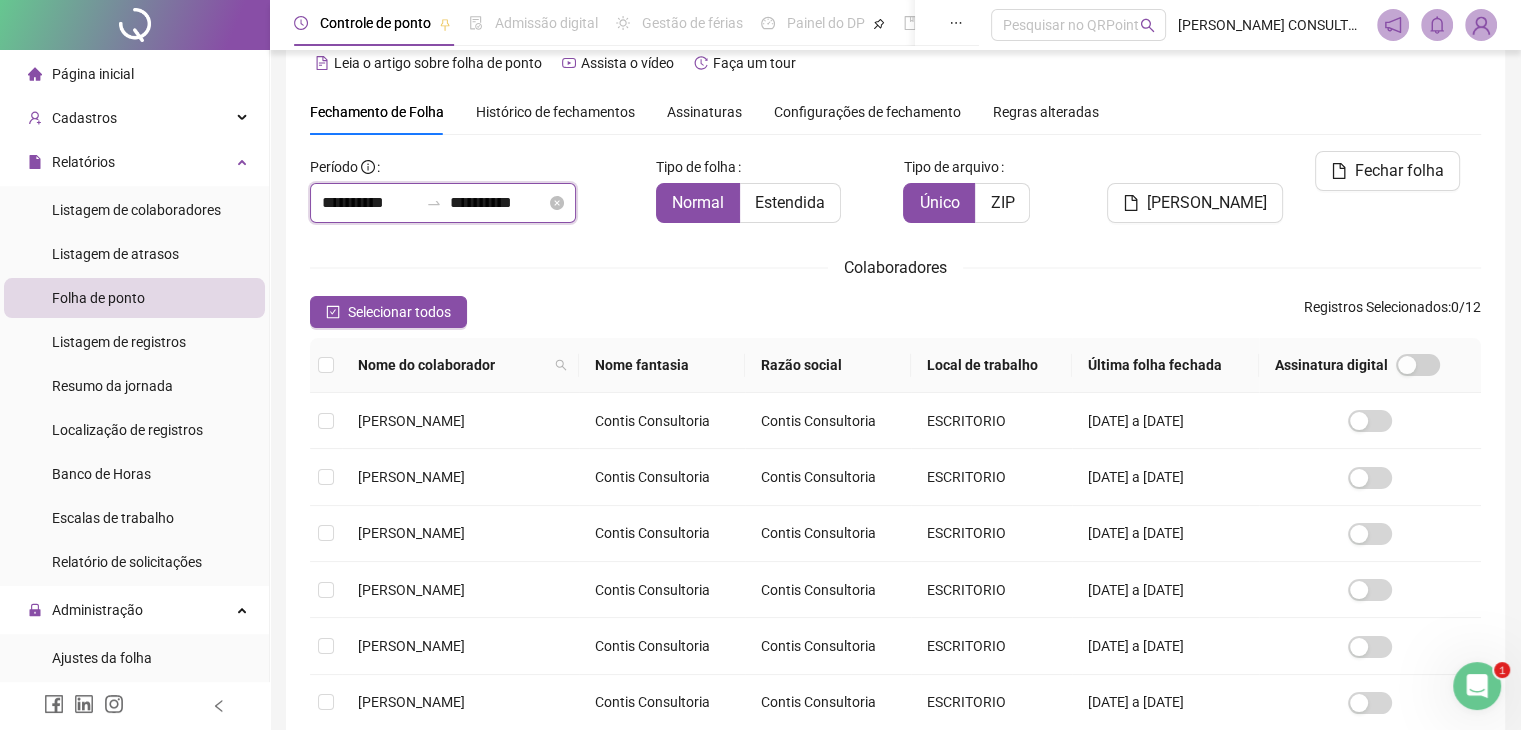click on "**********" at bounding box center (498, 203) 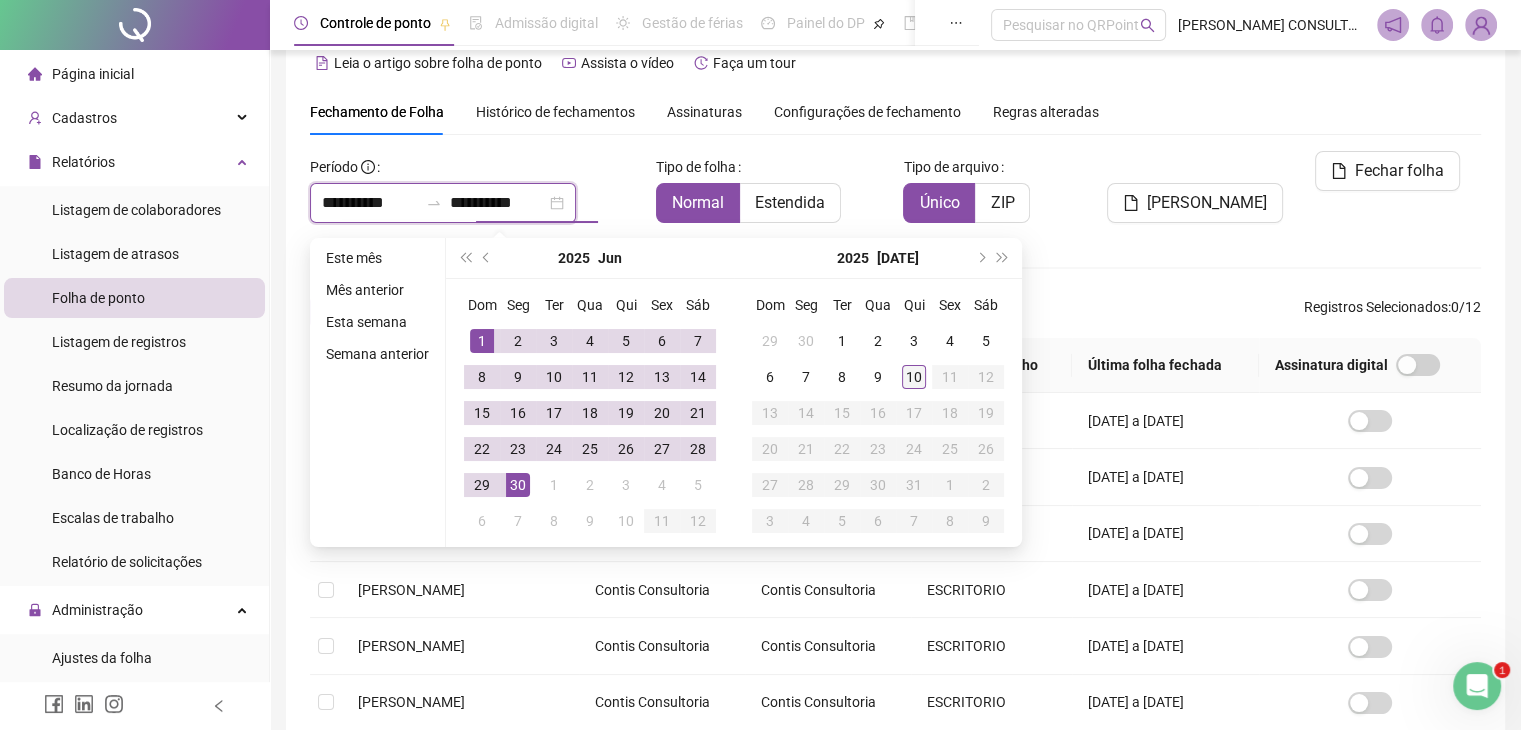 type on "**********" 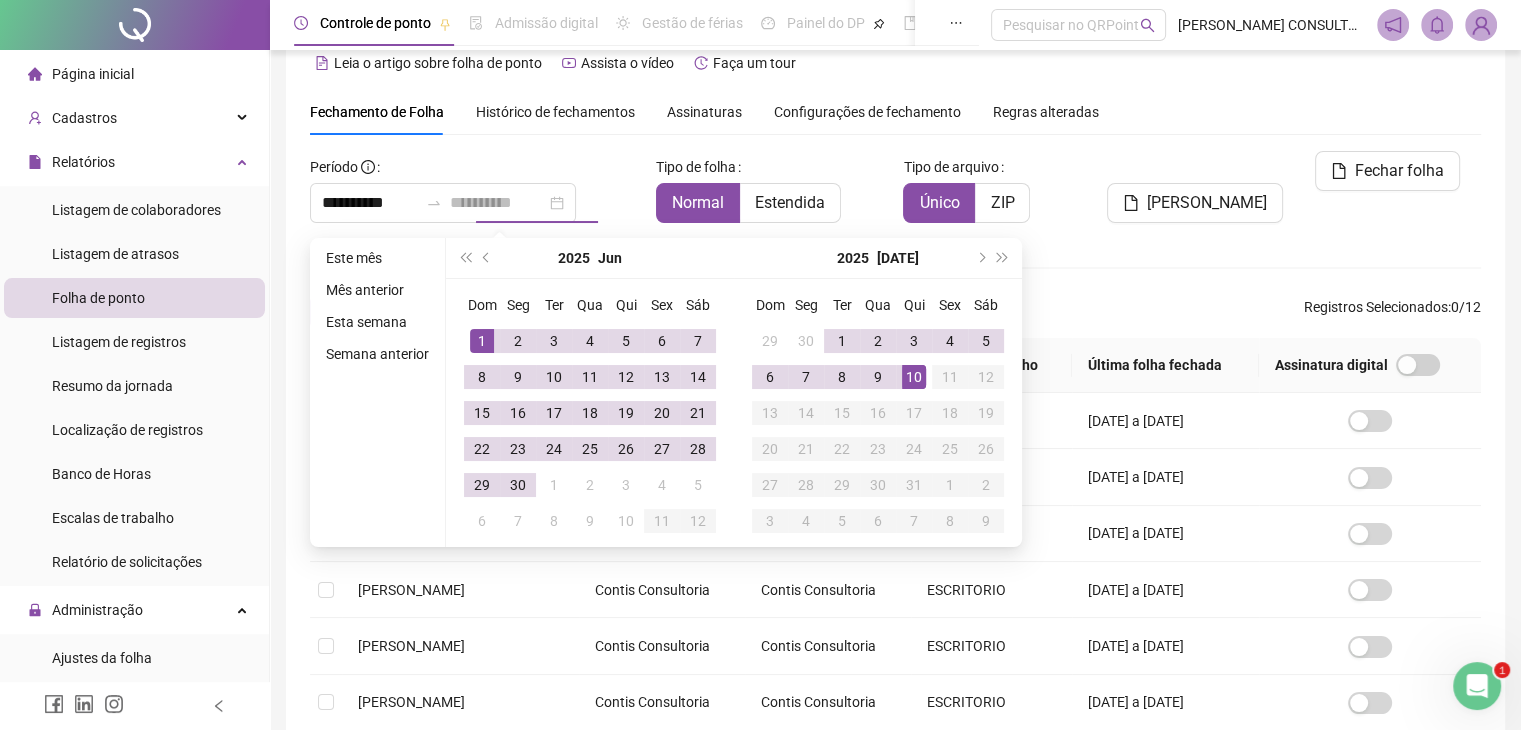 click on "10" at bounding box center [914, 377] 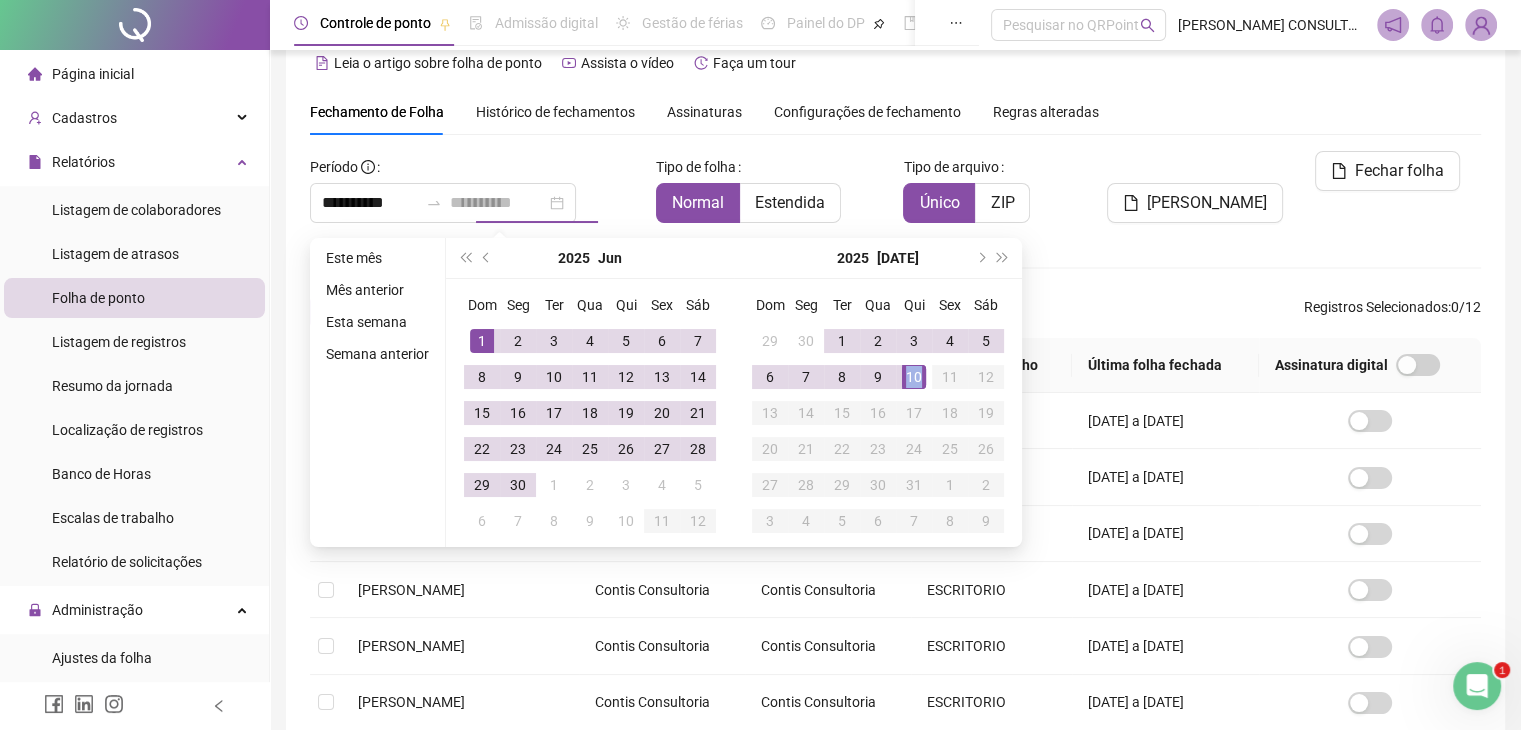 click on "10" at bounding box center [914, 377] 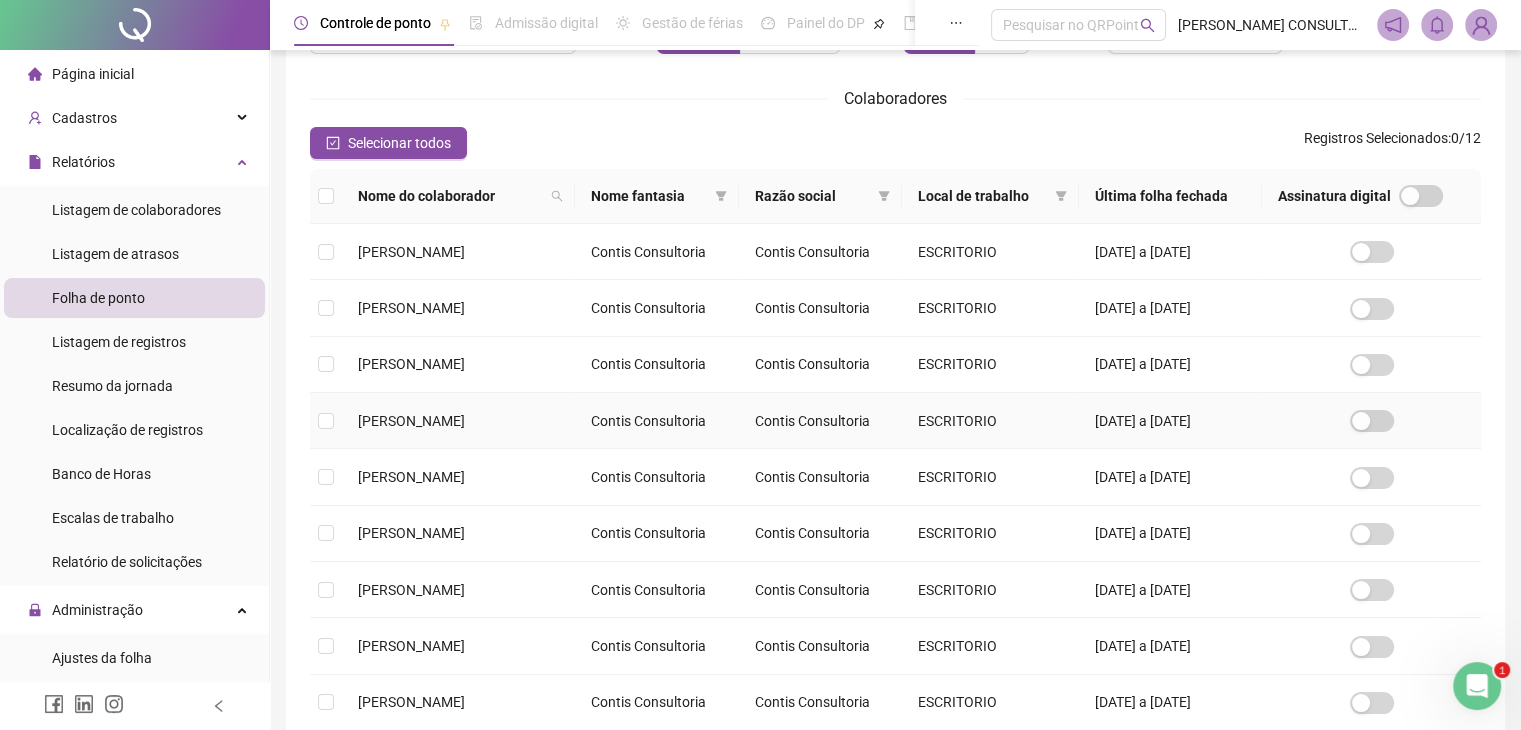 scroll, scrollTop: 441, scrollLeft: 0, axis: vertical 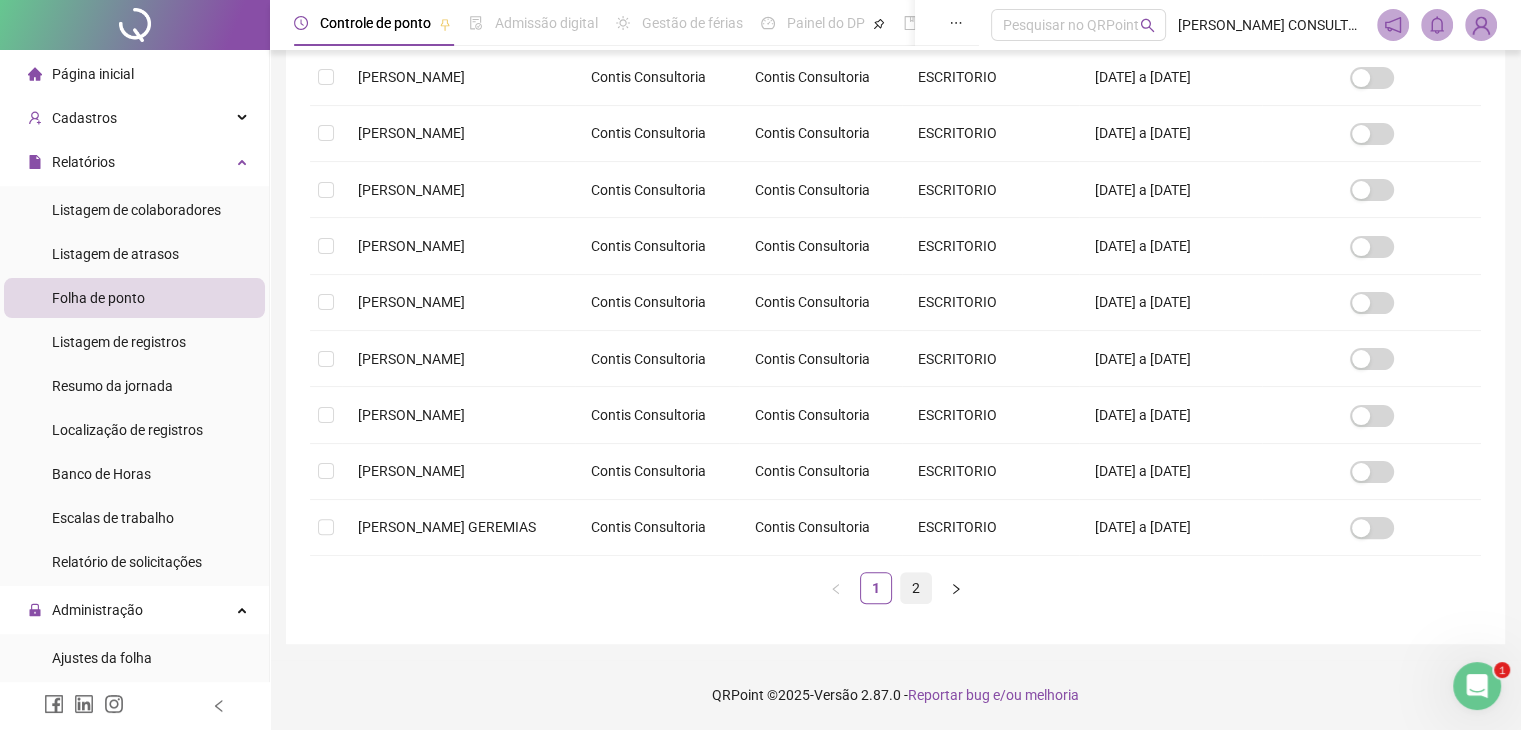click on "2" at bounding box center [916, 588] 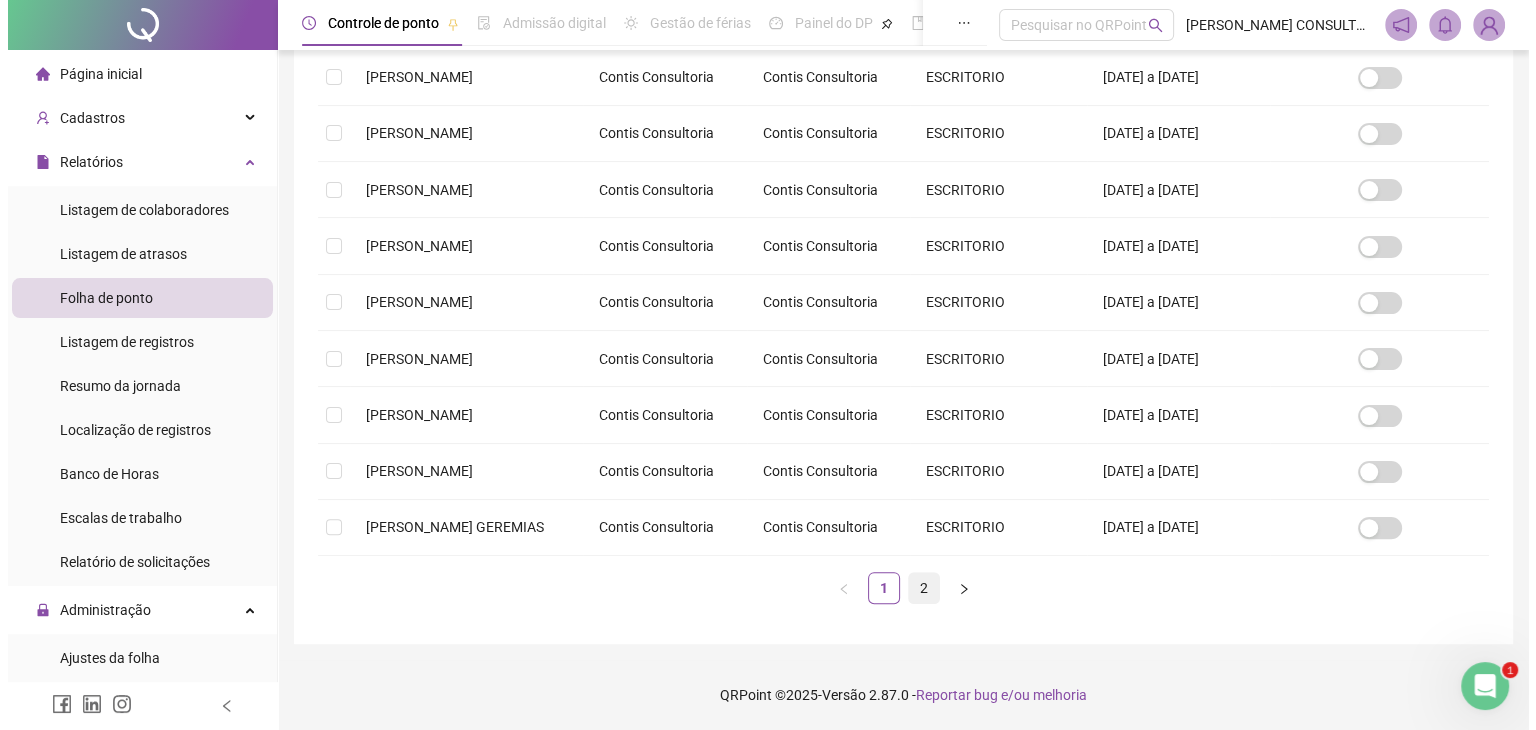 scroll, scrollTop: 0, scrollLeft: 0, axis: both 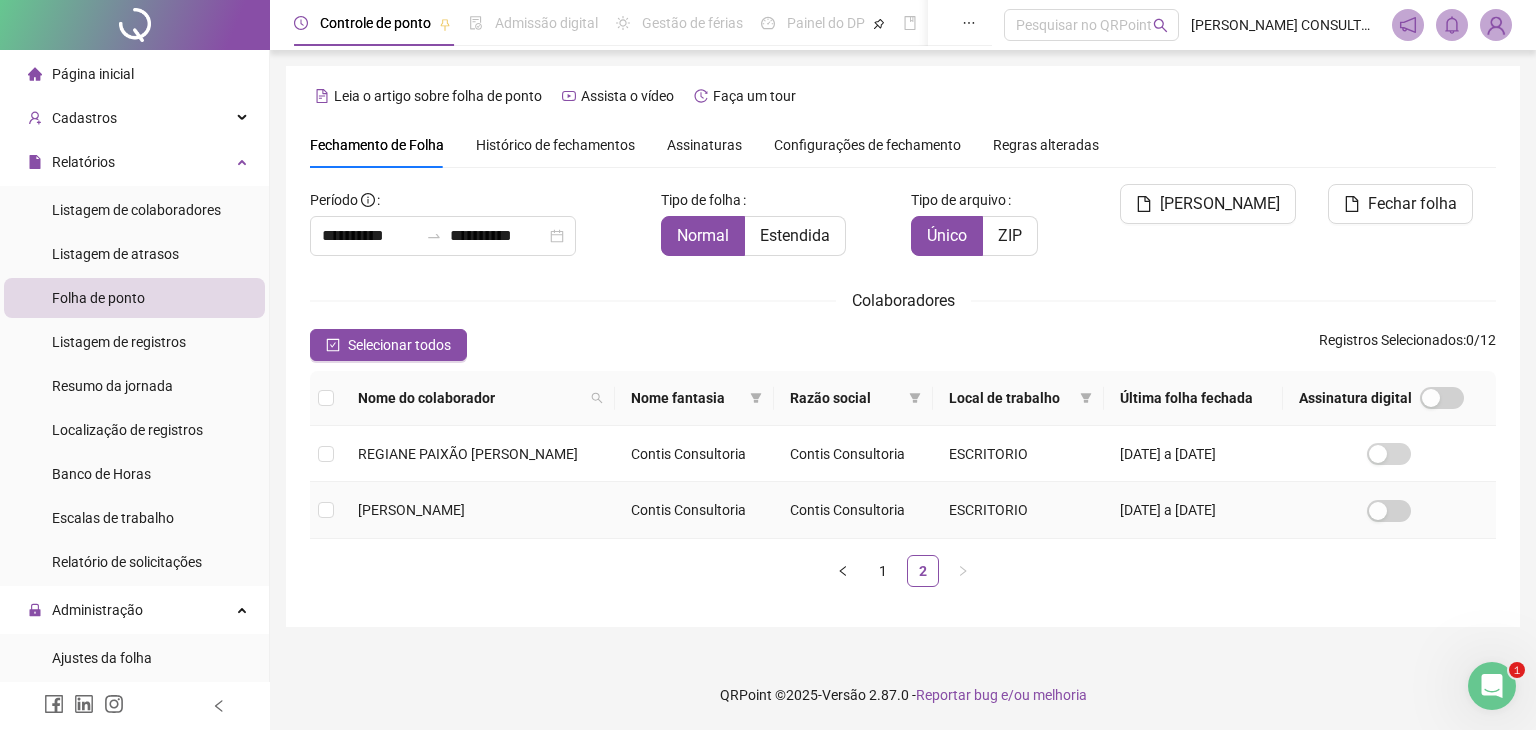 click on "Contis Consultoria" at bounding box center [694, 510] 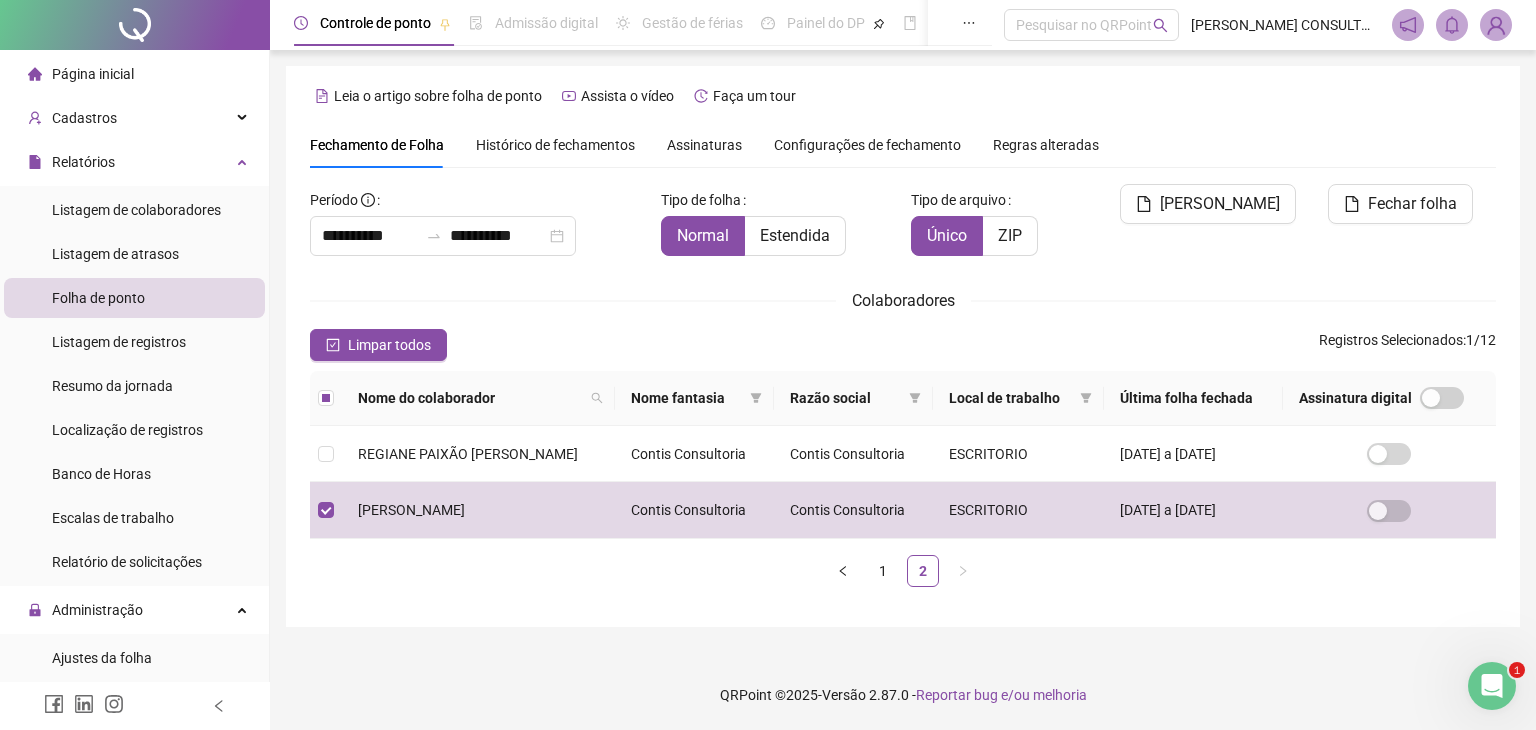 click on "**********" at bounding box center (903, 362) 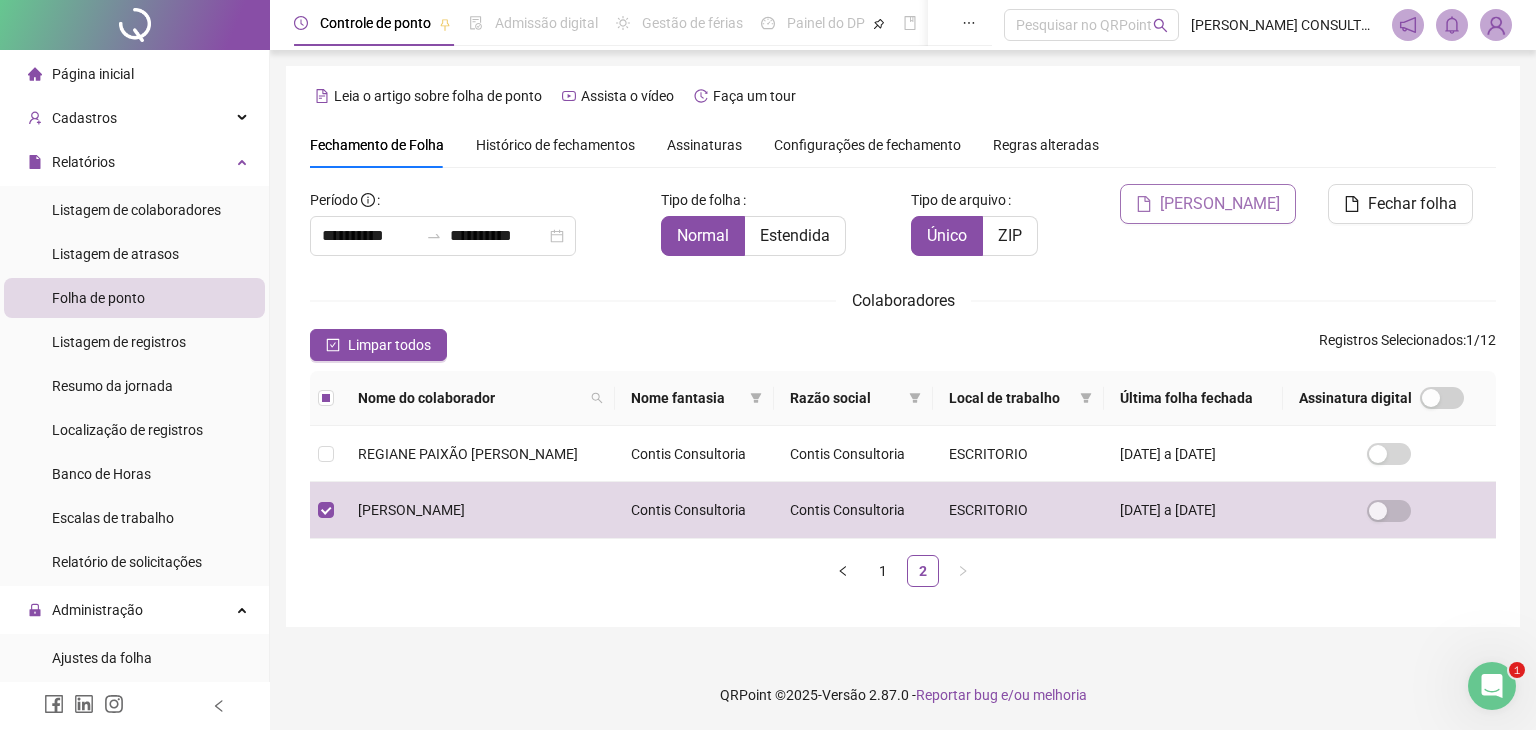 click 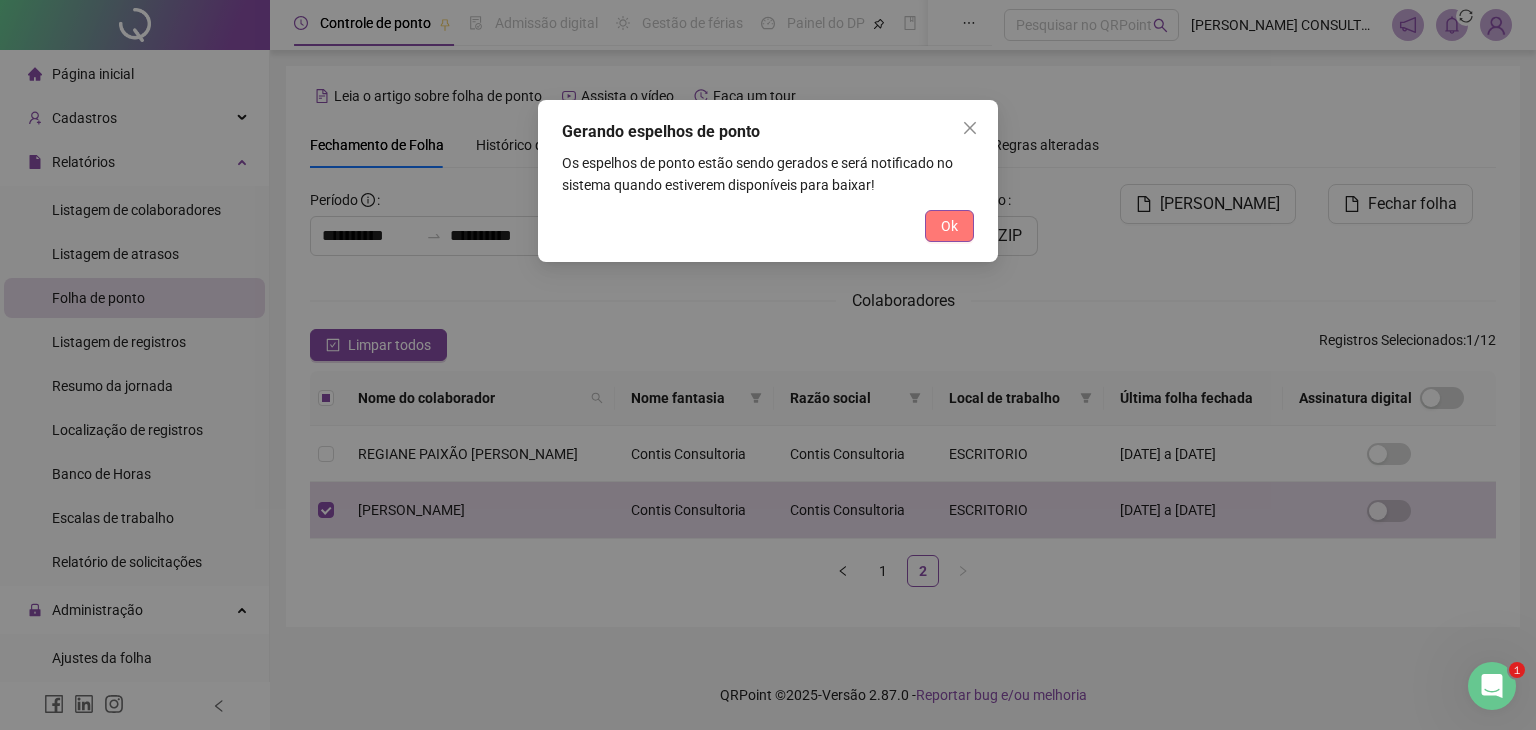 click on "Ok" at bounding box center (949, 226) 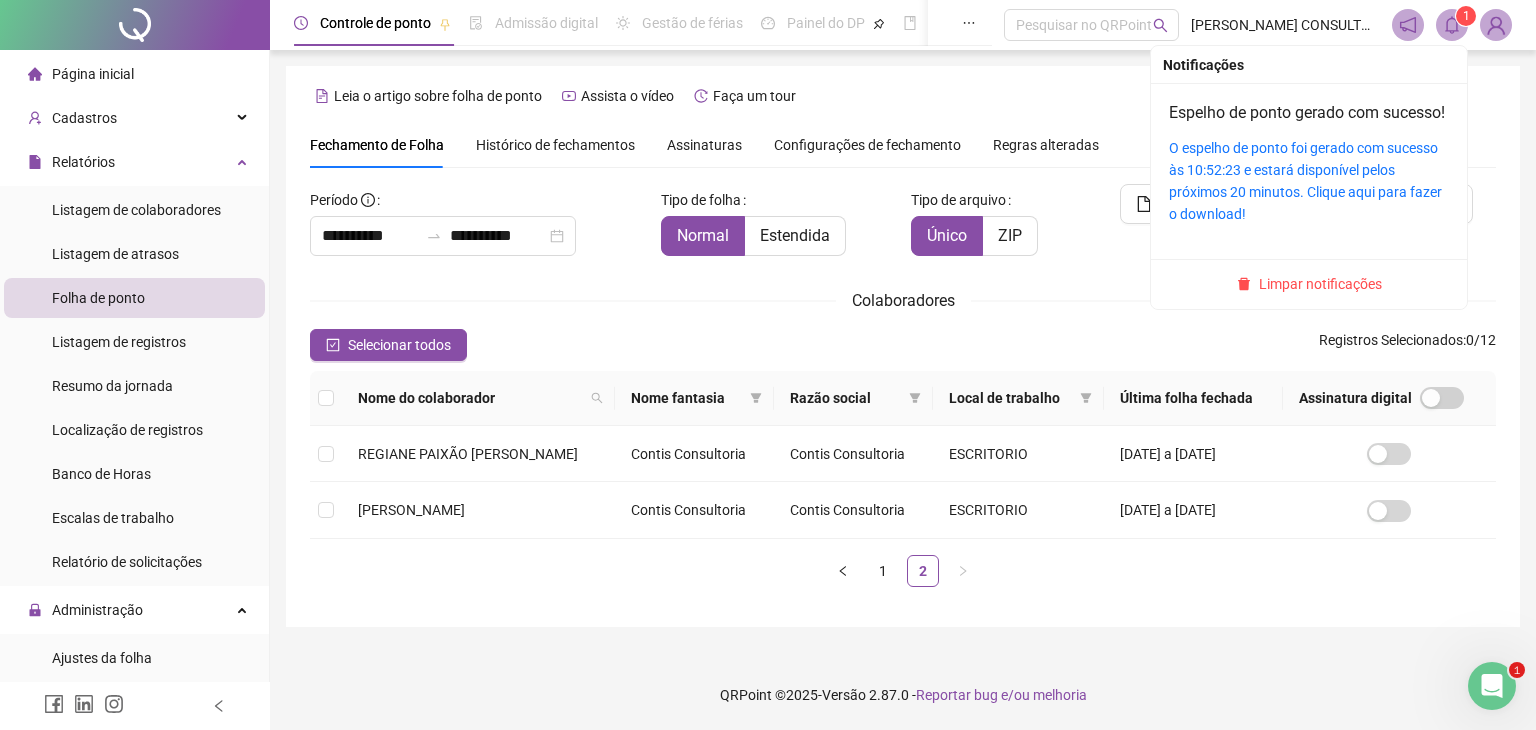click 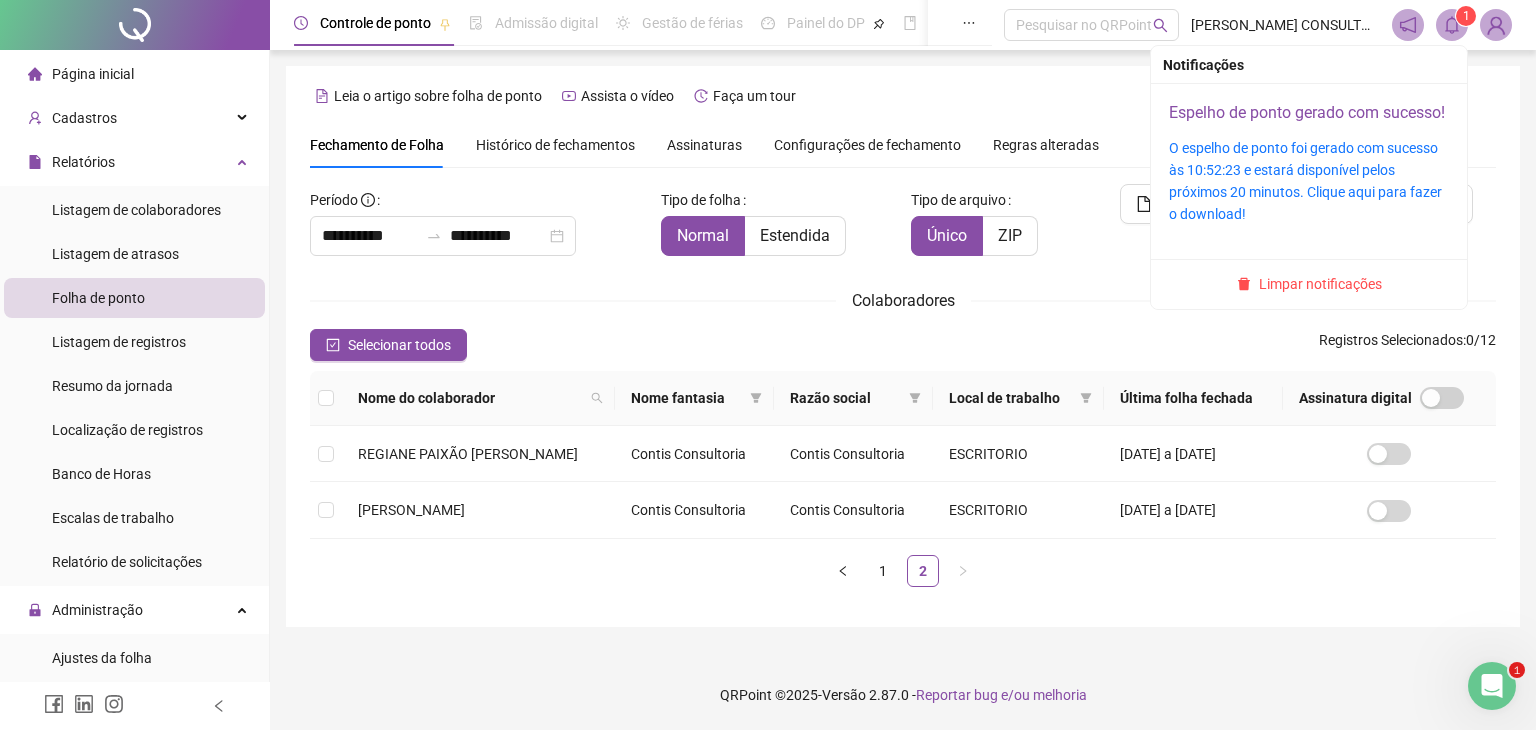 click on "Espelho de ponto gerado com sucesso!" at bounding box center [1307, 112] 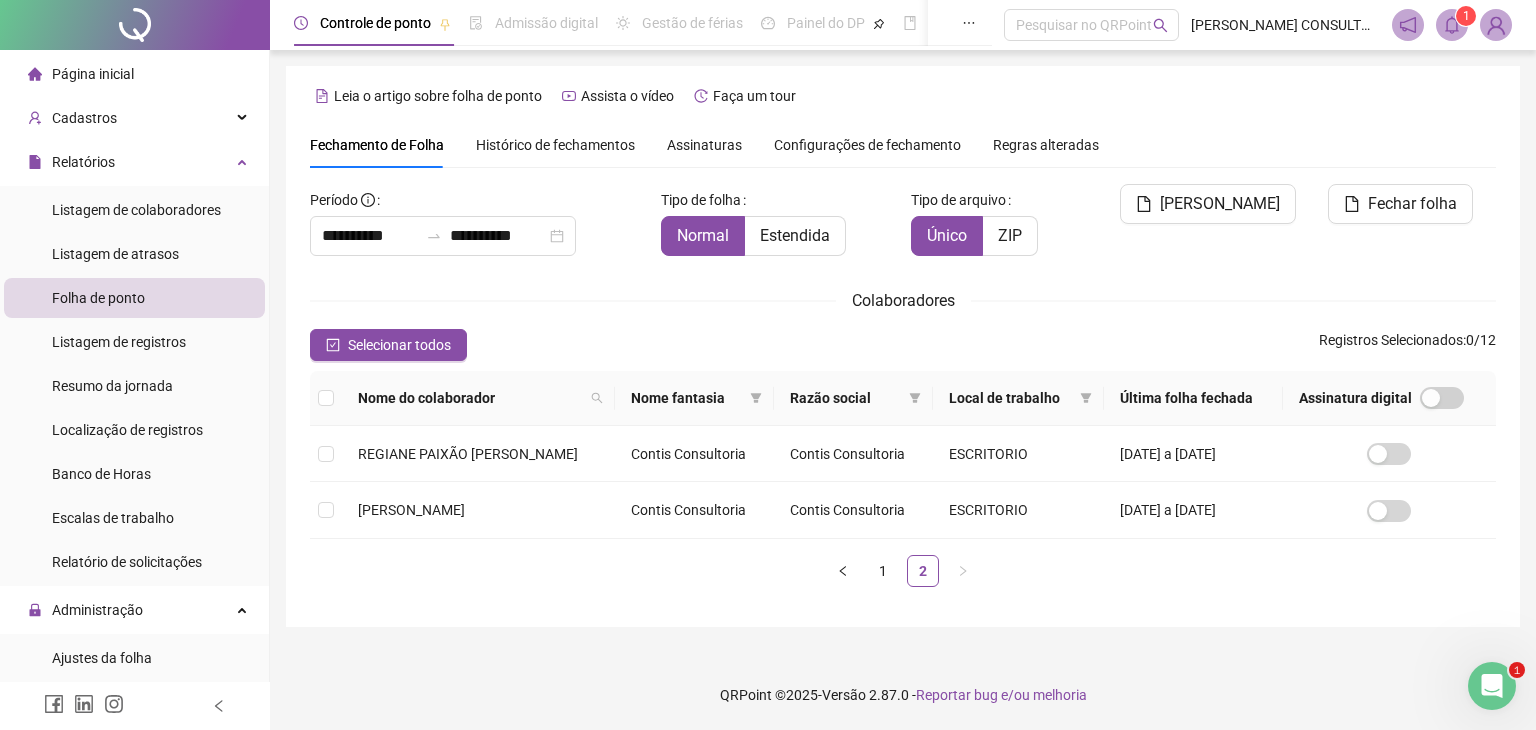 click at bounding box center [1452, 25] 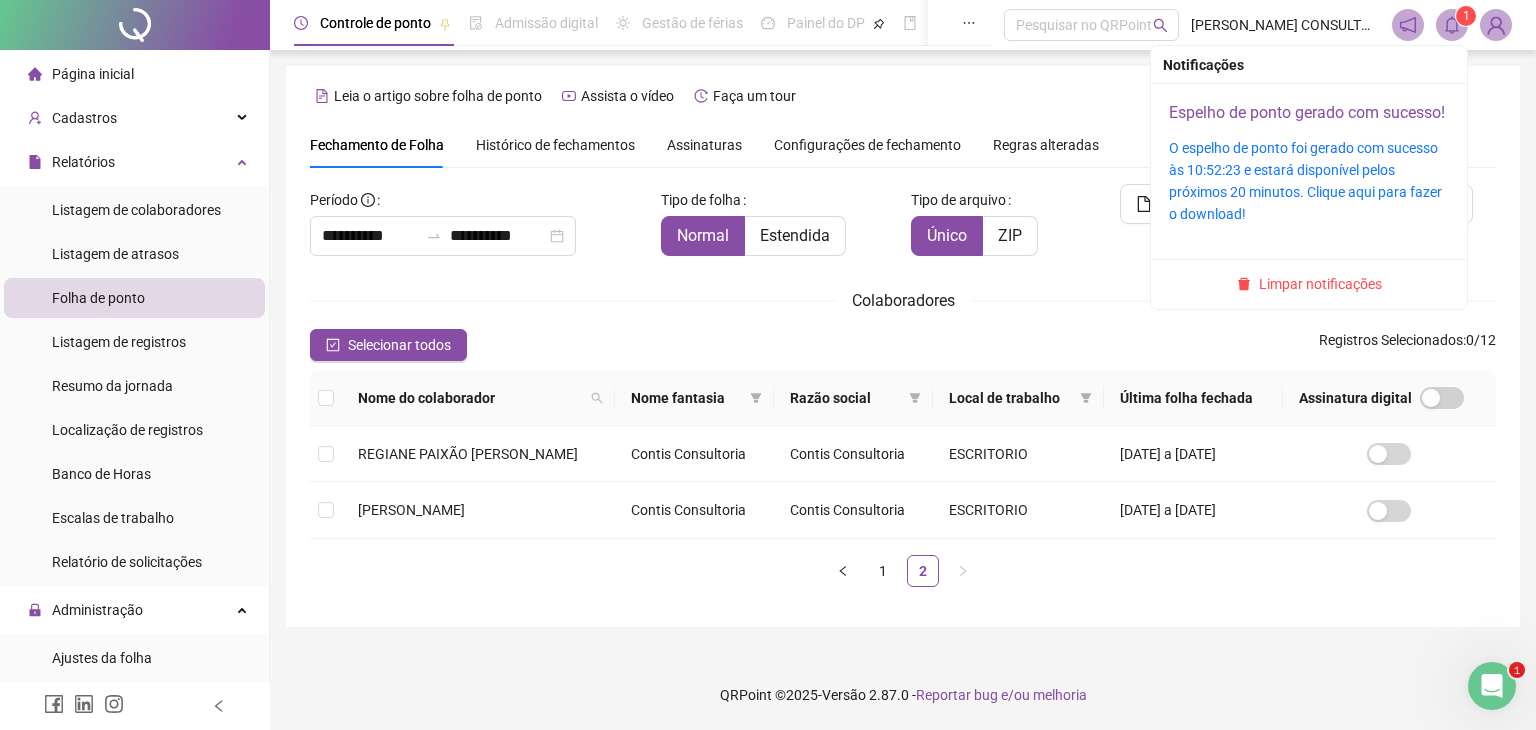 click on "Espelho de ponto gerado com sucesso!" at bounding box center [1307, 112] 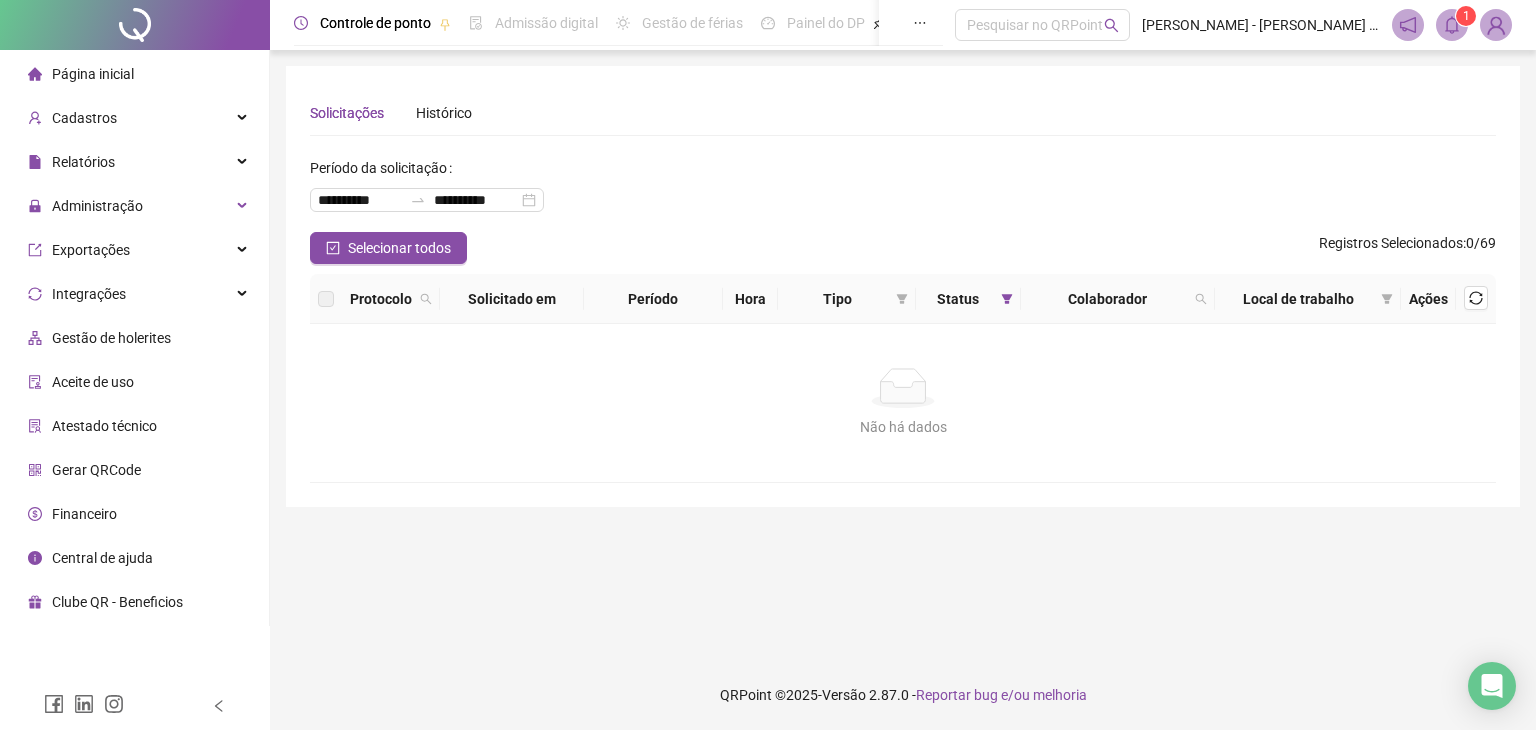 scroll, scrollTop: 0, scrollLeft: 0, axis: both 